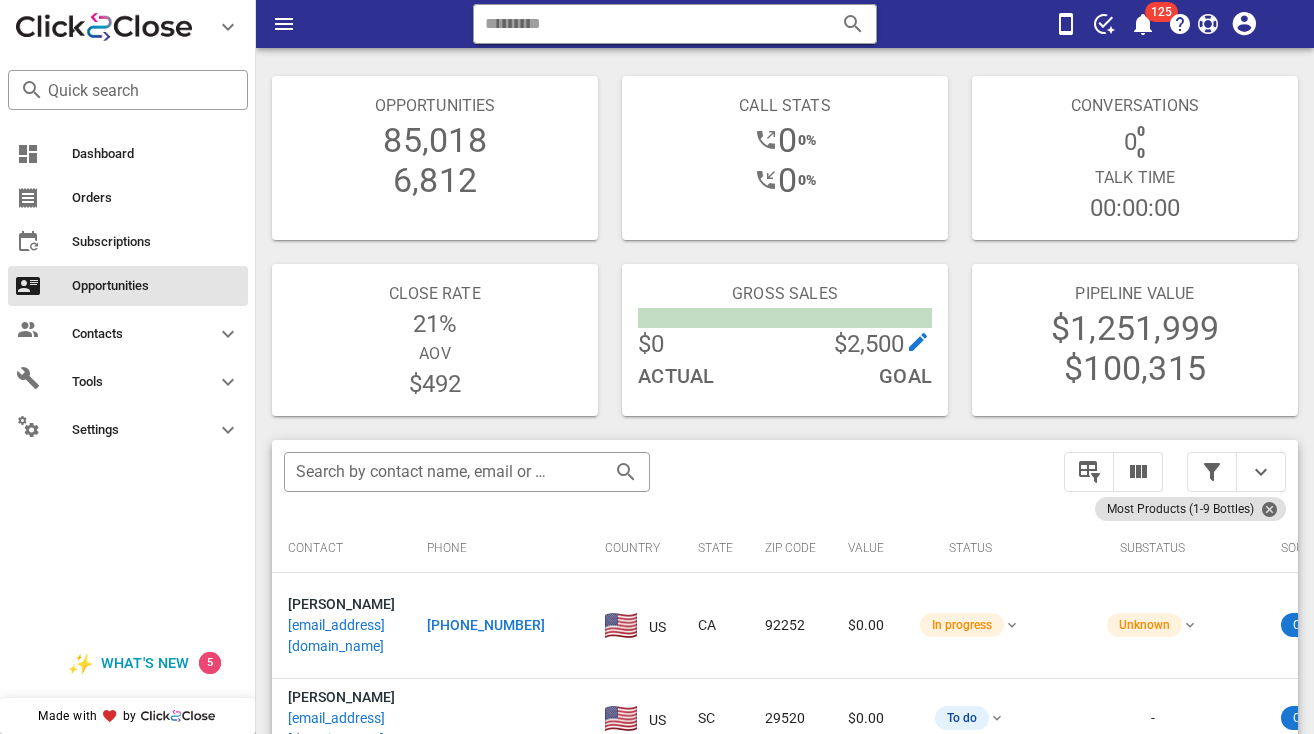scroll, scrollTop: 376, scrollLeft: 0, axis: vertical 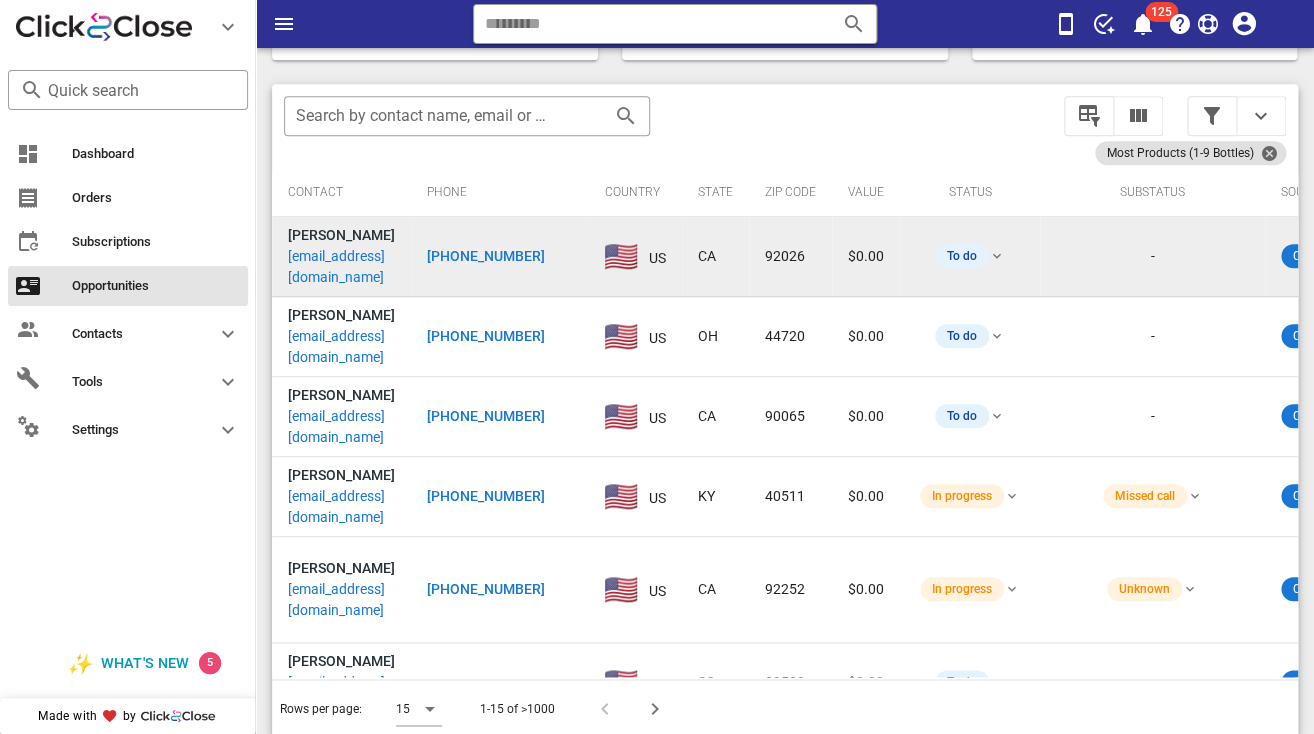click on "[EMAIL_ADDRESS][DOMAIN_NAME]" at bounding box center [341, 267] 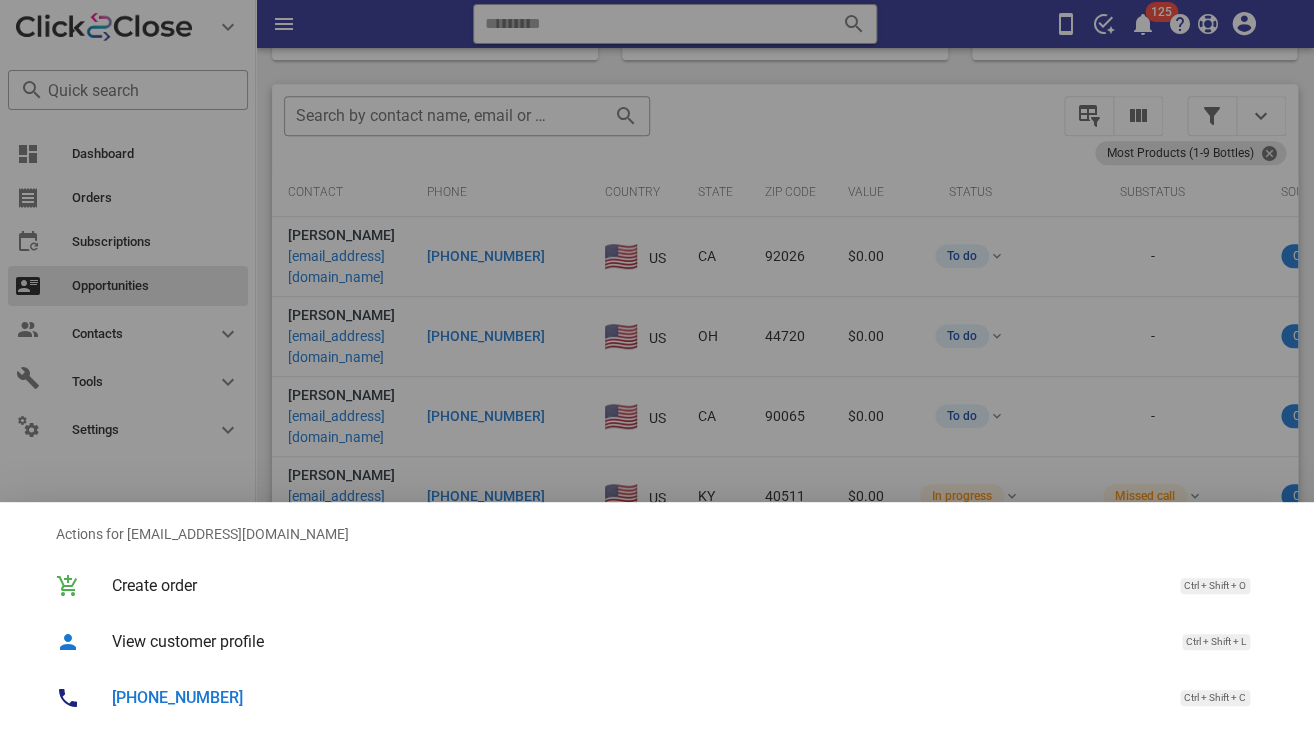 click at bounding box center [657, 367] 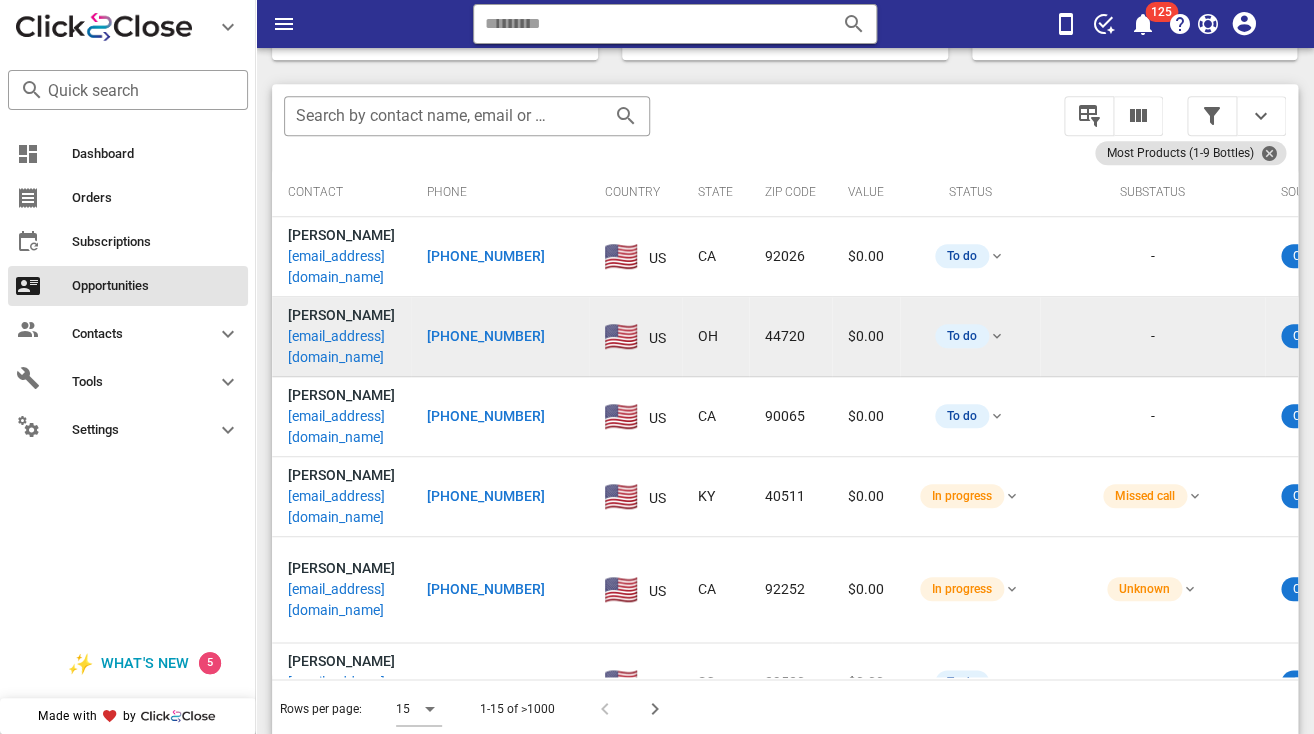click on "[EMAIL_ADDRESS][DOMAIN_NAME]" at bounding box center [341, 347] 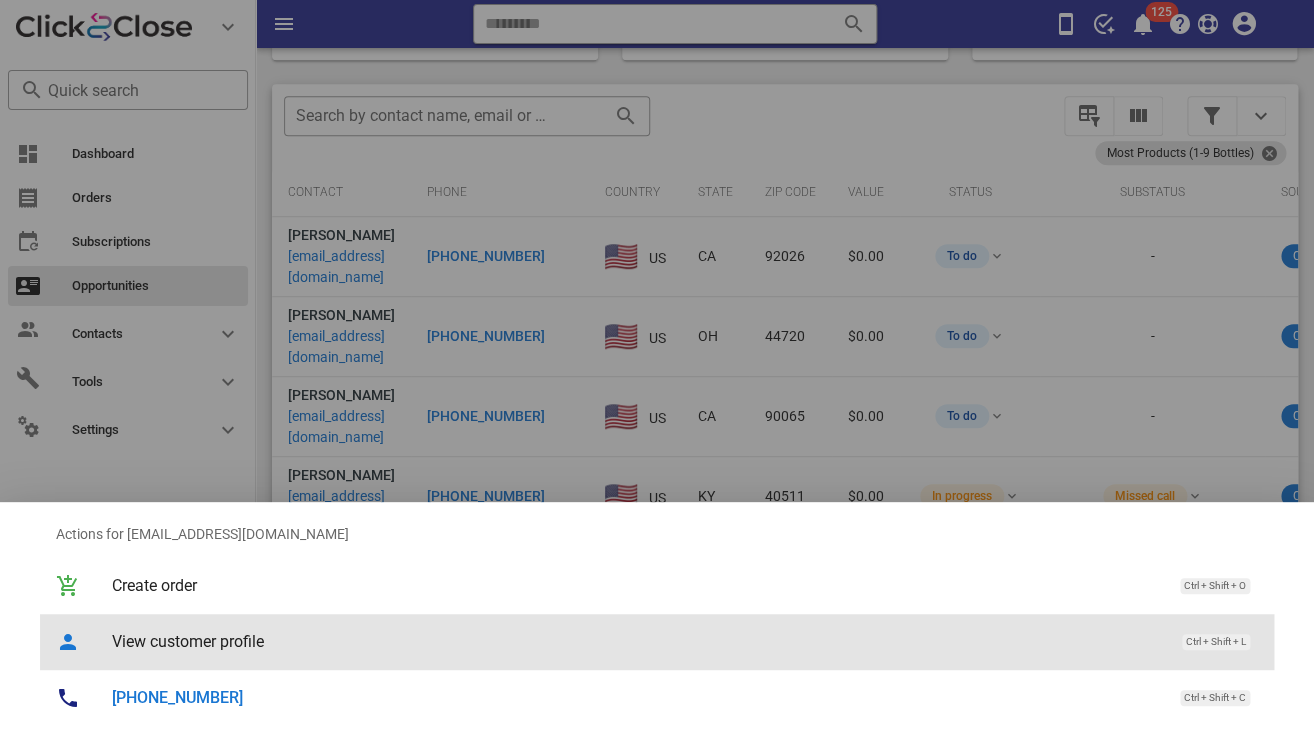 click on "View customer profile" at bounding box center (637, 641) 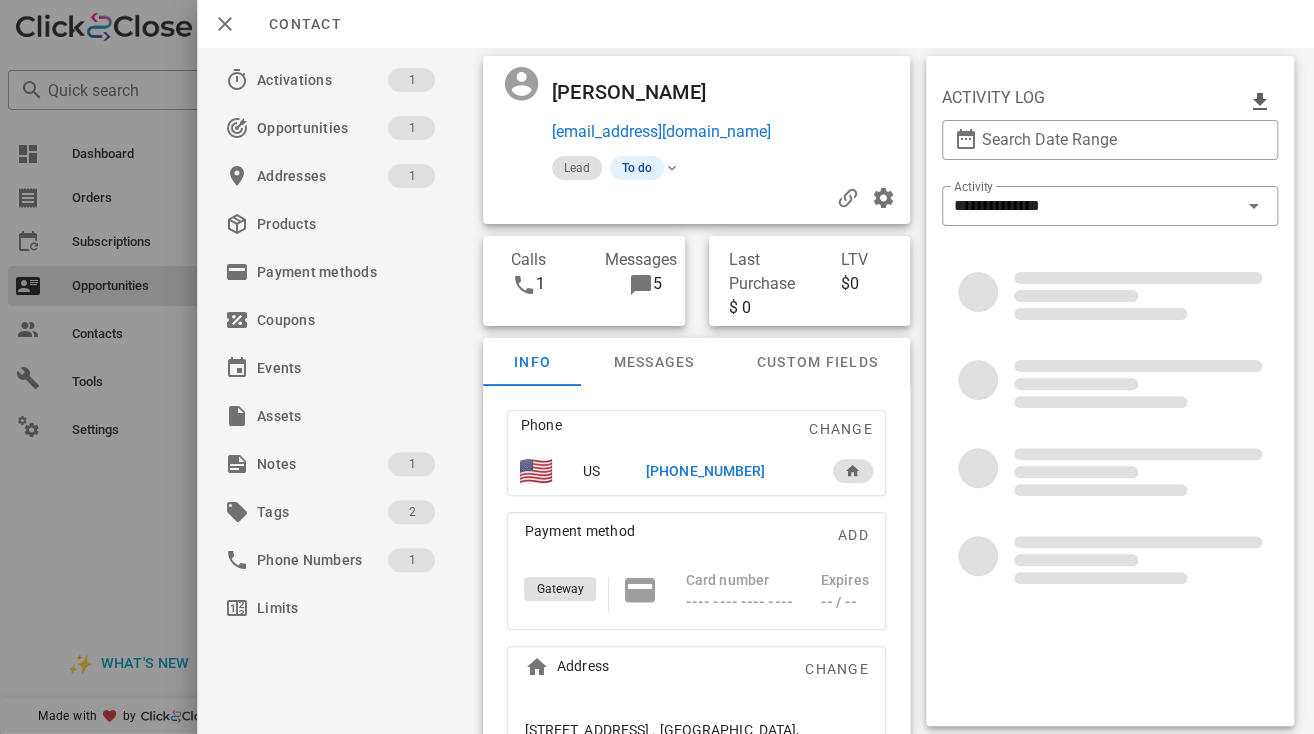 scroll, scrollTop: 87, scrollLeft: 0, axis: vertical 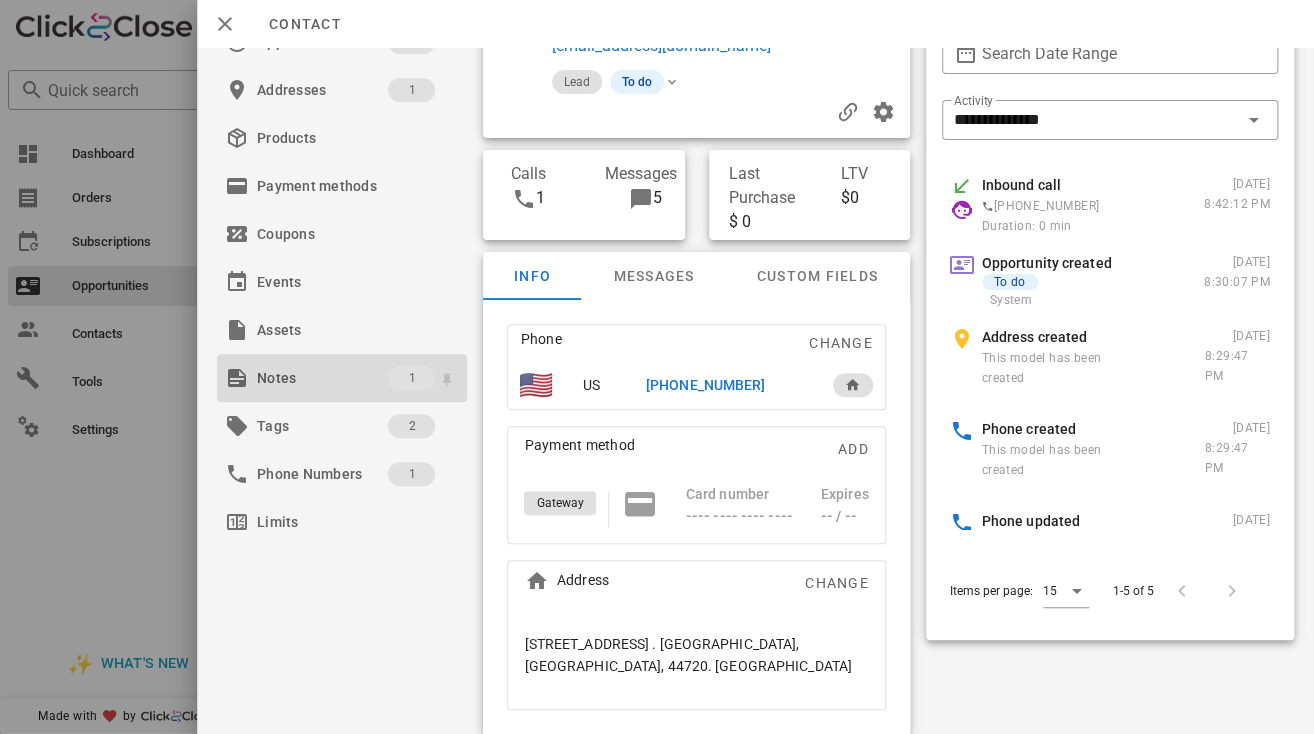 click on "Notes" at bounding box center (322, 378) 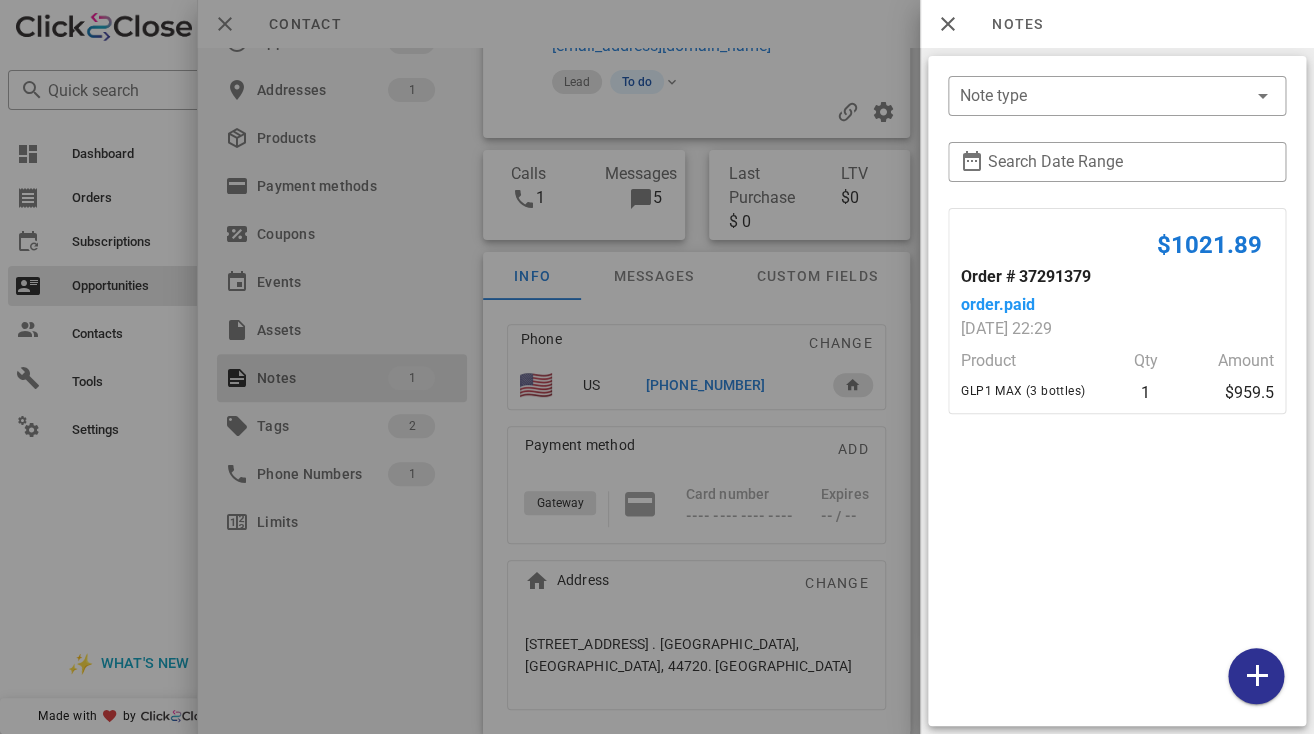 scroll, scrollTop: 0, scrollLeft: 0, axis: both 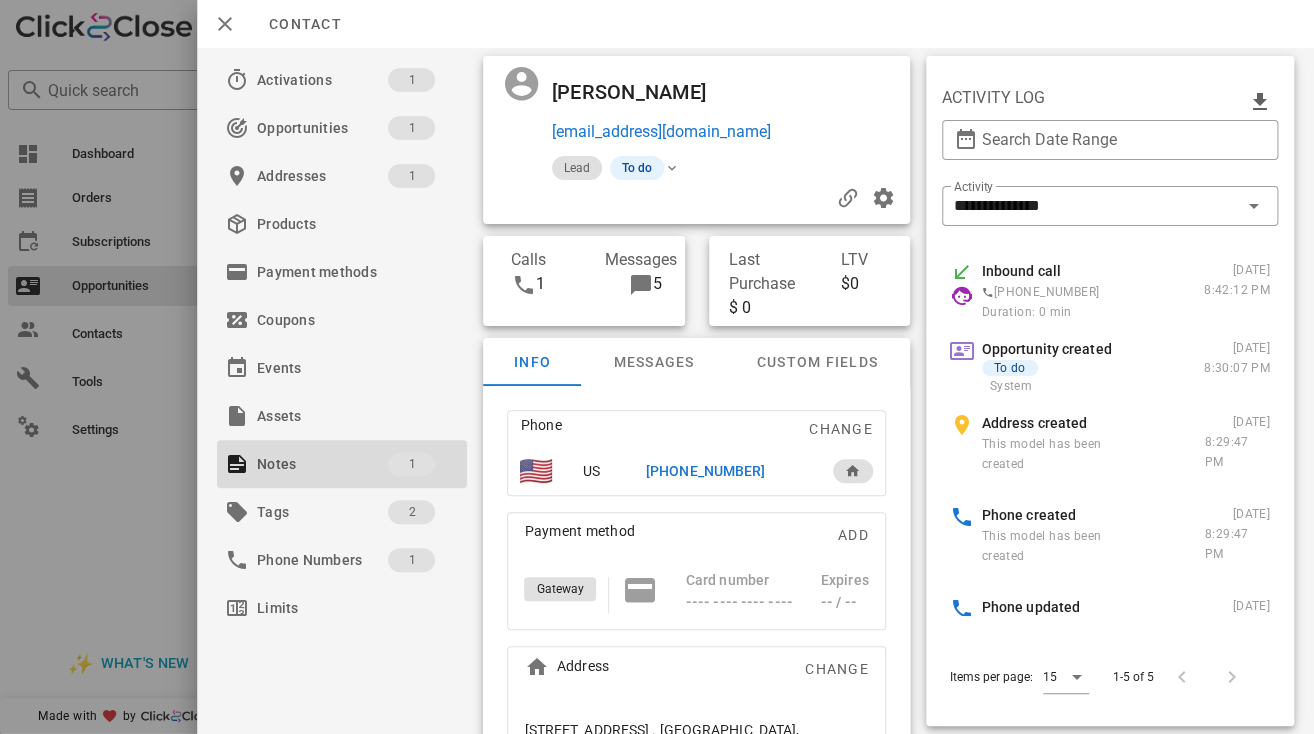 click on "[PERSON_NAME]" at bounding box center [639, 92] 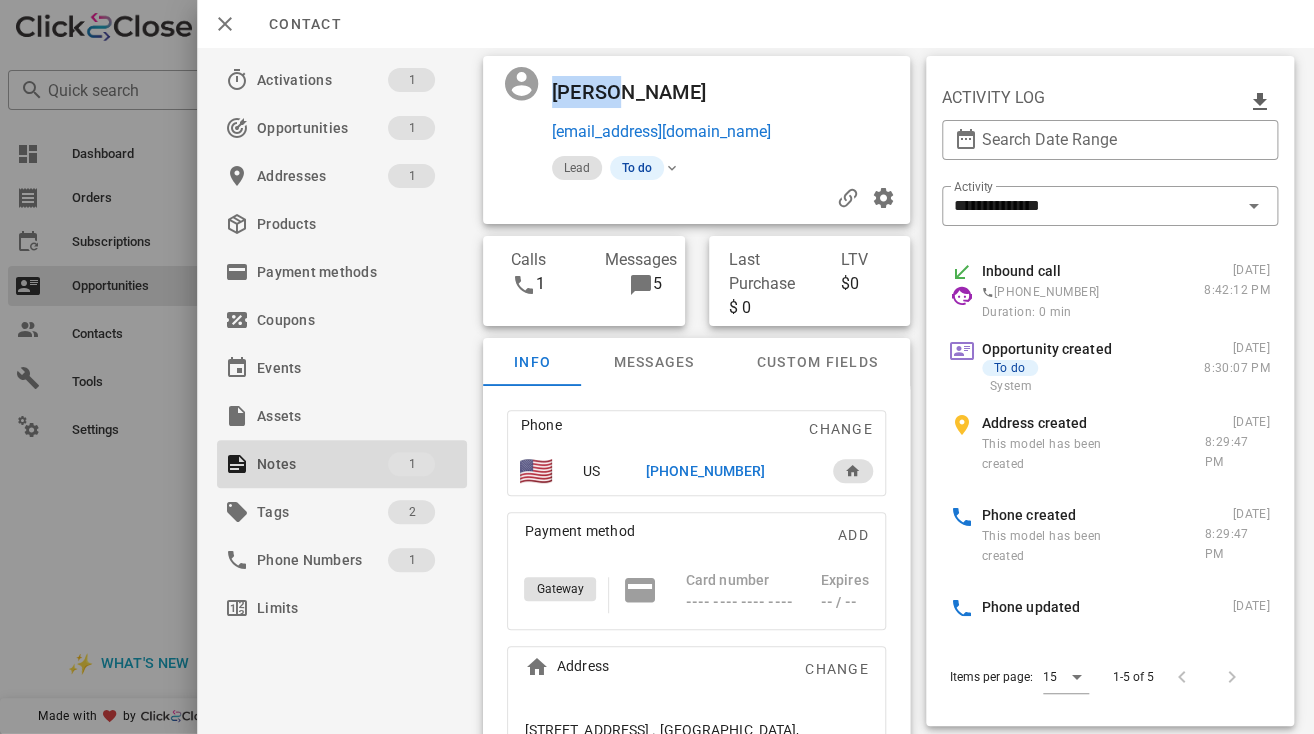 click on "[PERSON_NAME]" at bounding box center (639, 92) 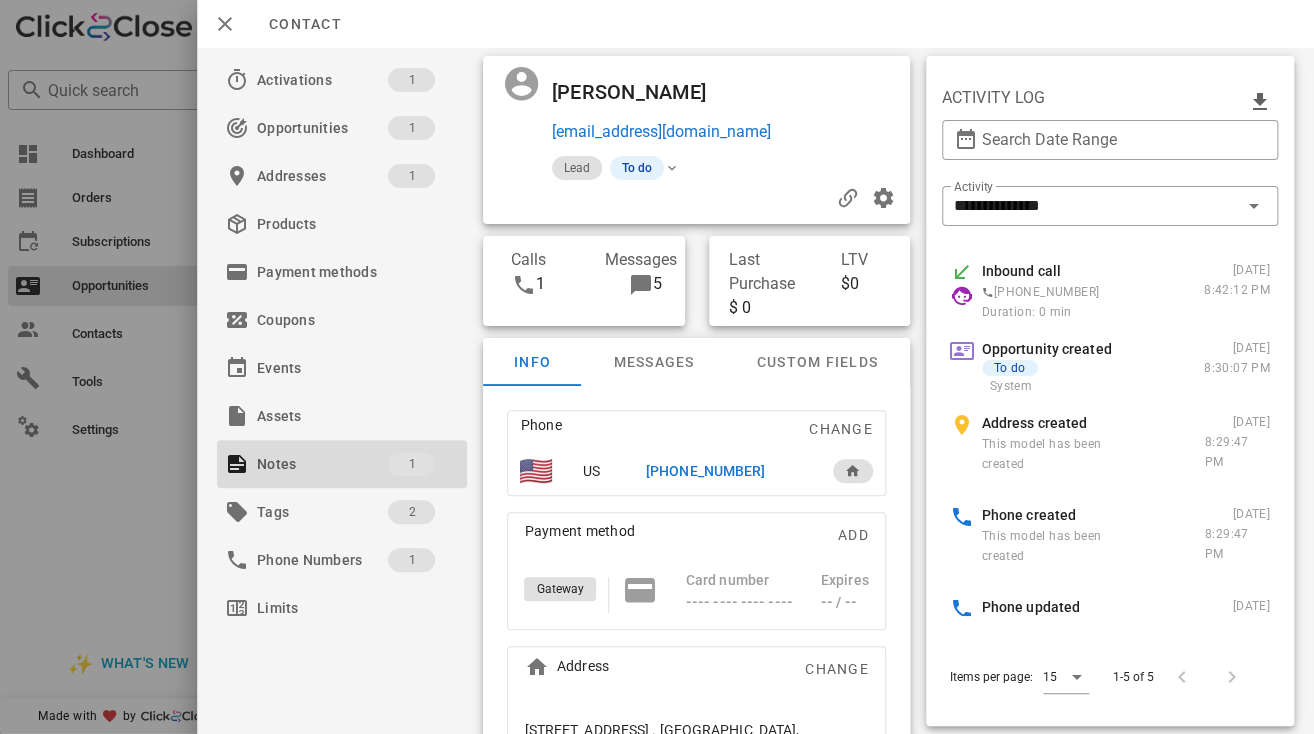 click on "[PERSON_NAME]" at bounding box center [639, 92] 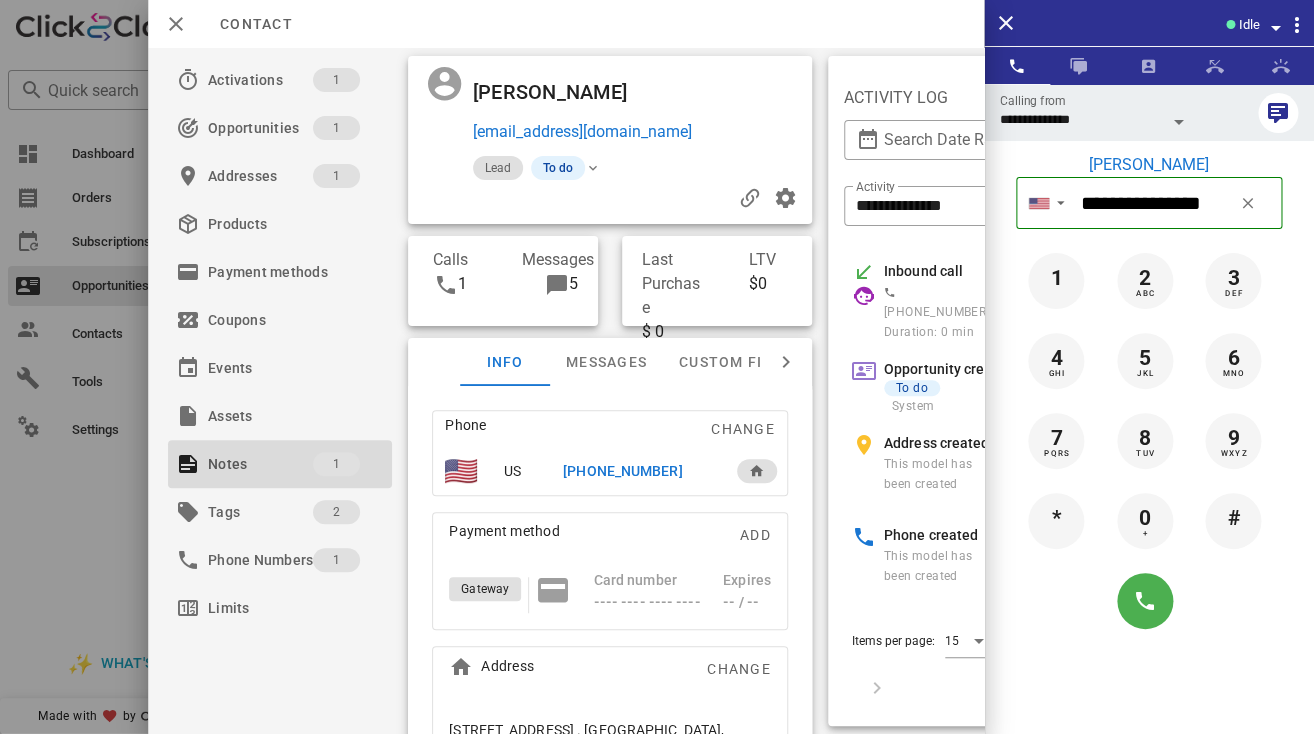 click at bounding box center [1179, 122] 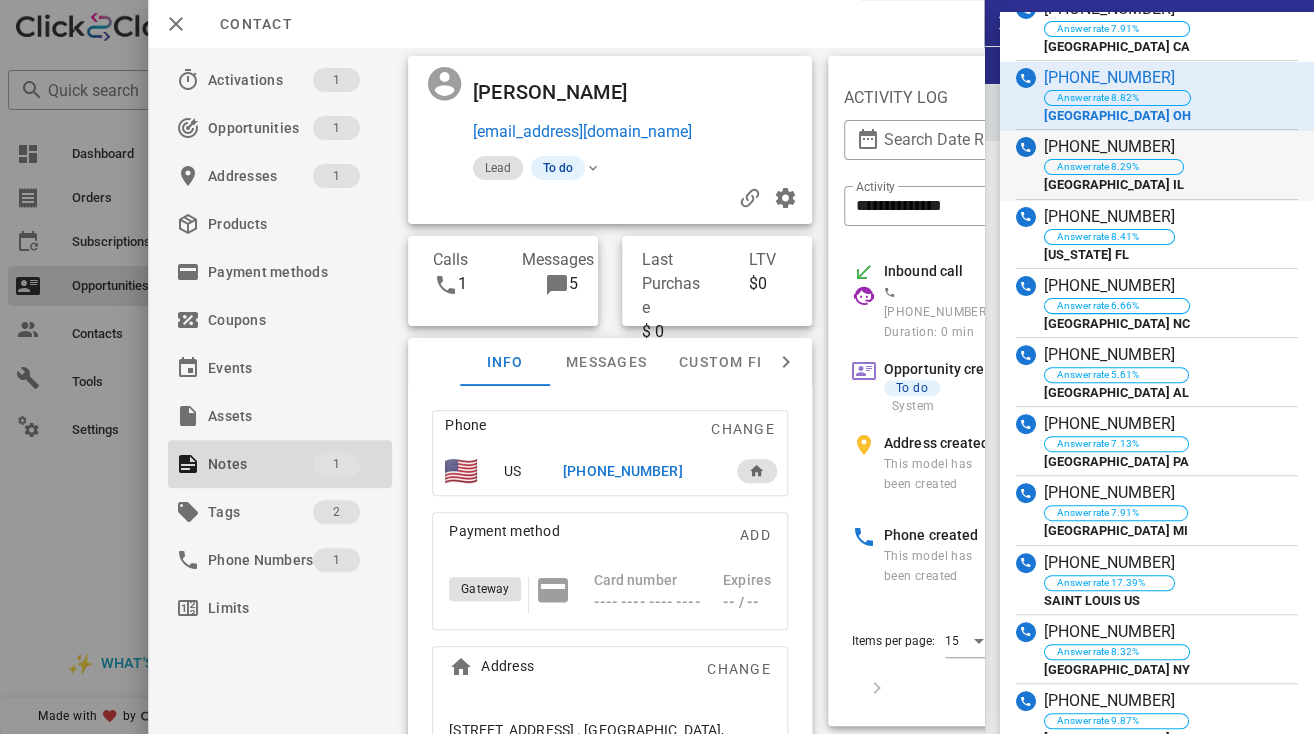 scroll, scrollTop: 0, scrollLeft: 0, axis: both 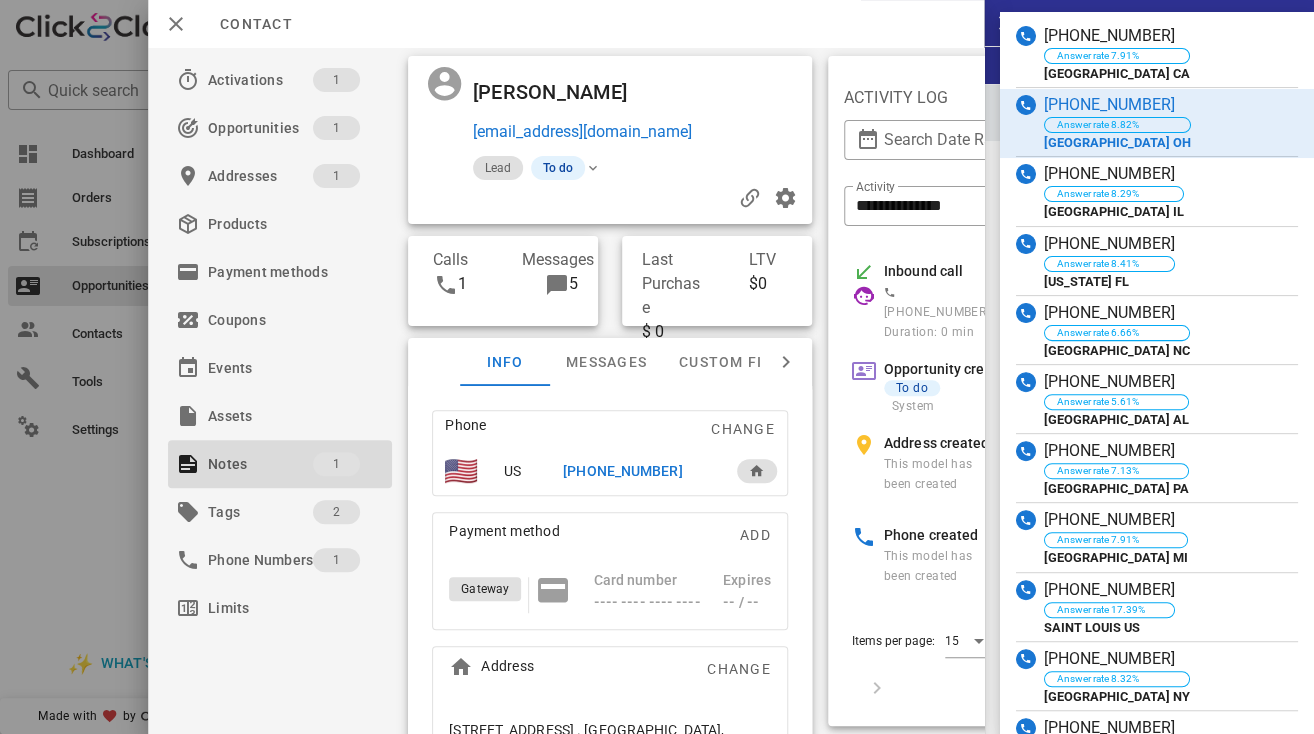 click on "**********" at bounding box center [1149, 397] 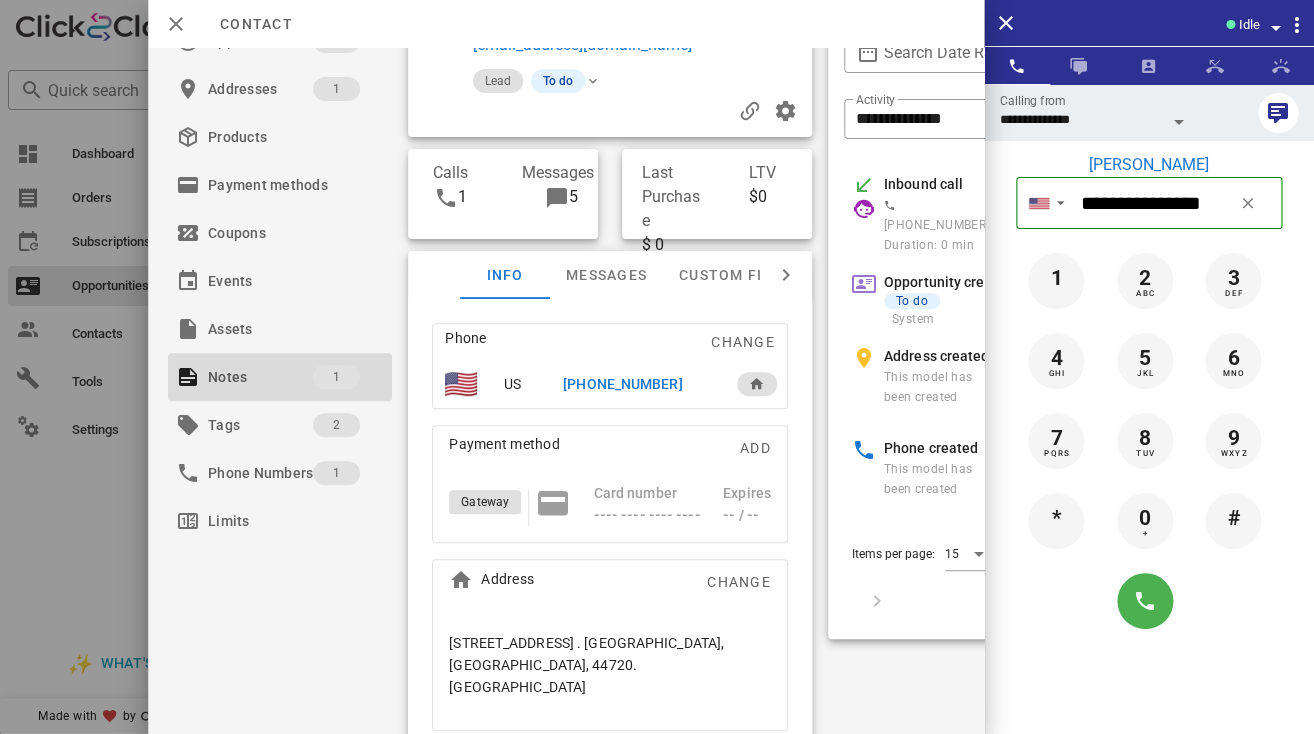 scroll, scrollTop: 0, scrollLeft: 0, axis: both 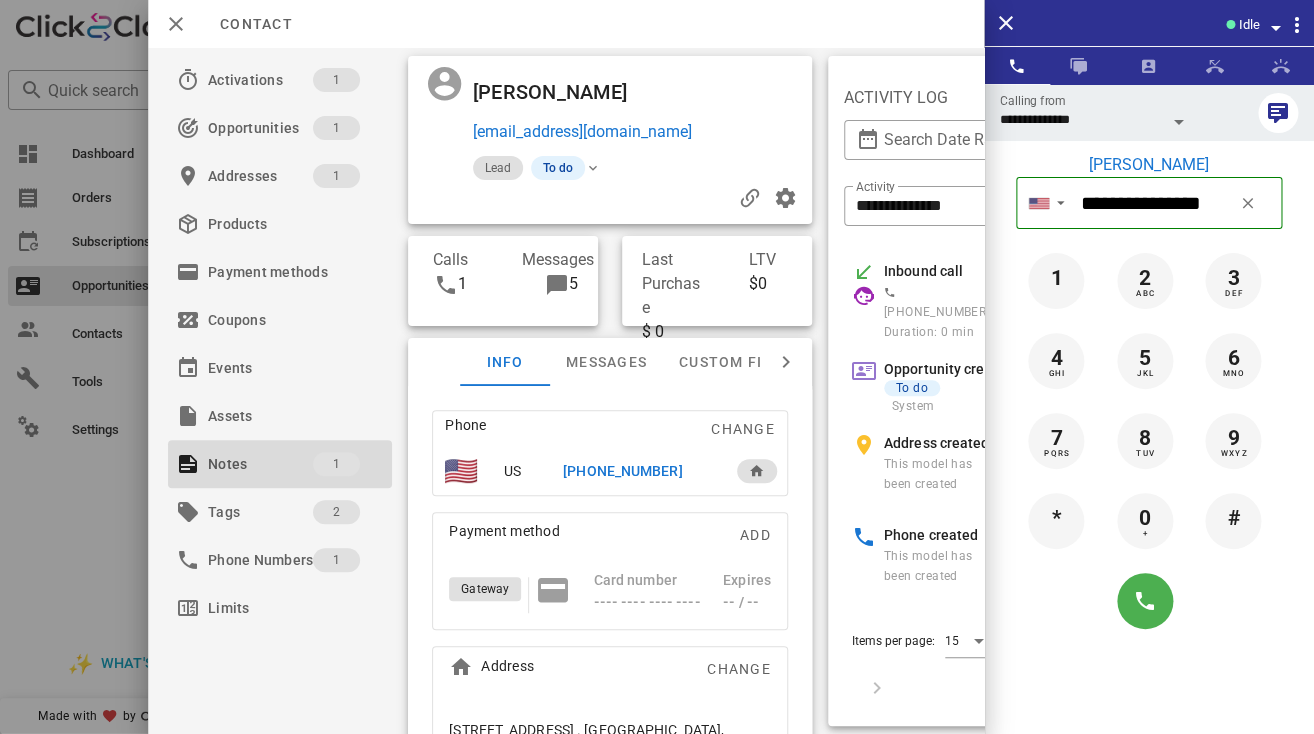click at bounding box center (1179, 122) 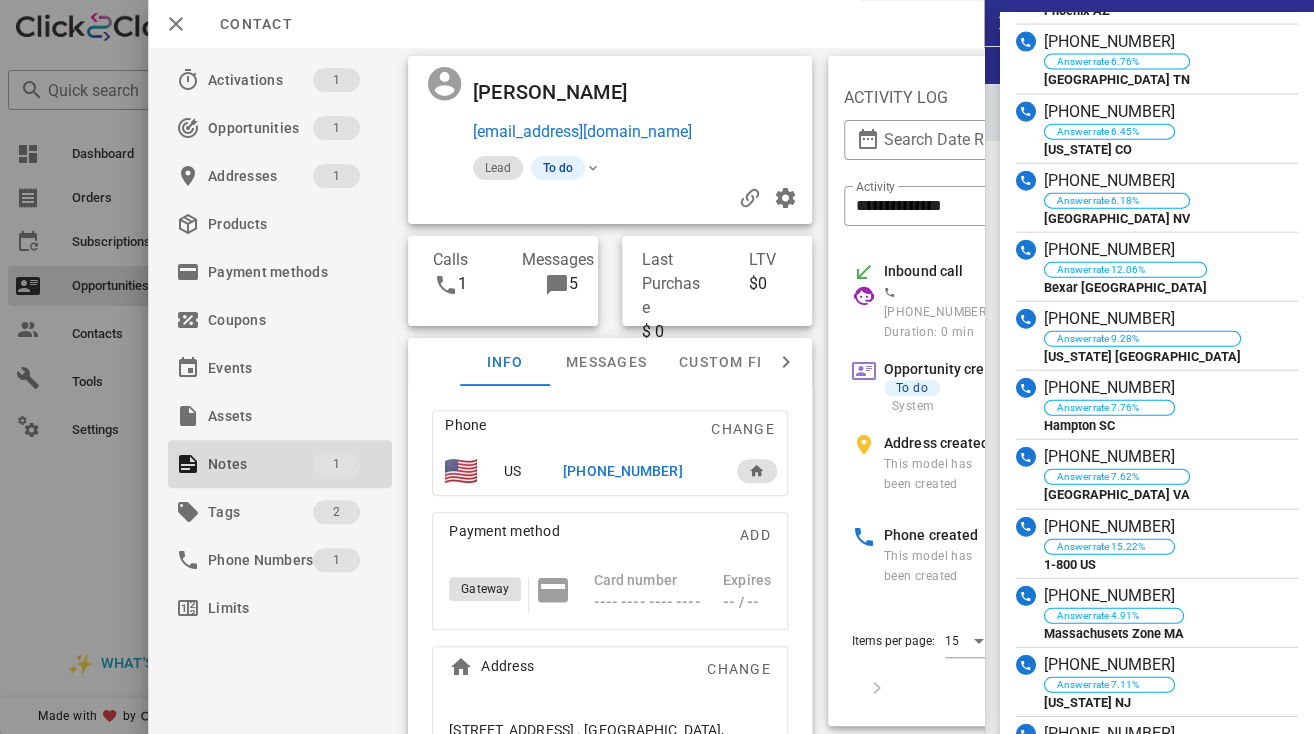 scroll, scrollTop: 1540, scrollLeft: 0, axis: vertical 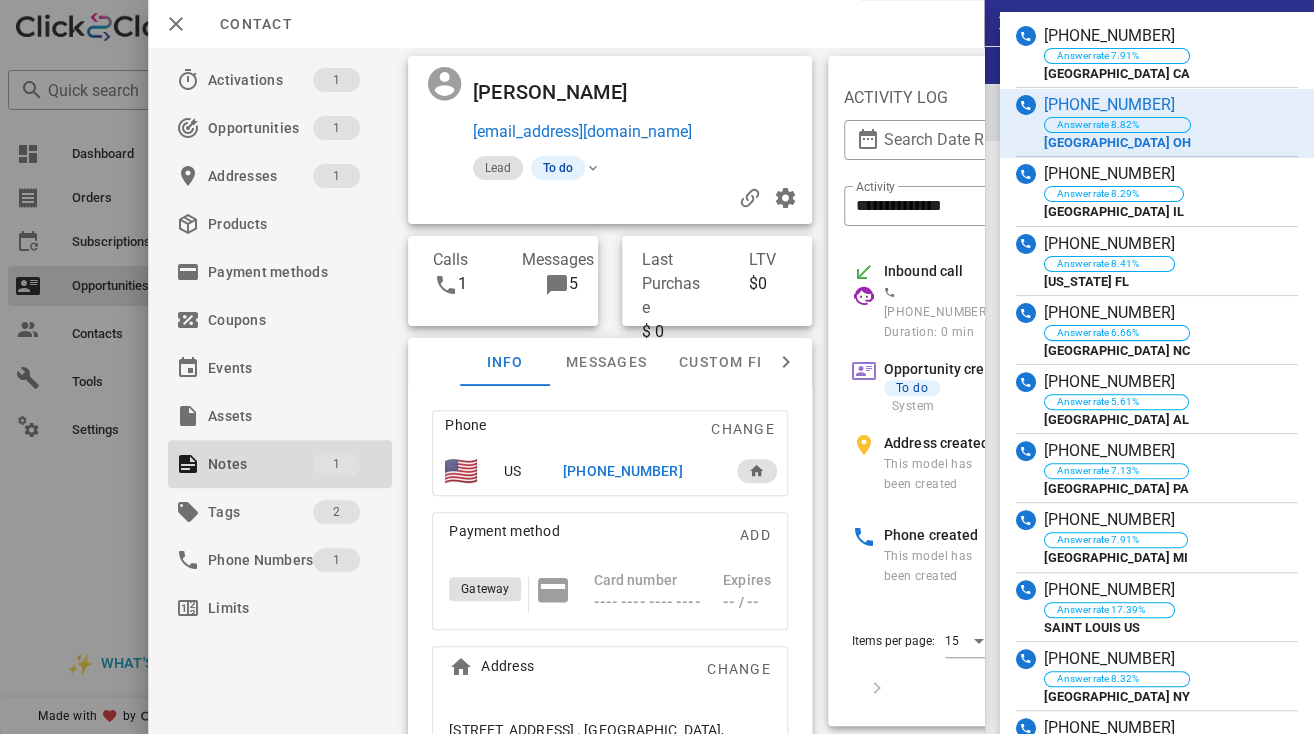 click at bounding box center [1149, 601] 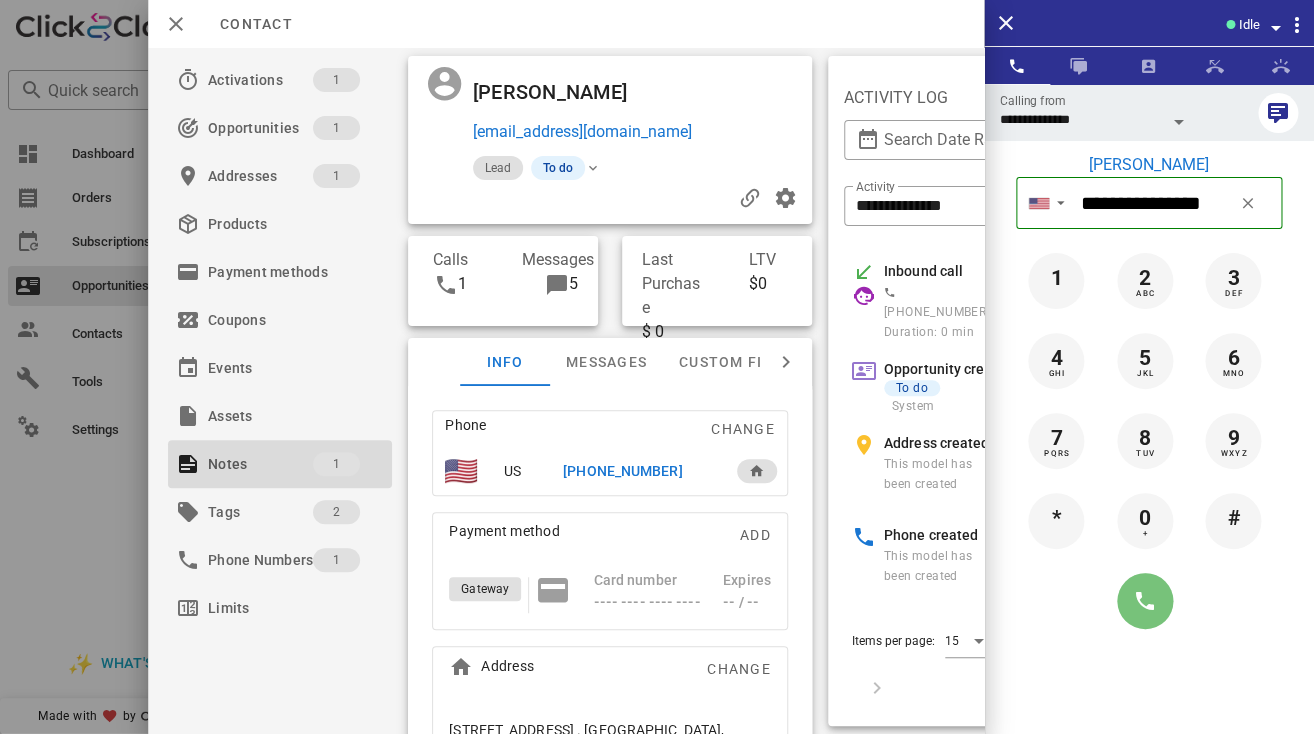 click at bounding box center [1145, 601] 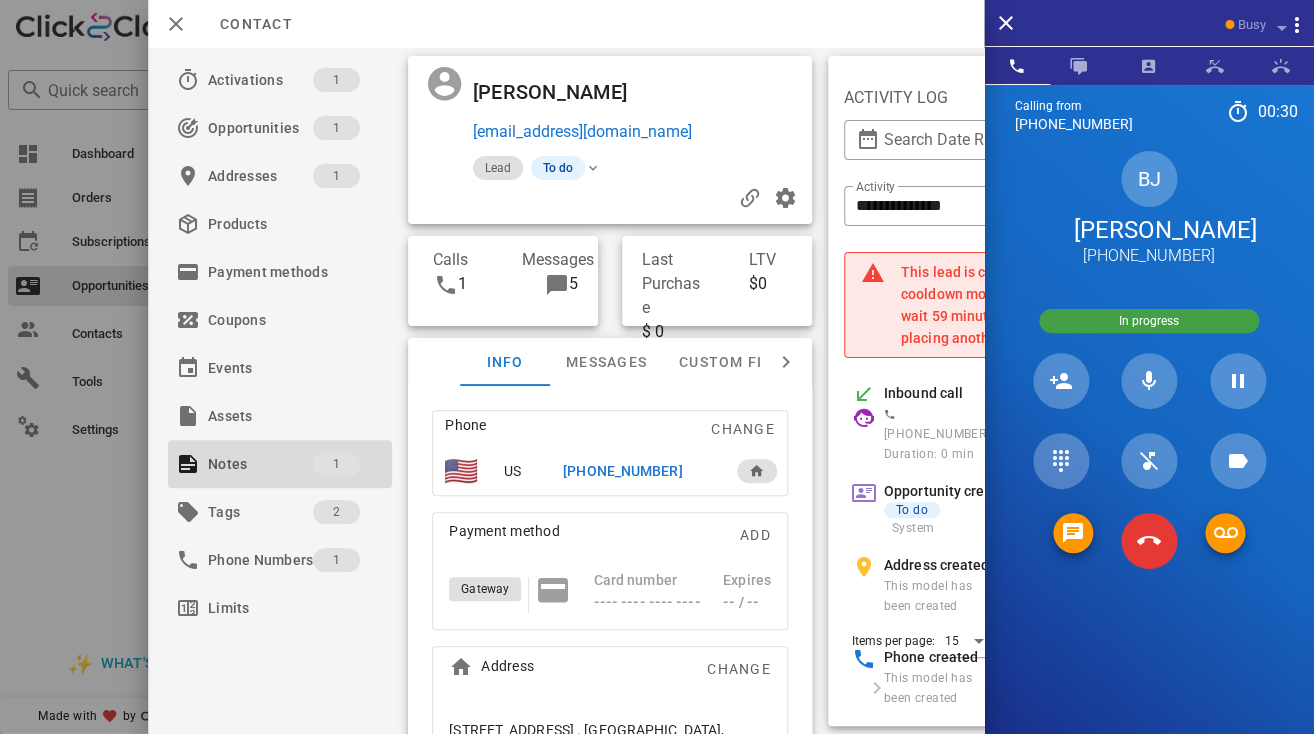 scroll, scrollTop: 87, scrollLeft: 0, axis: vertical 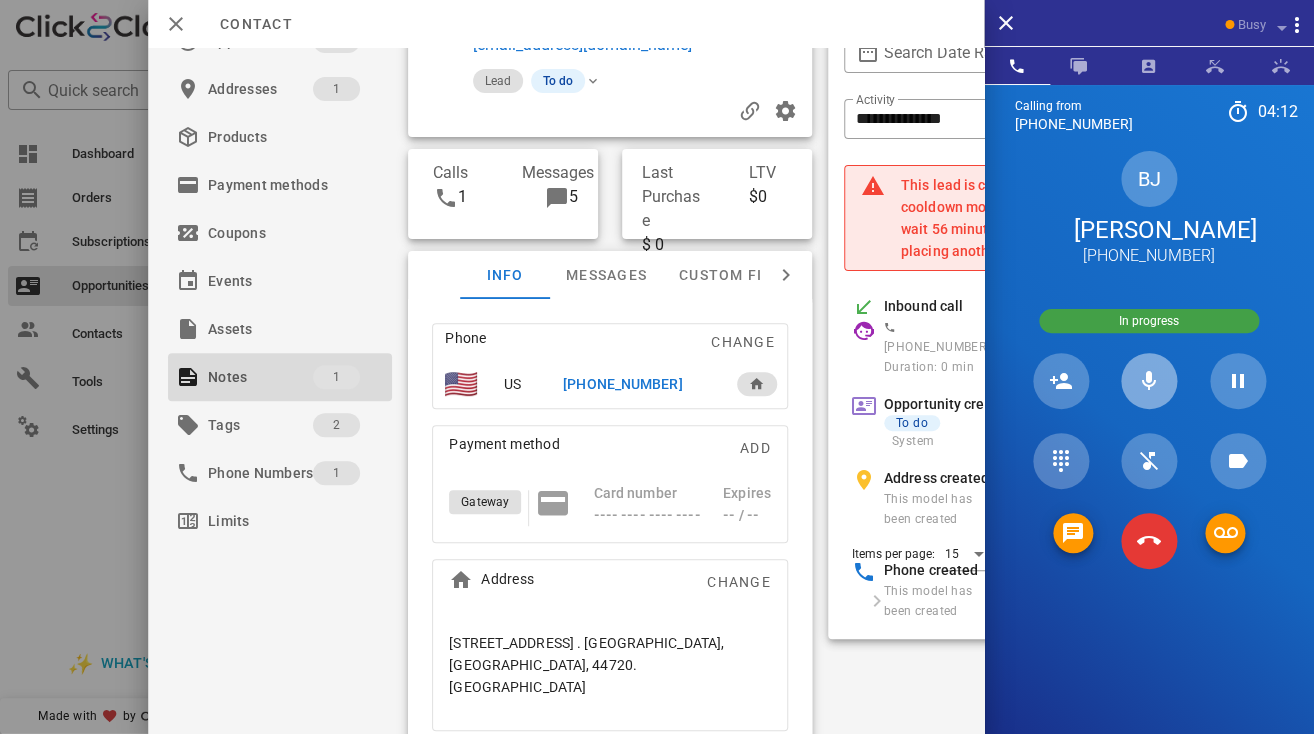 click at bounding box center [1149, 381] 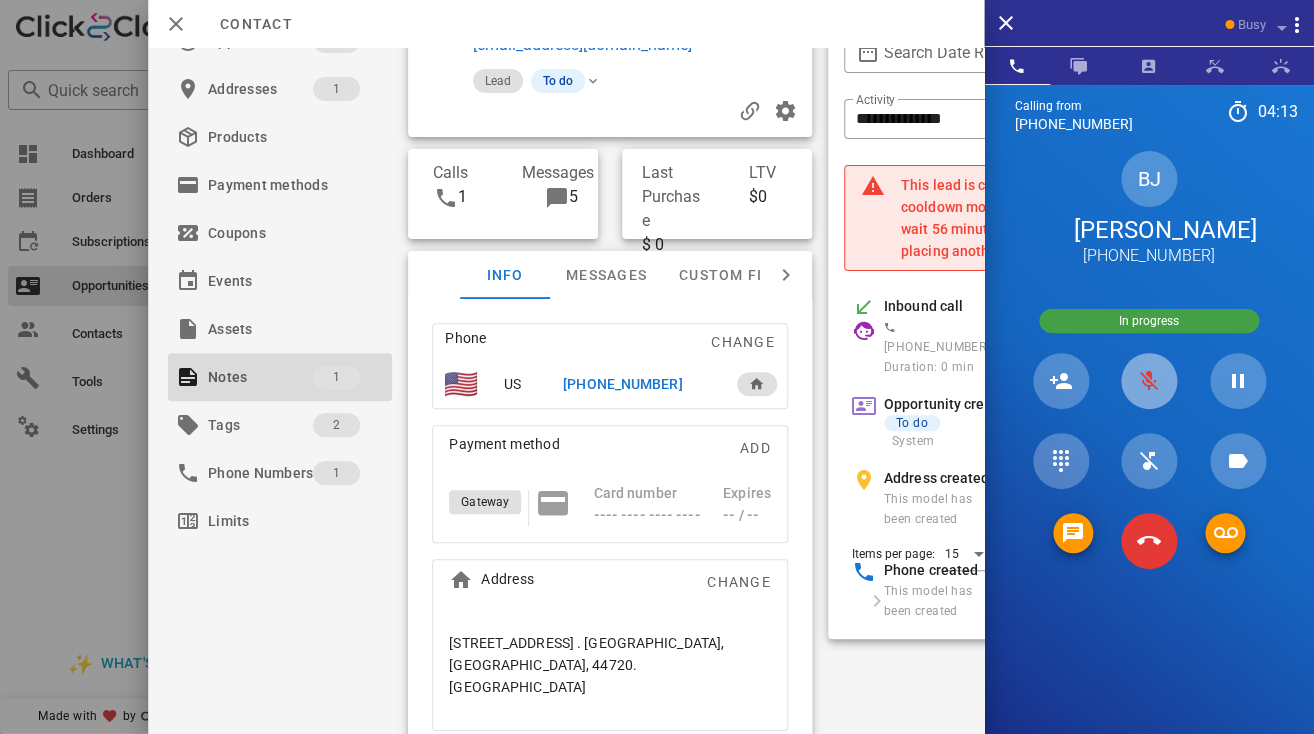 click at bounding box center (1149, 381) 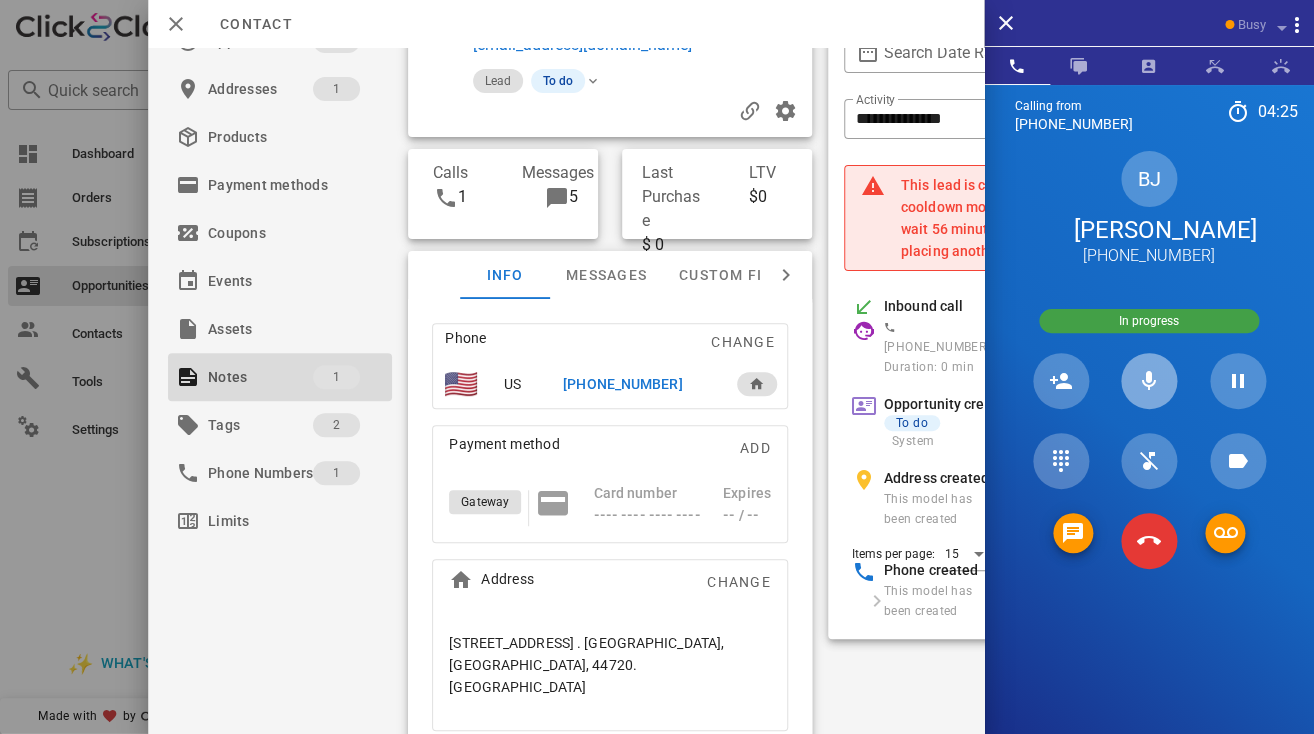 type 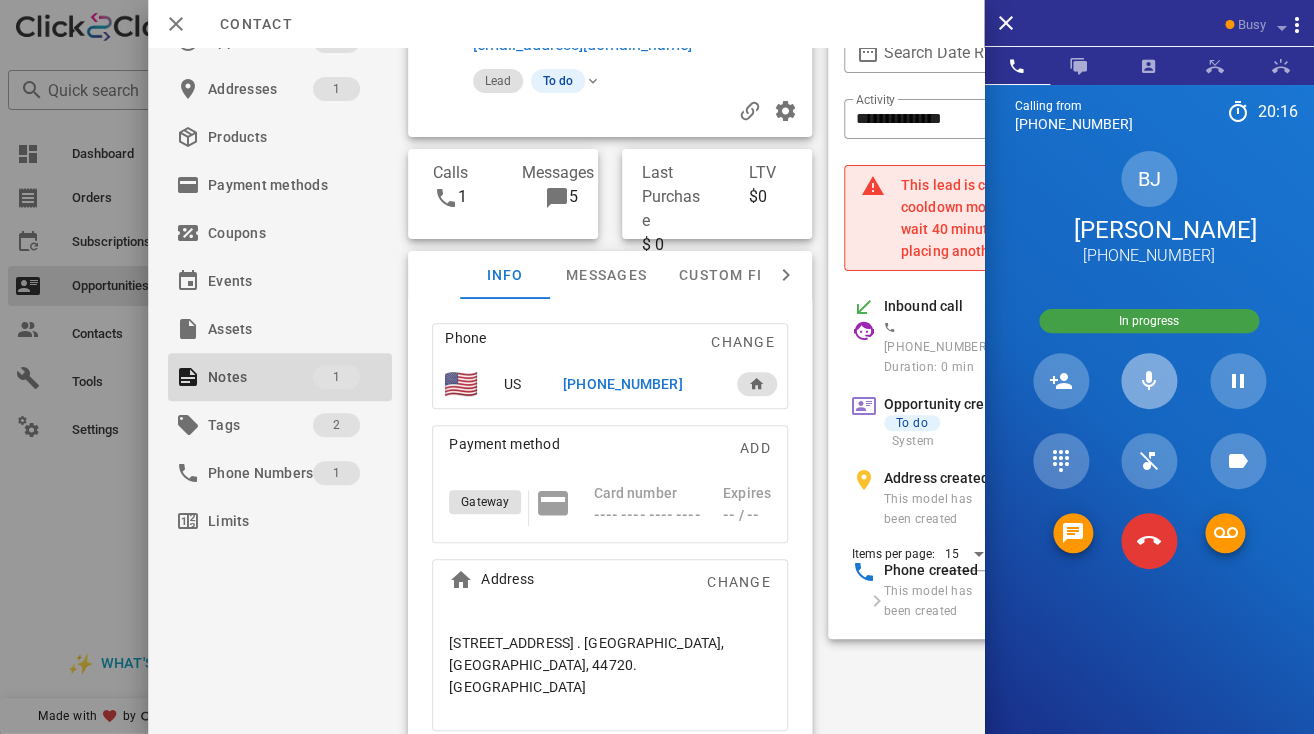 click at bounding box center [1149, 381] 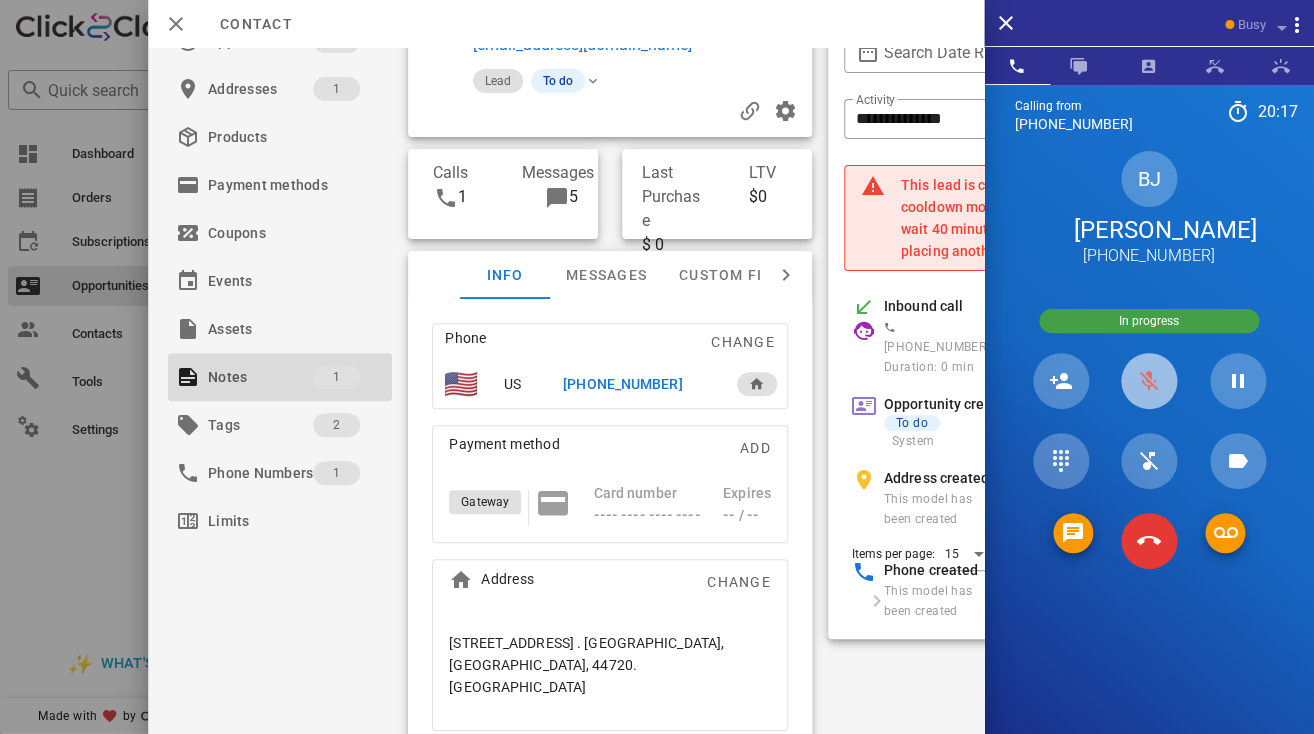 click at bounding box center [1149, 381] 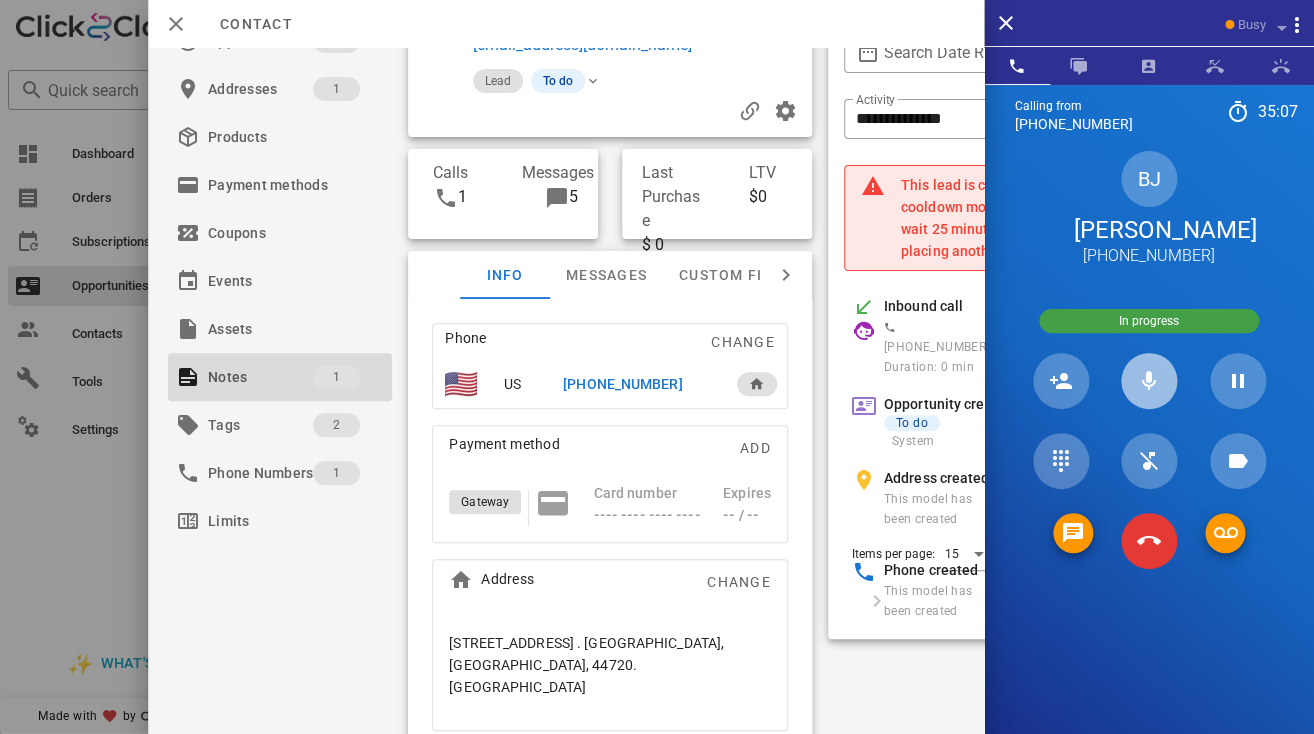 click at bounding box center [1149, 381] 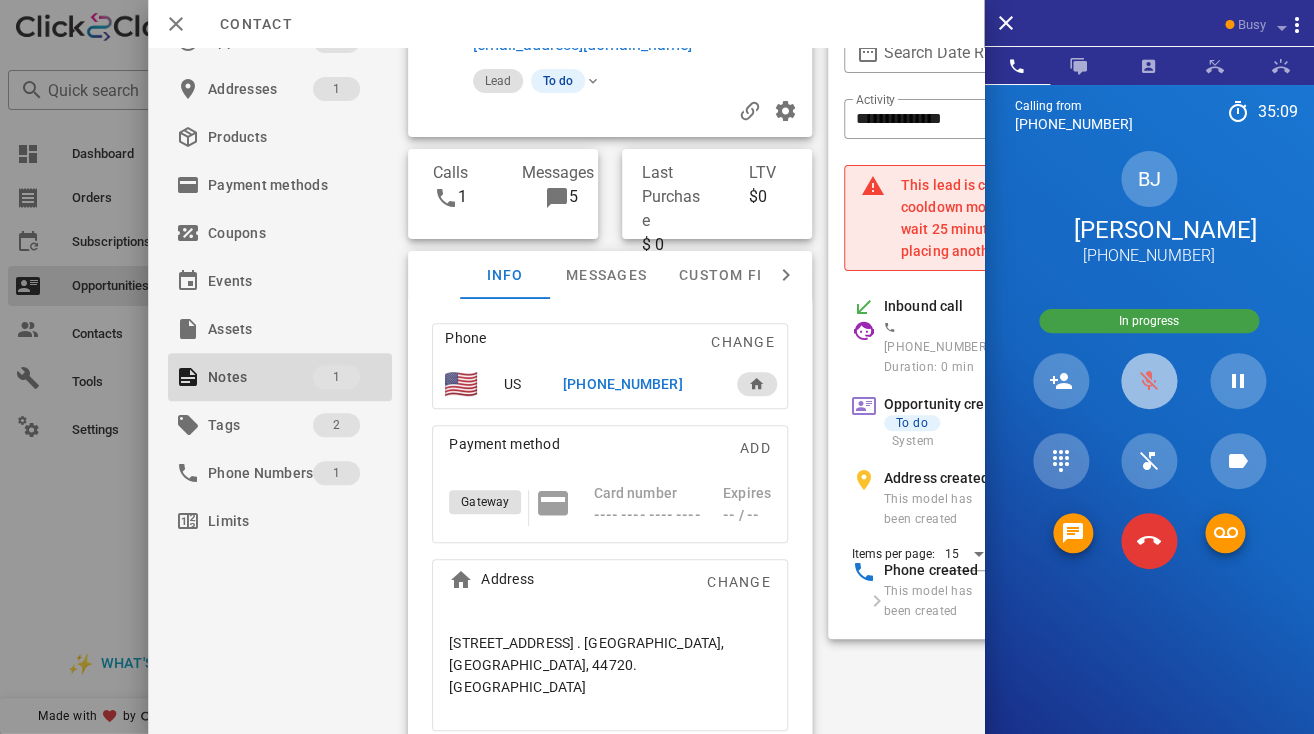 click at bounding box center (1149, 381) 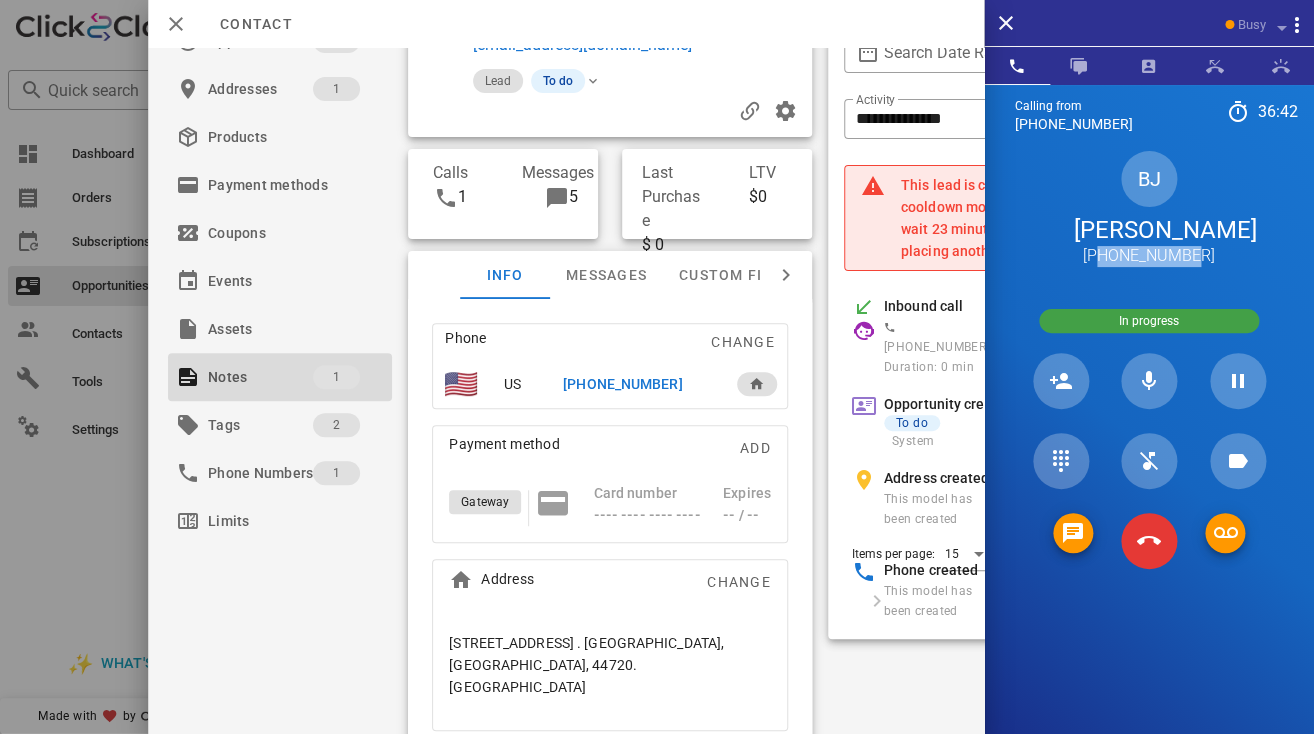 copy on "3048340599" 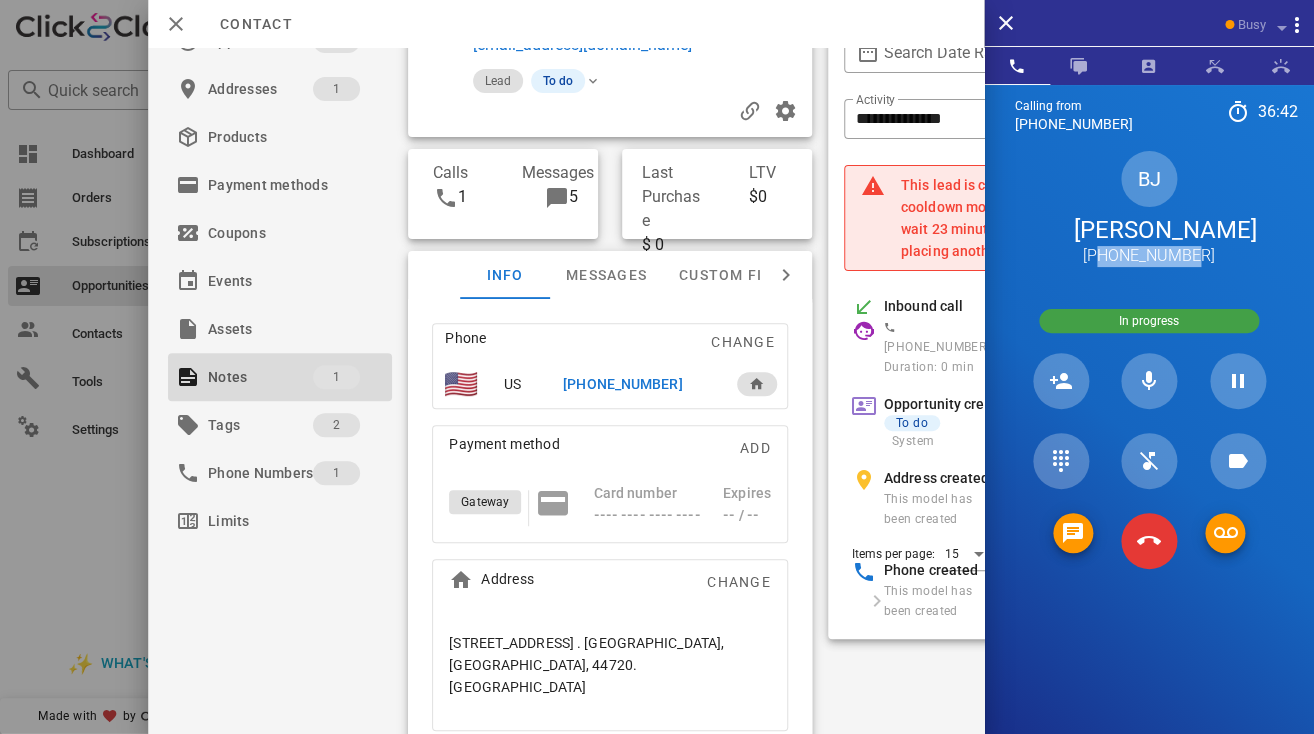 drag, startPoint x: 1207, startPoint y: 257, endPoint x: 1115, endPoint y: 256, distance: 92.00543 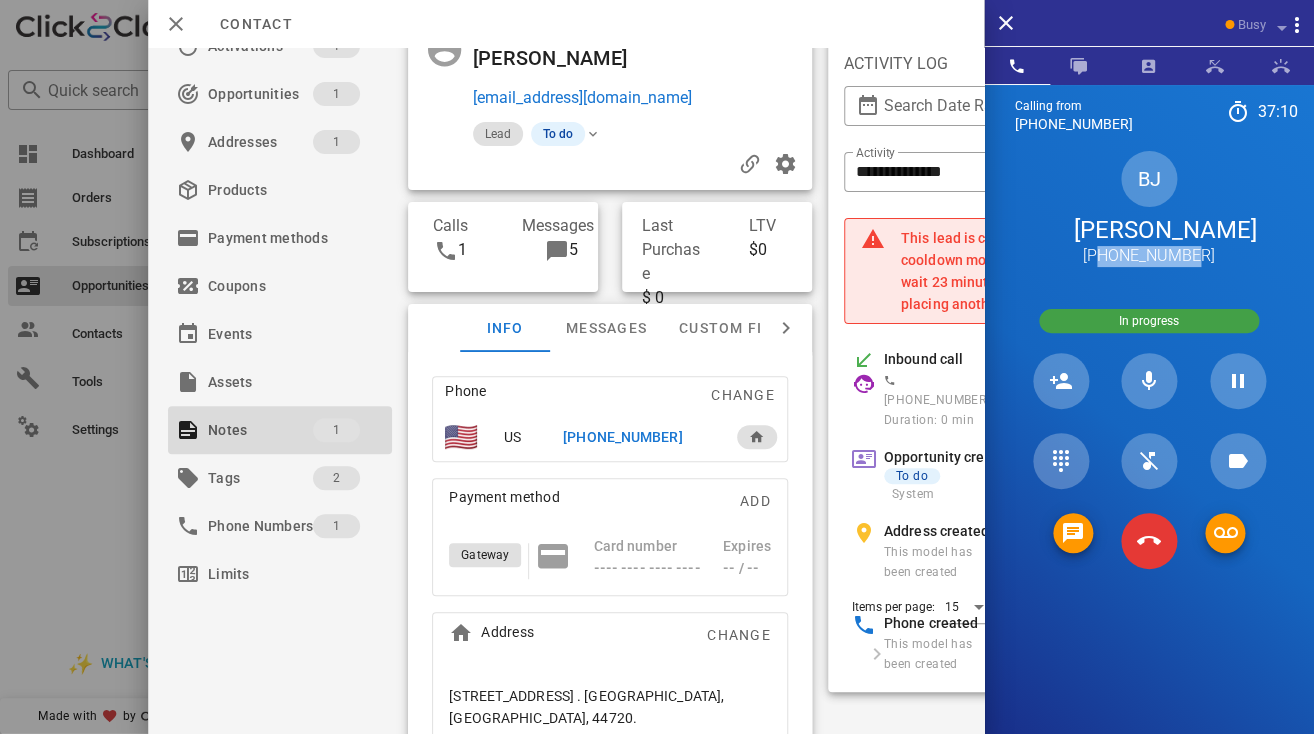 scroll, scrollTop: 0, scrollLeft: 0, axis: both 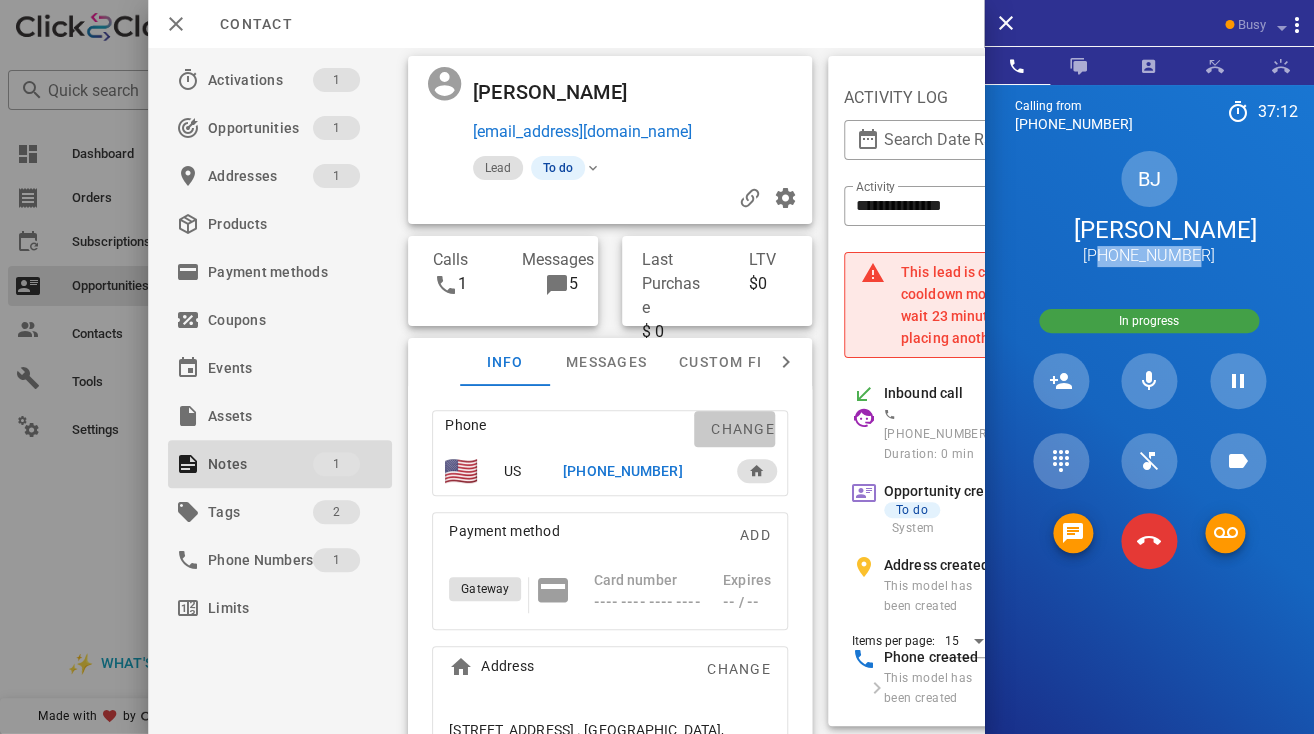 click on "Change" at bounding box center (742, 429) 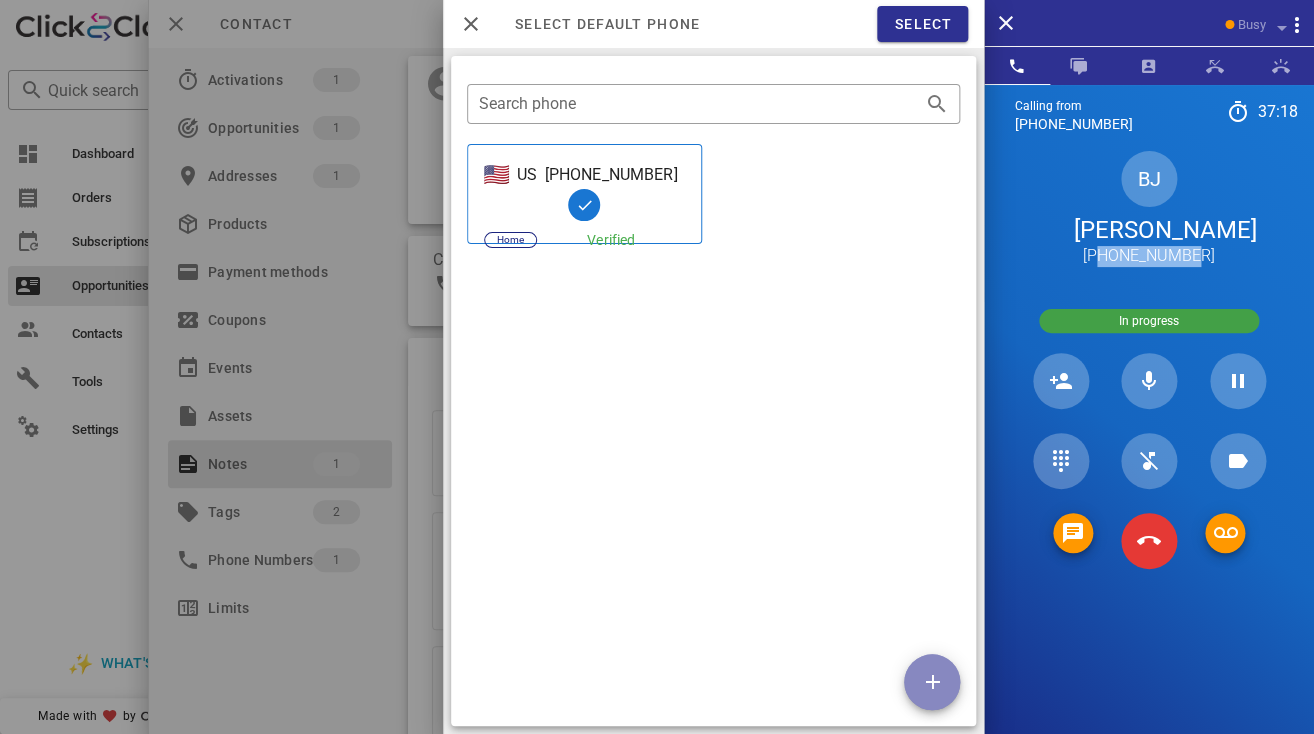 click at bounding box center [932, 682] 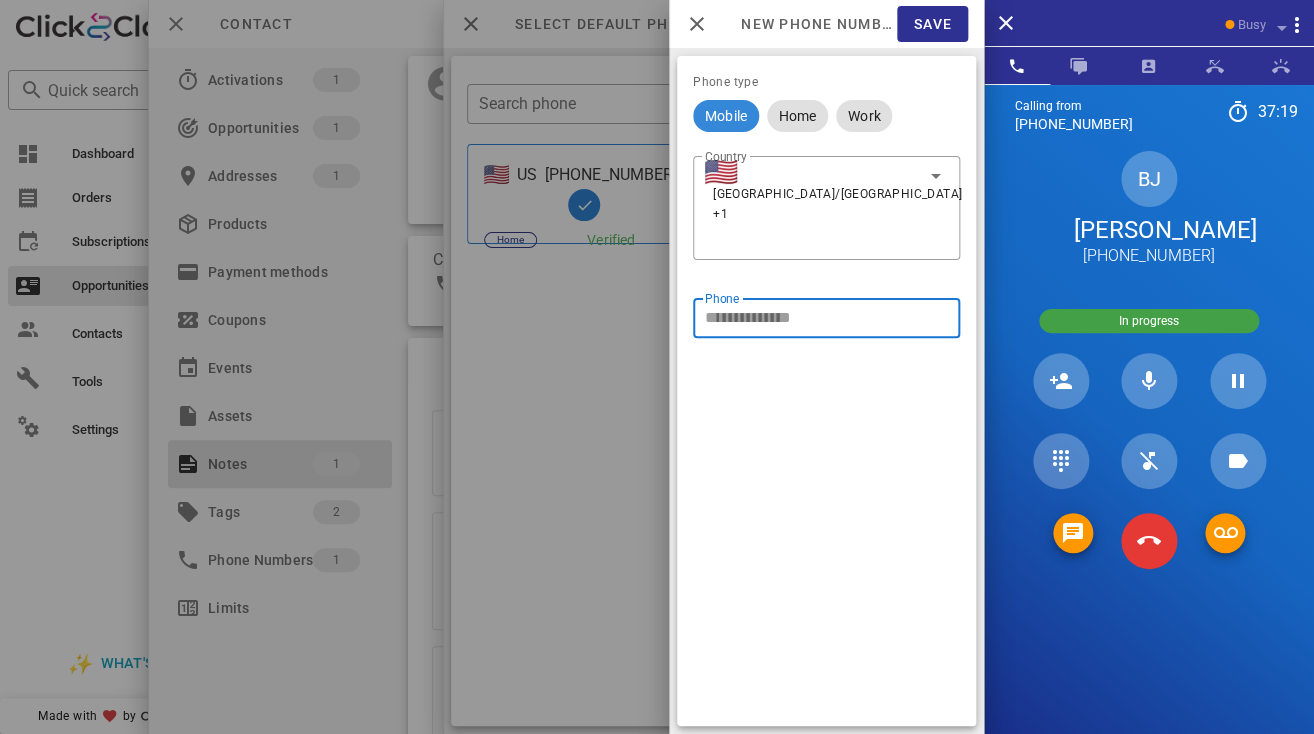 click on "Phone" at bounding box center [826, 318] 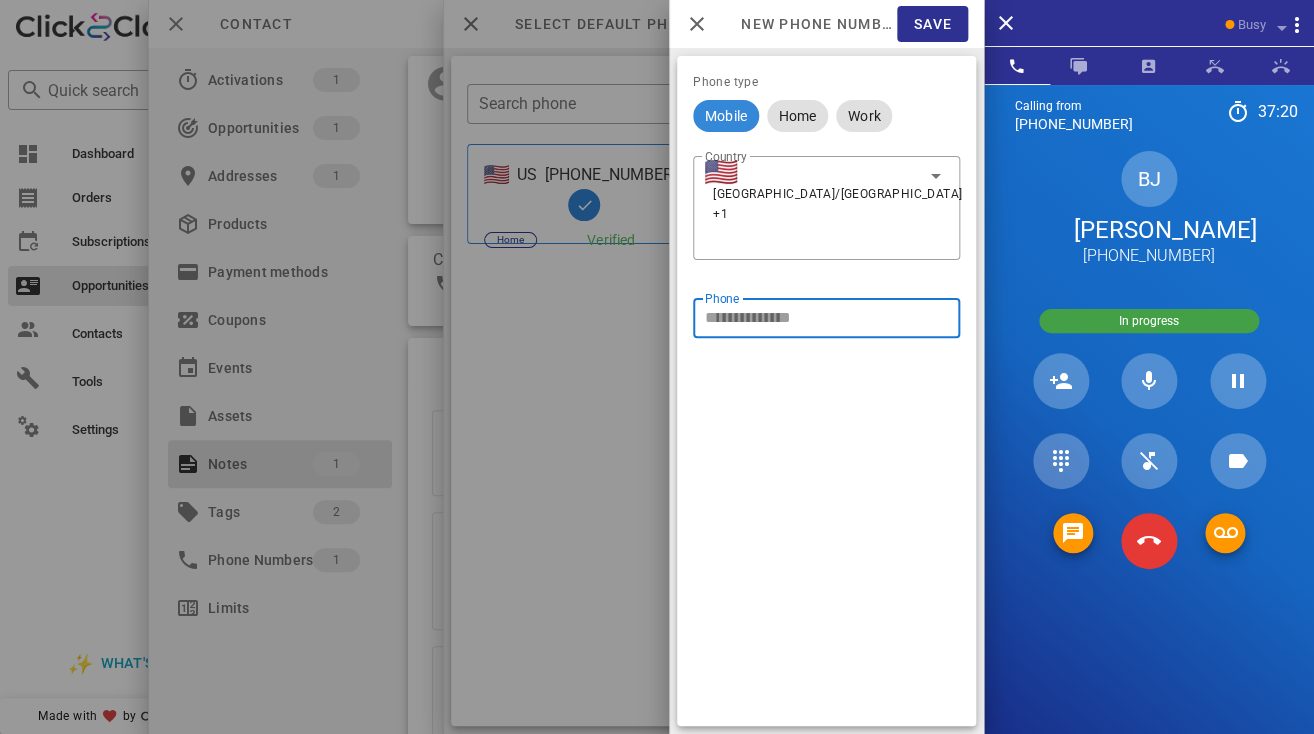 paste on "**********" 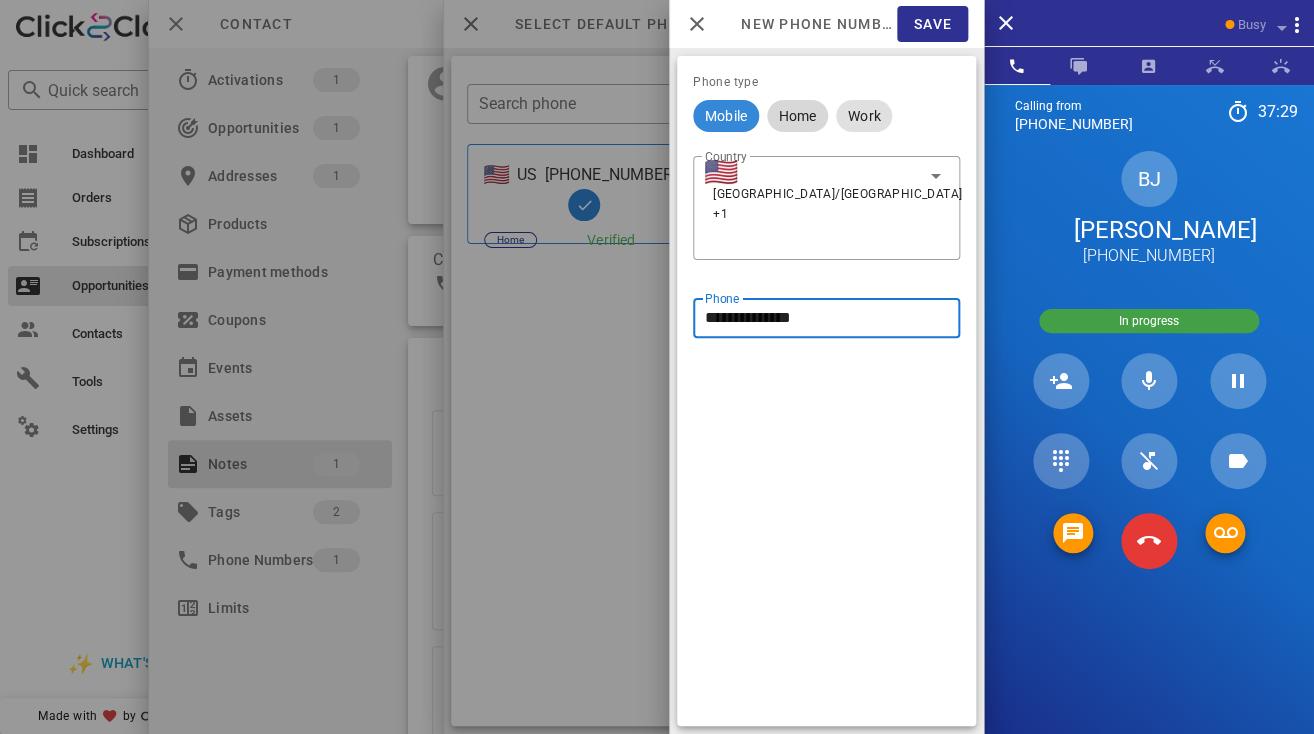 type on "**********" 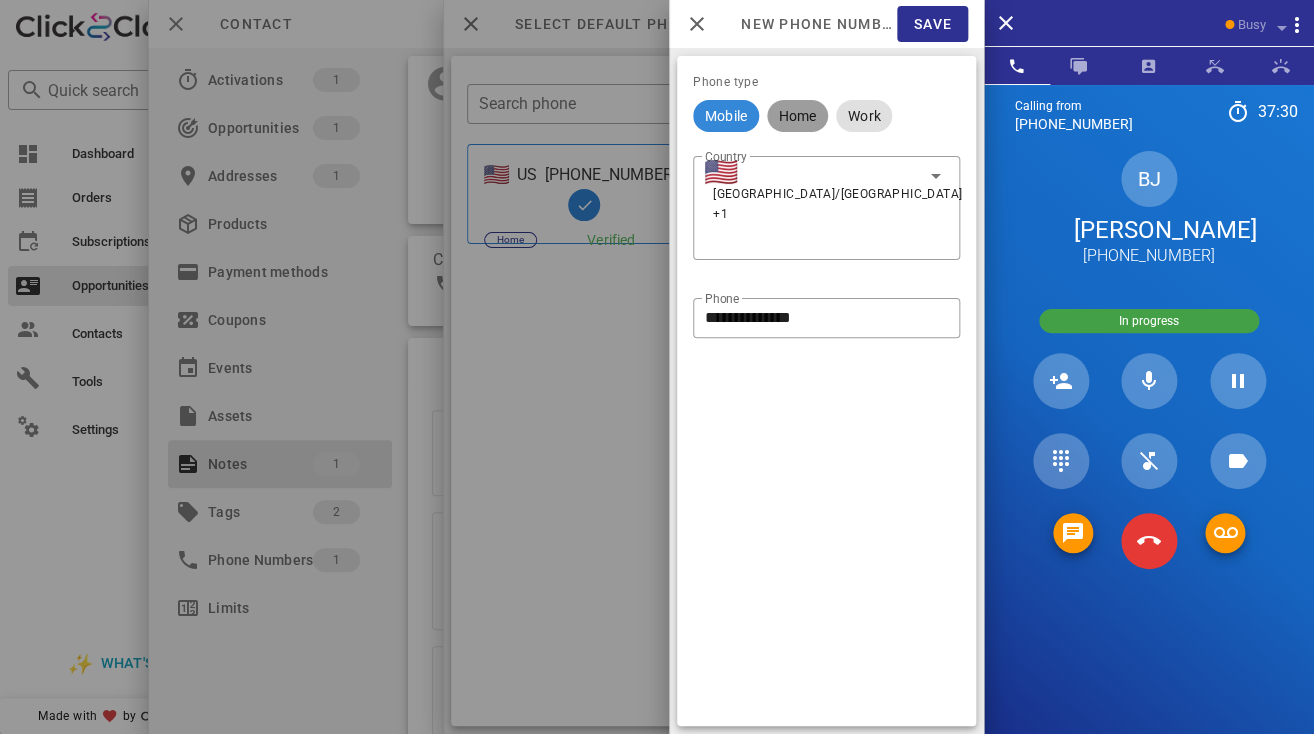 click on "Home" at bounding box center (797, 116) 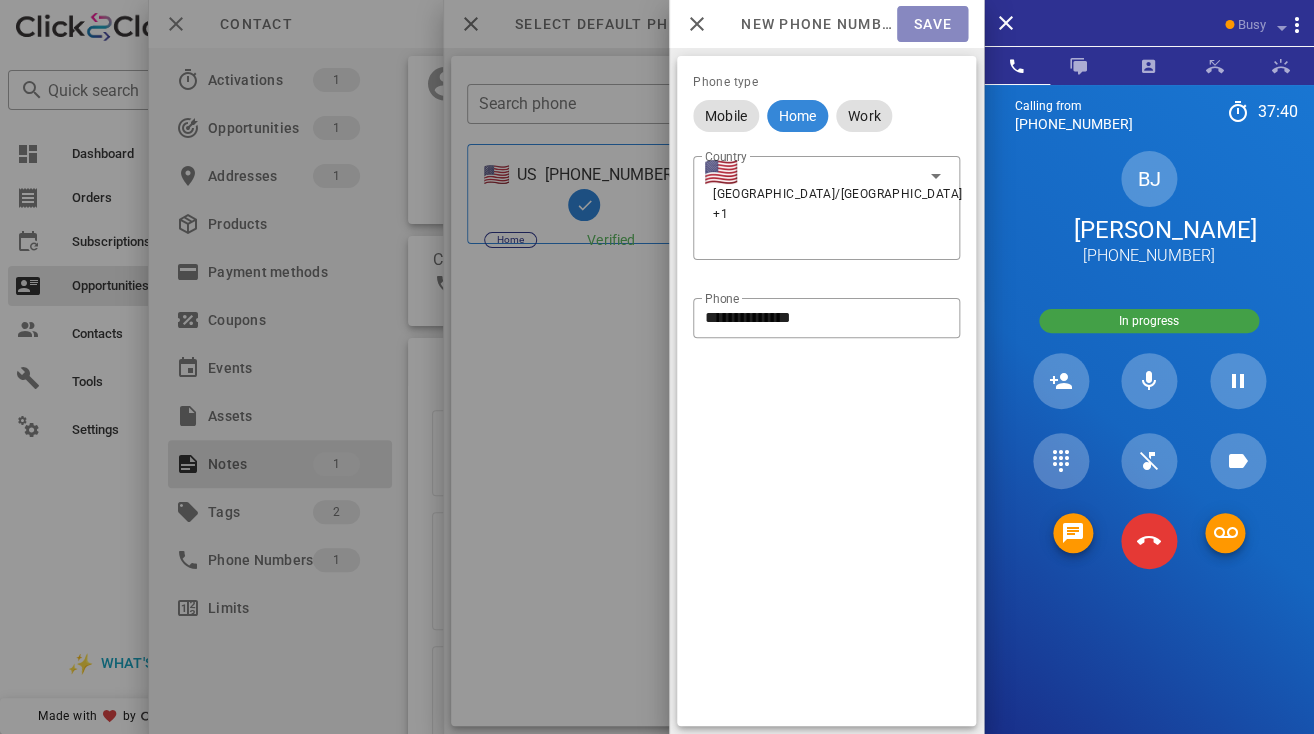 click on "Save" at bounding box center [932, 24] 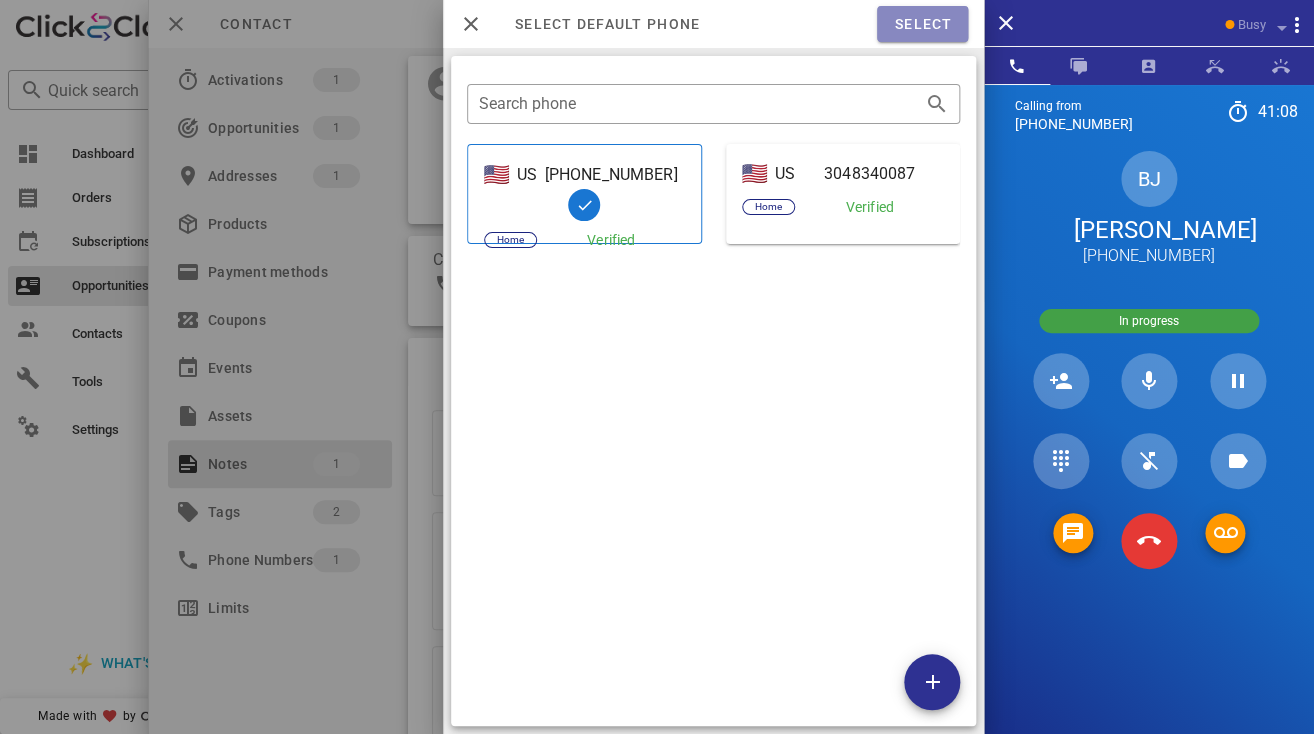 click on "Select" at bounding box center [922, 24] 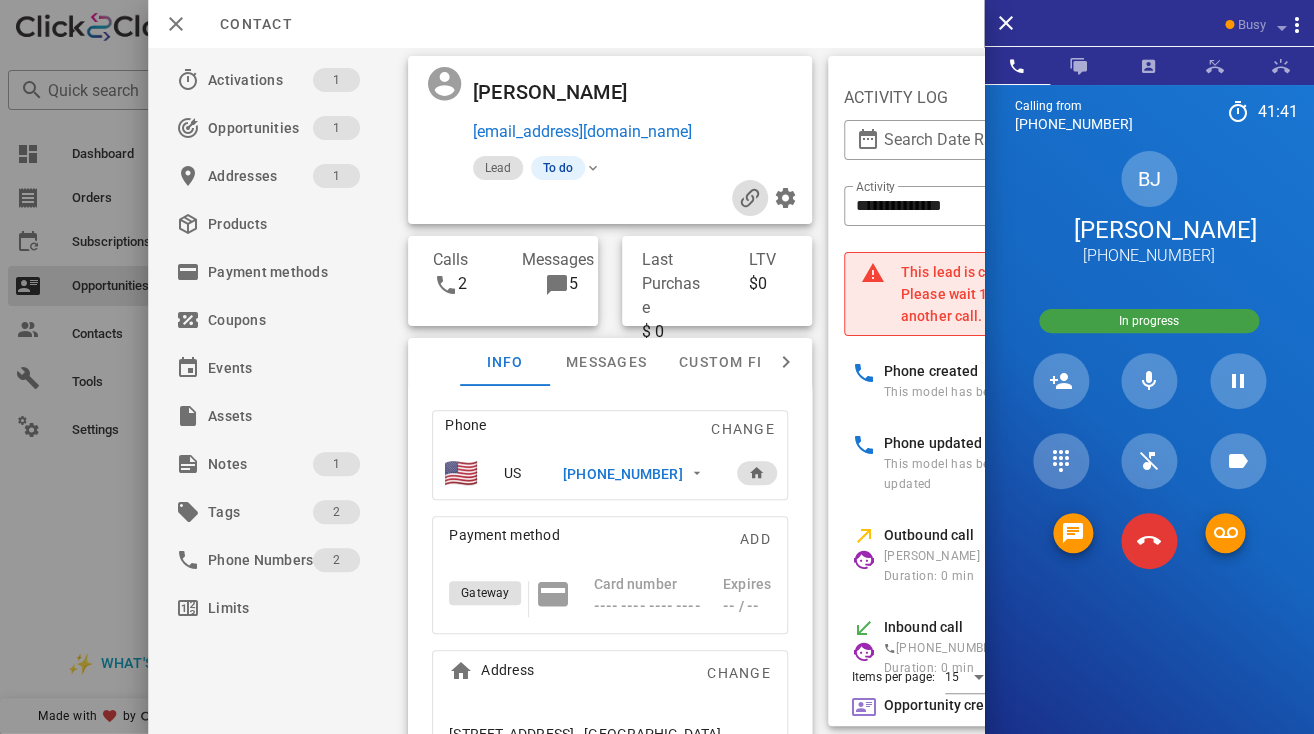 click at bounding box center [749, 198] 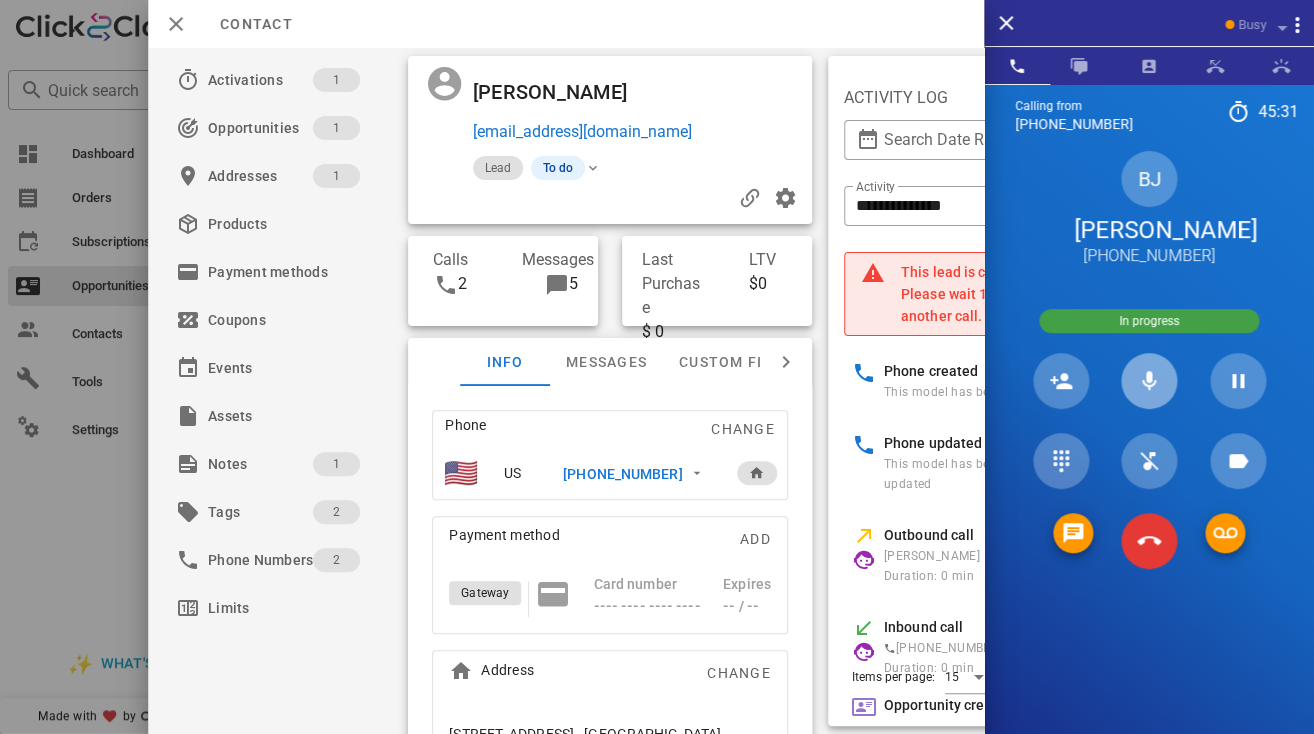 click at bounding box center [1149, 381] 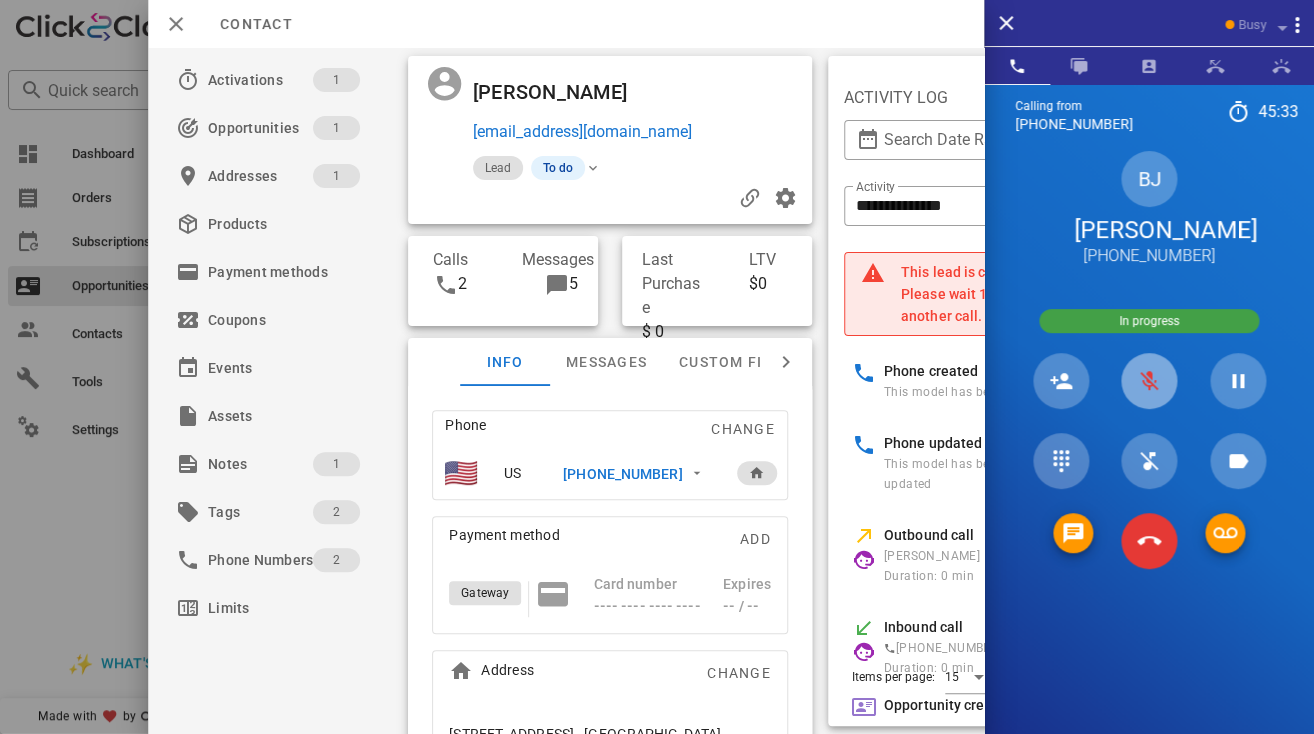 click at bounding box center (1149, 381) 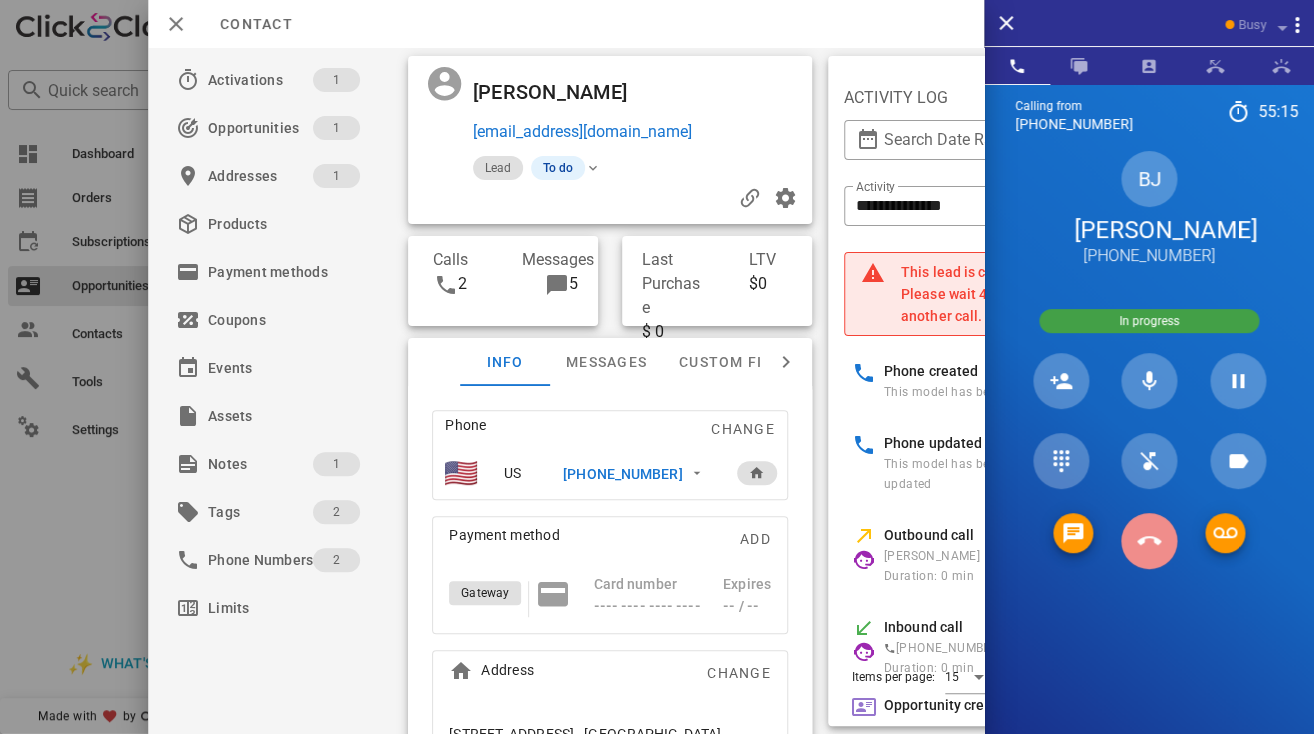 click at bounding box center [1149, 541] 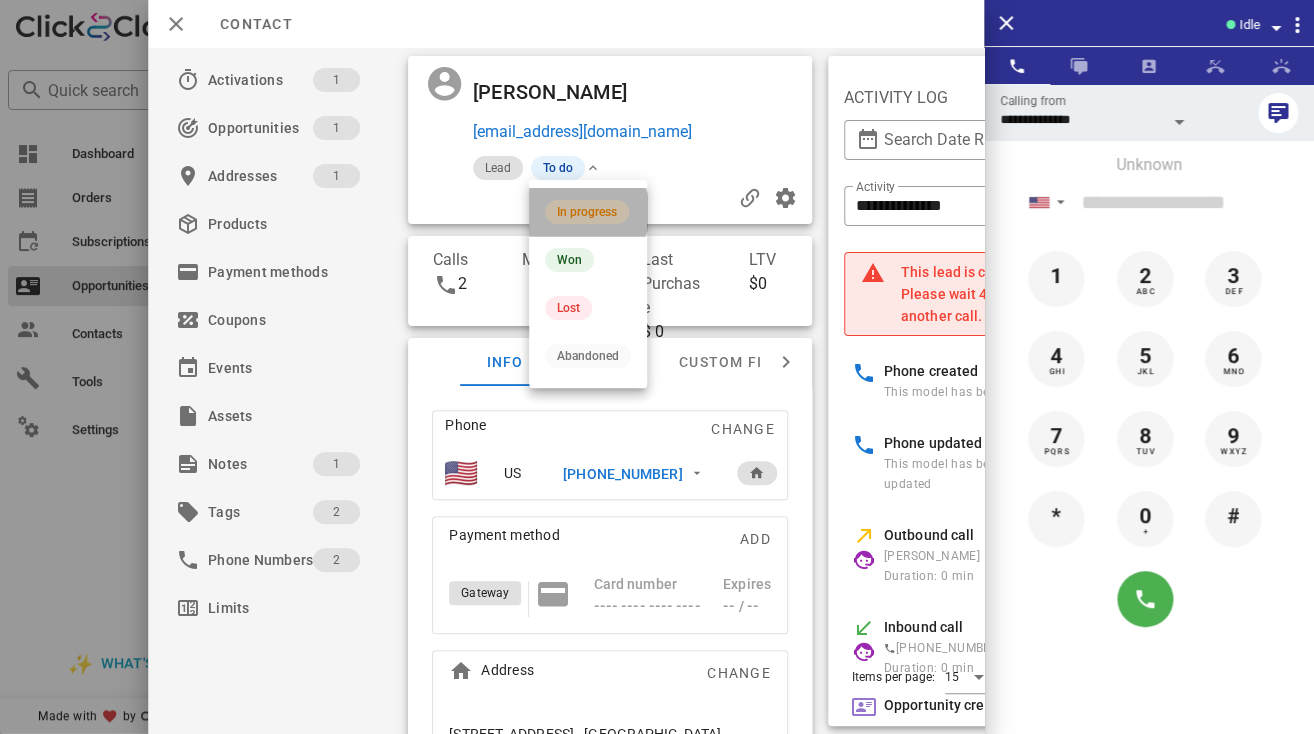 click on "In progress" at bounding box center [587, 212] 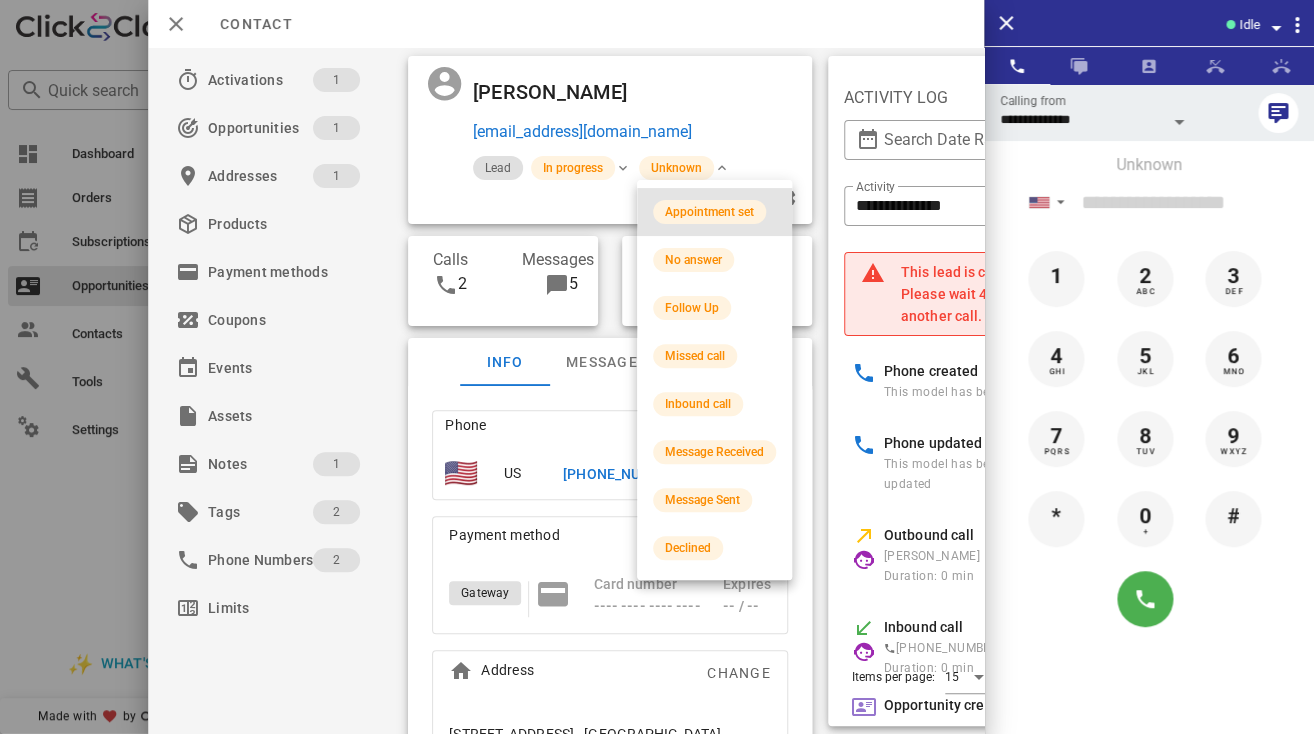 click on "Appointment set" at bounding box center [714, 212] 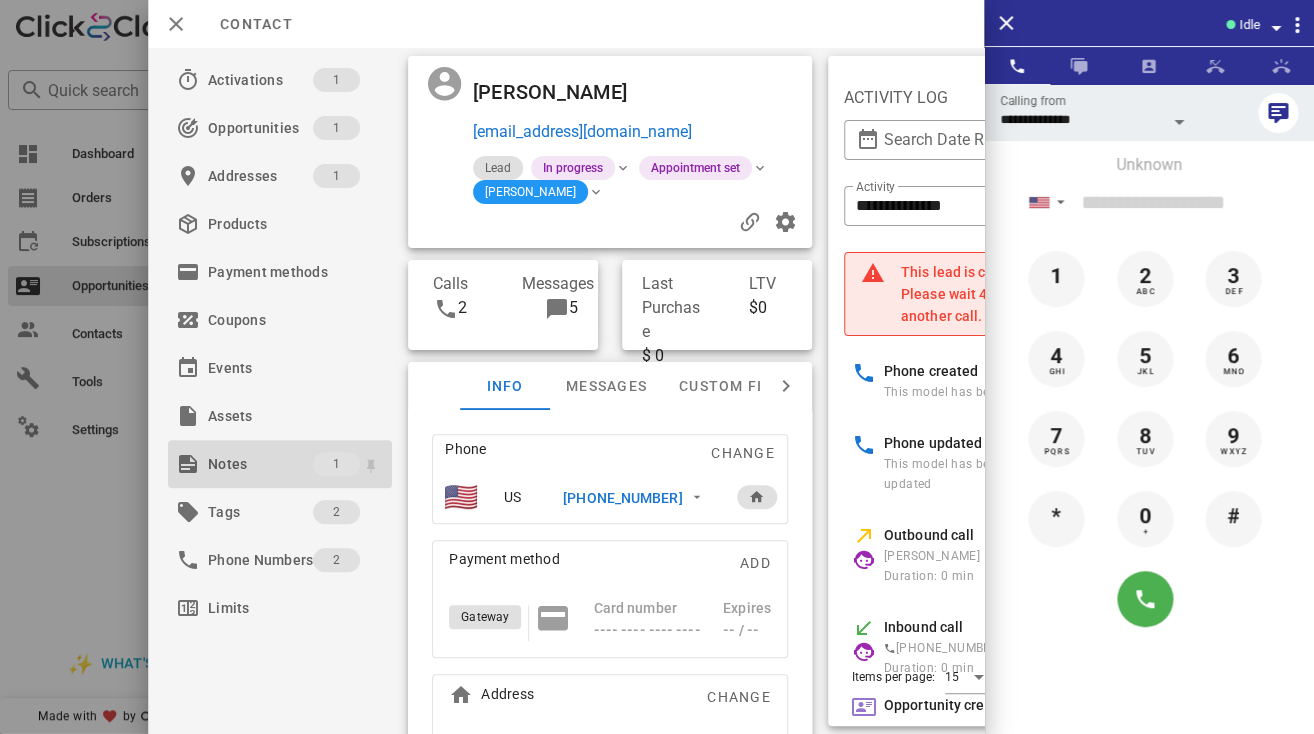 click on "Notes" at bounding box center [260, 464] 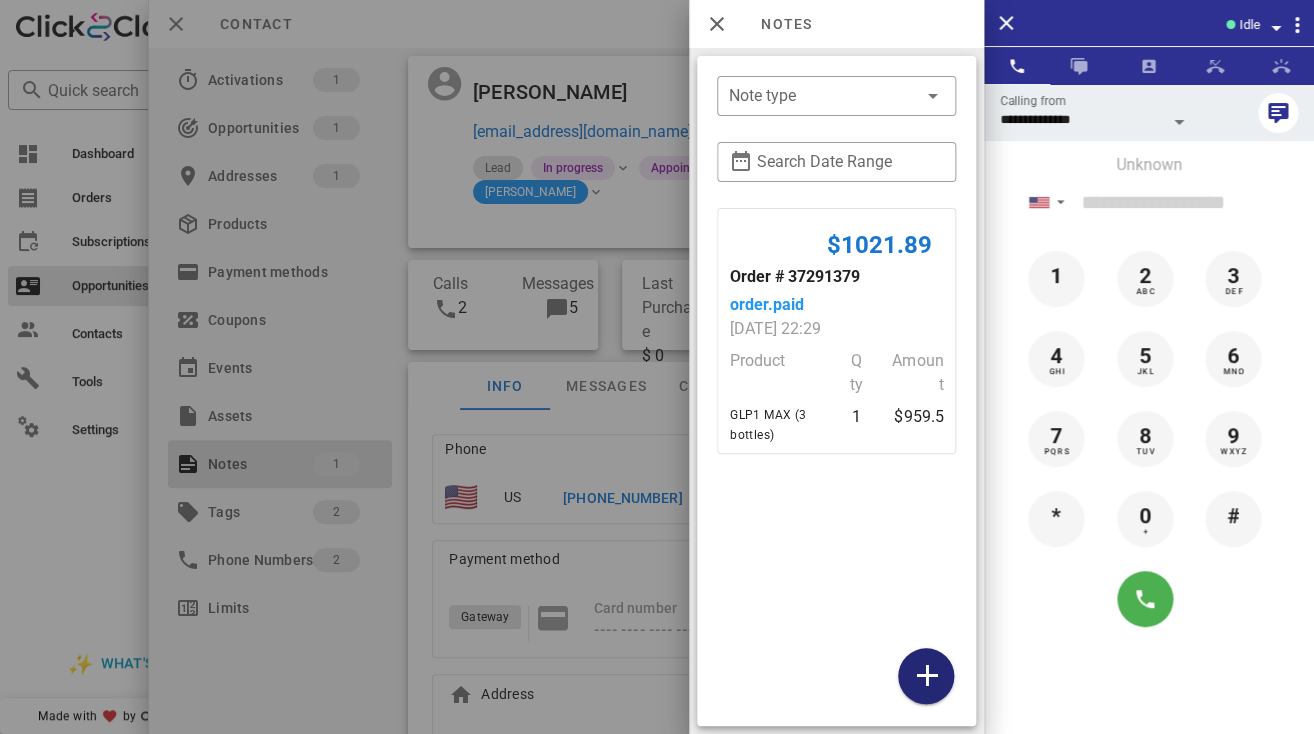 click at bounding box center [926, 676] 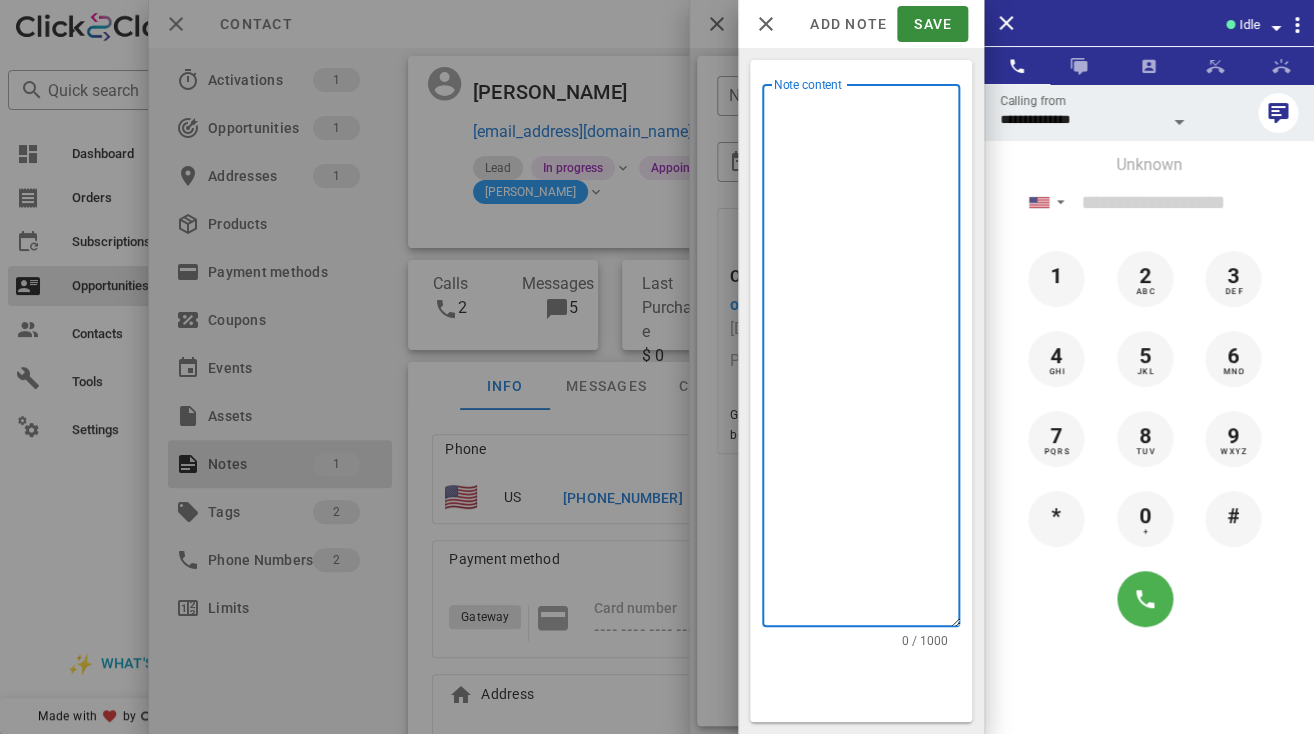 click on "Note content" at bounding box center (867, 360) 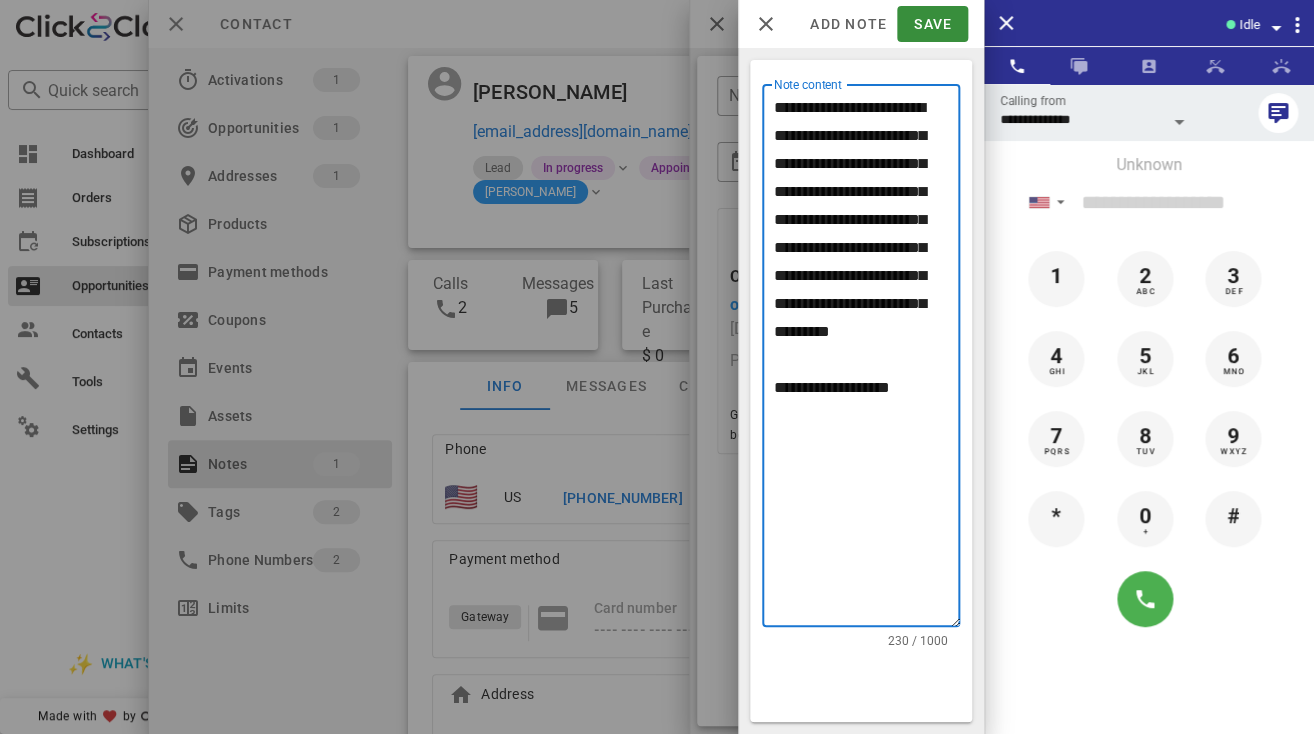 paste on "**********" 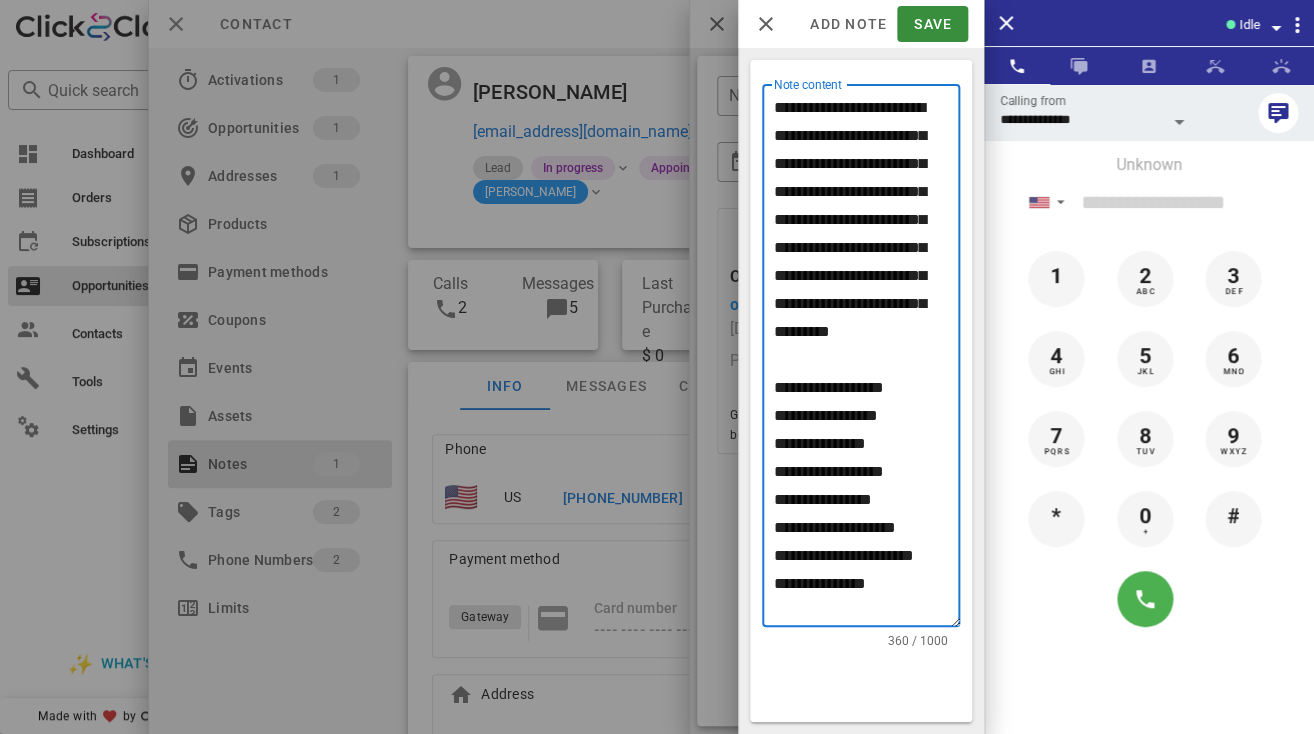 scroll, scrollTop: 34, scrollLeft: 0, axis: vertical 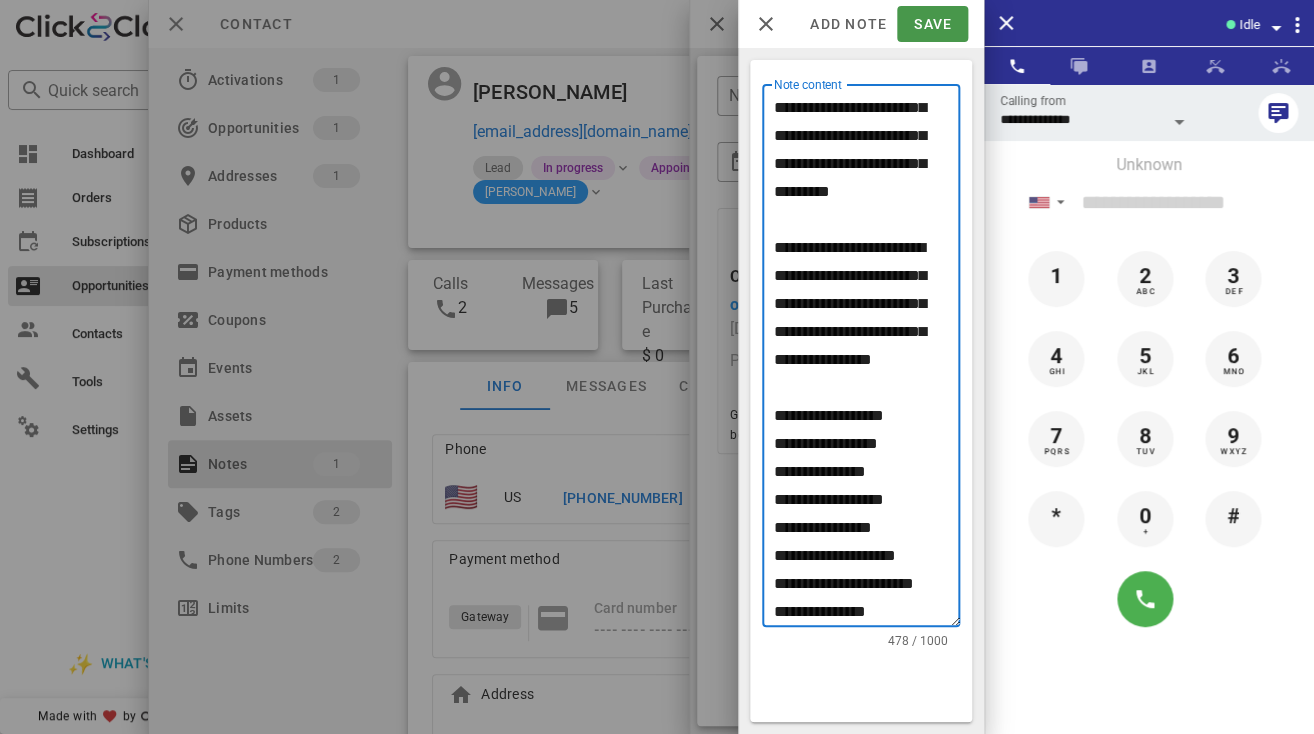 type on "**********" 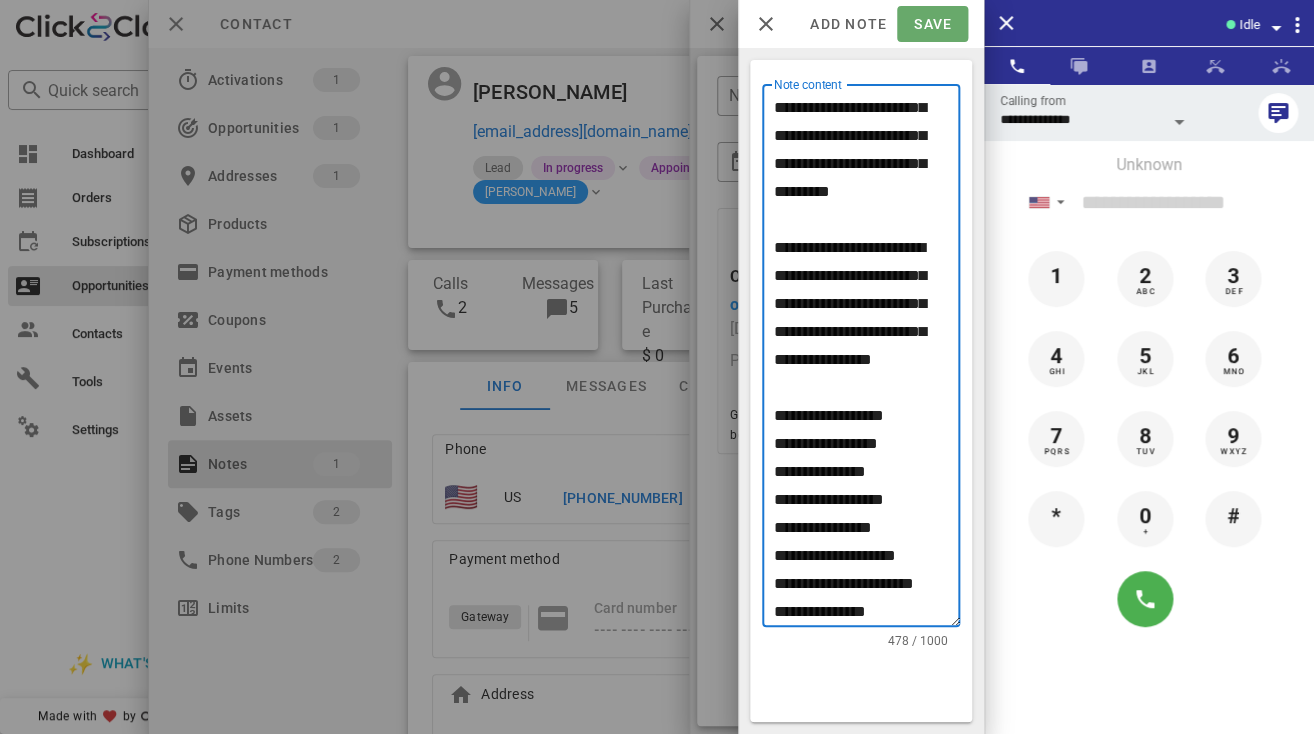 click on "Save" at bounding box center [932, 24] 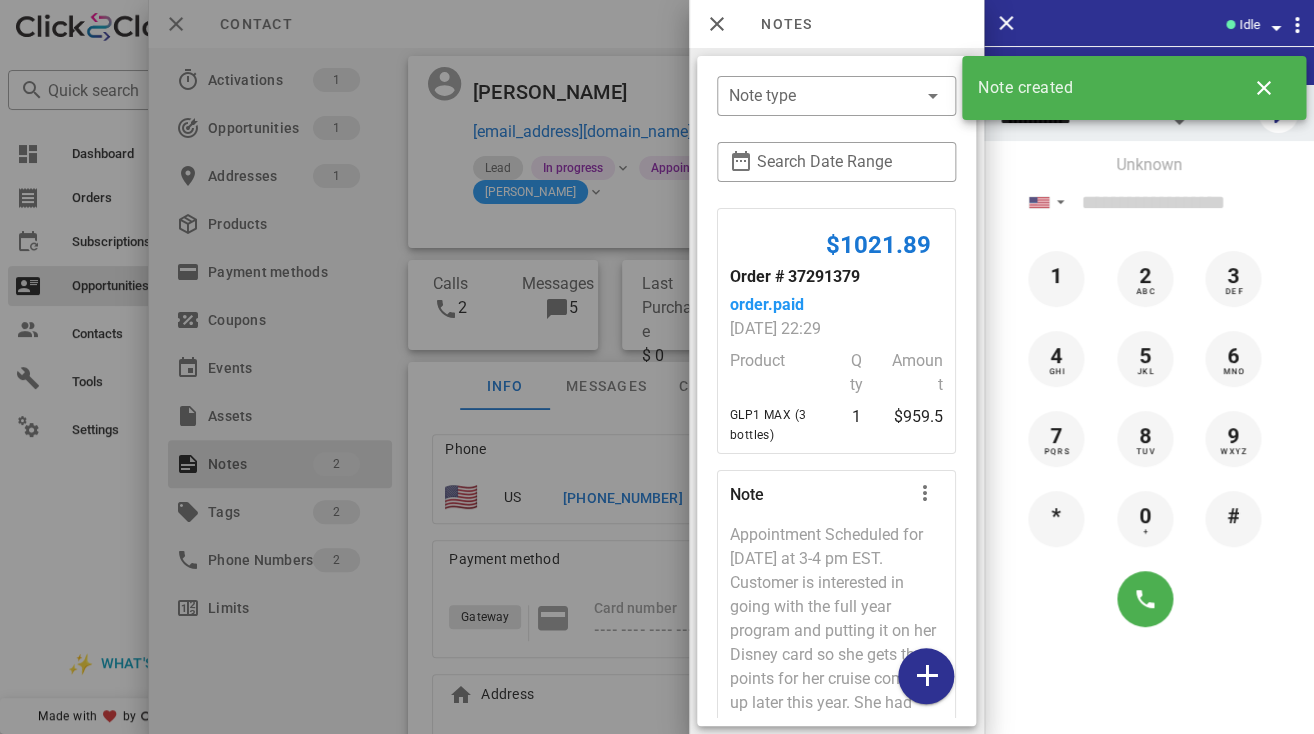 scroll, scrollTop: 340, scrollLeft: 0, axis: vertical 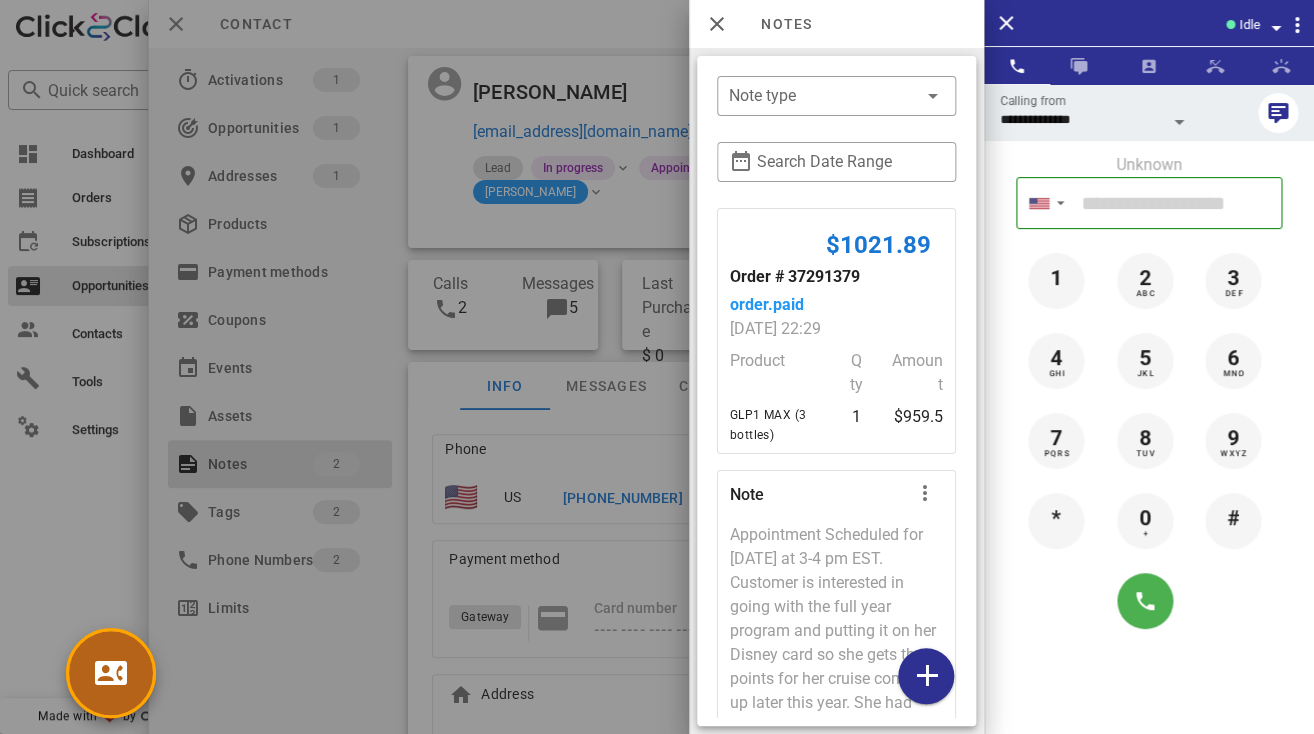 click at bounding box center [111, 673] 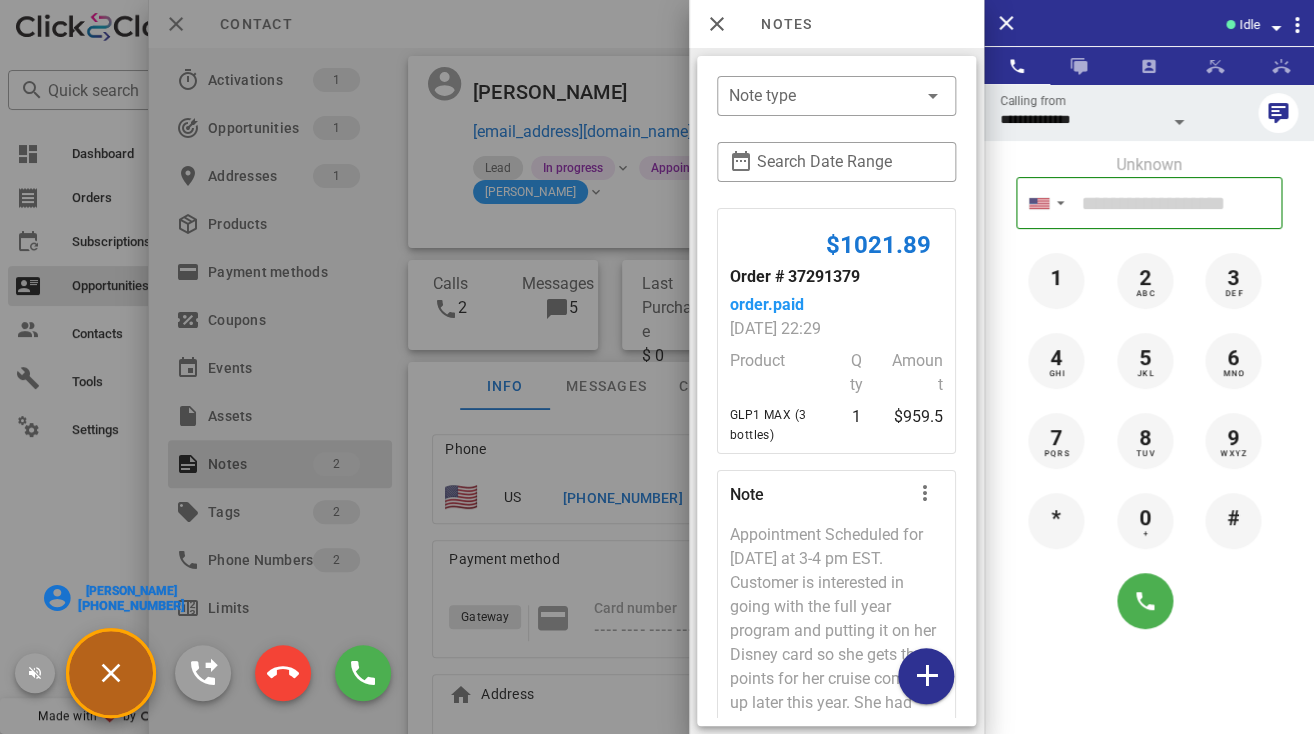 click on "[PERSON_NAME]" at bounding box center [131, 591] 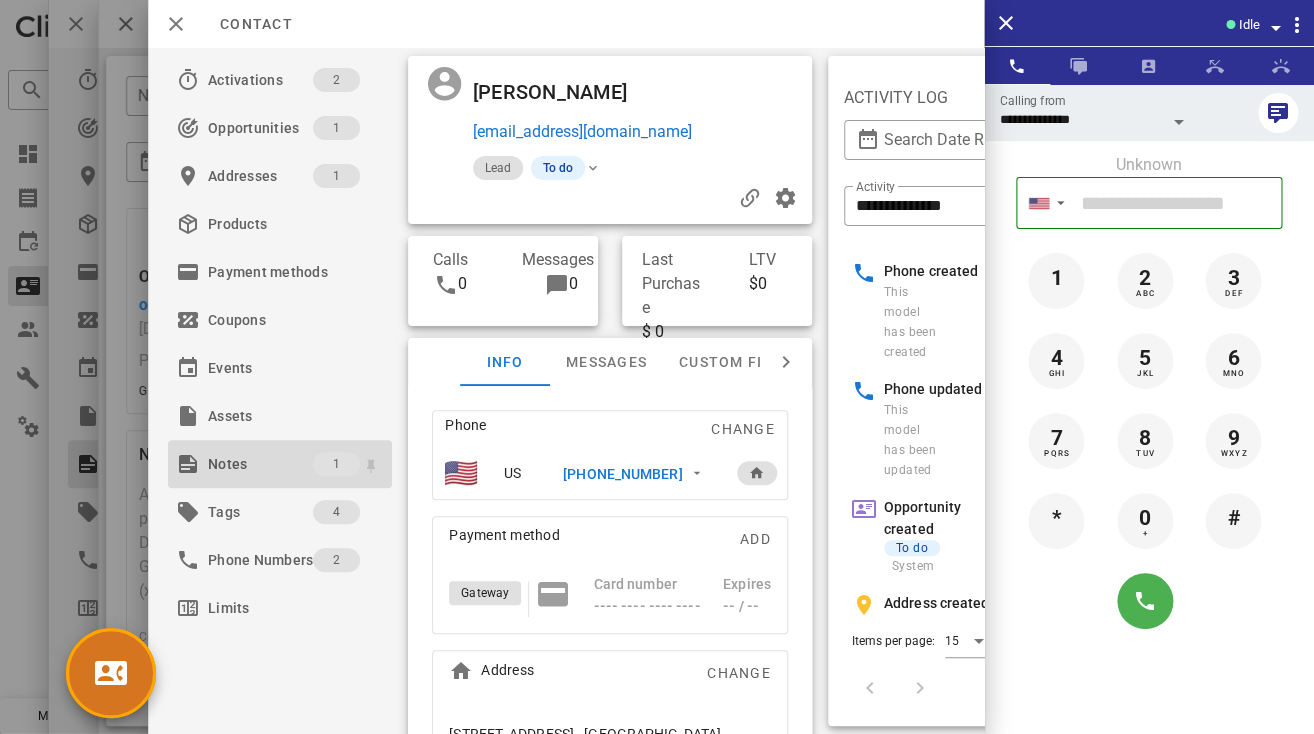 click on "Notes" at bounding box center [260, 464] 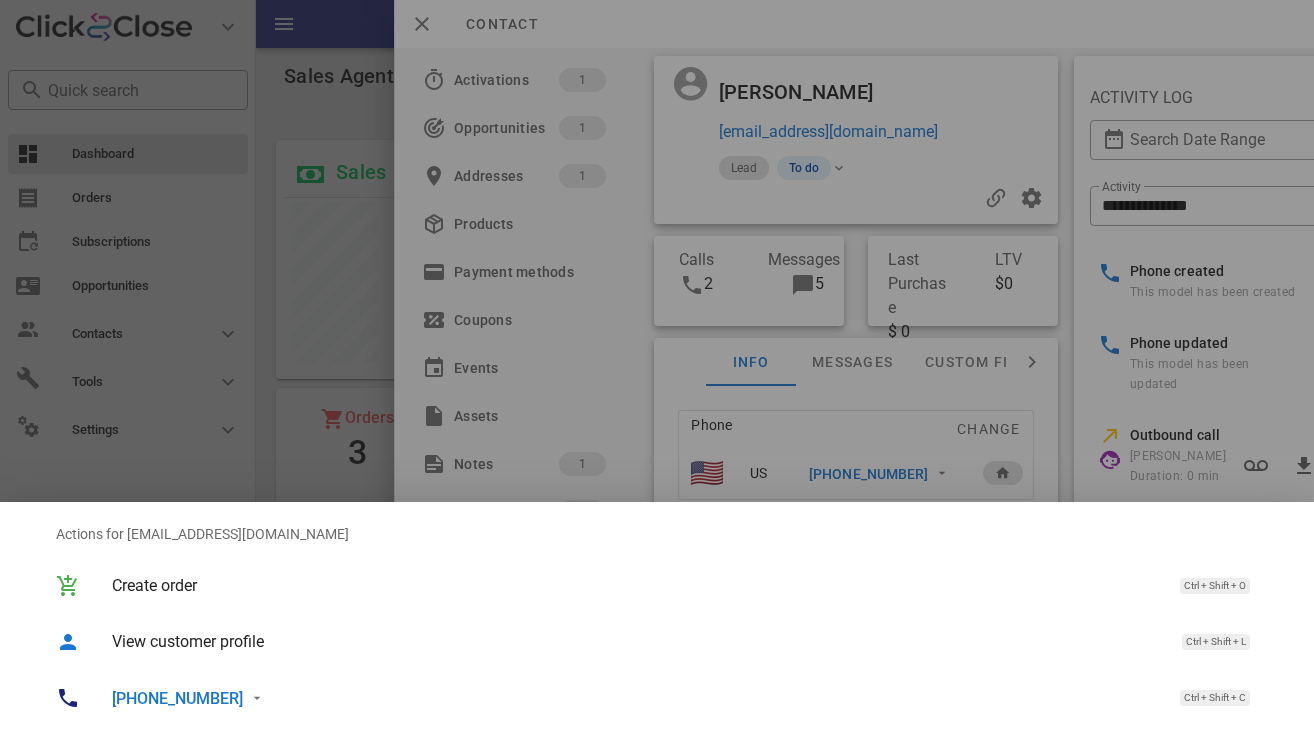 scroll, scrollTop: 0, scrollLeft: 0, axis: both 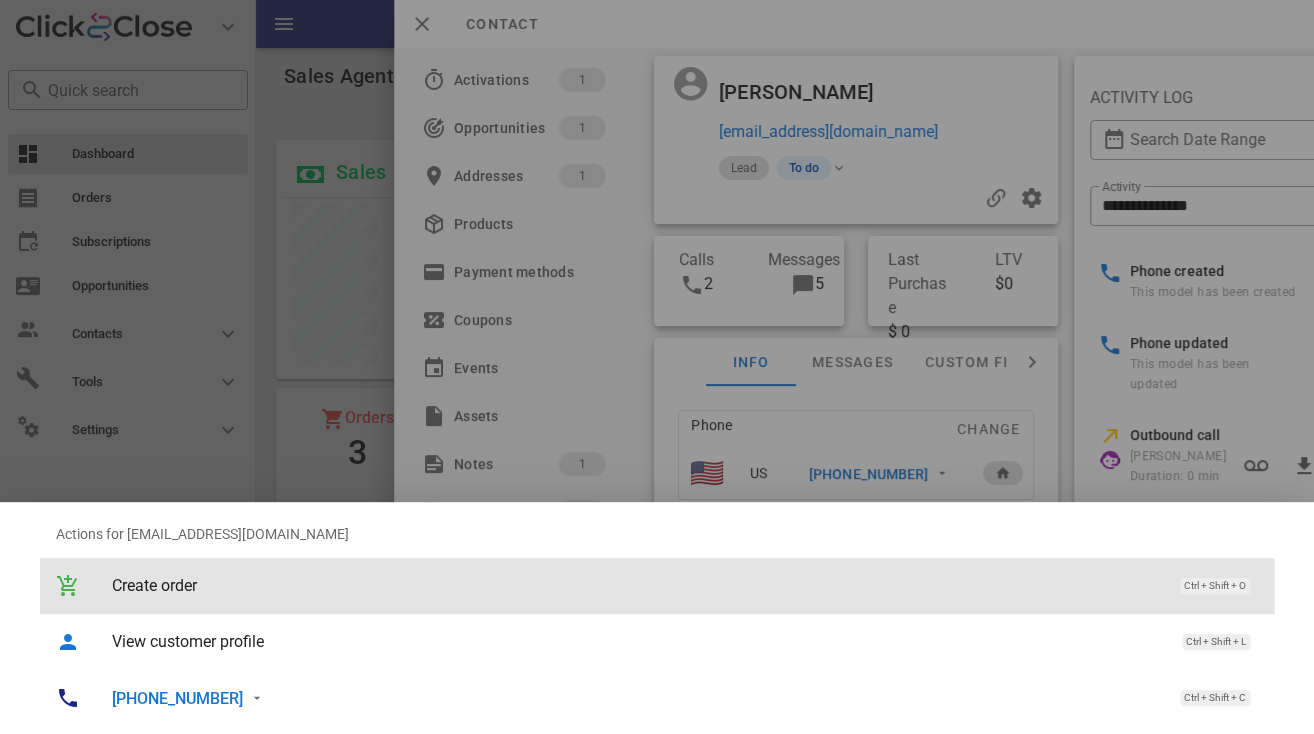 click on "Create order" at bounding box center (636, 585) 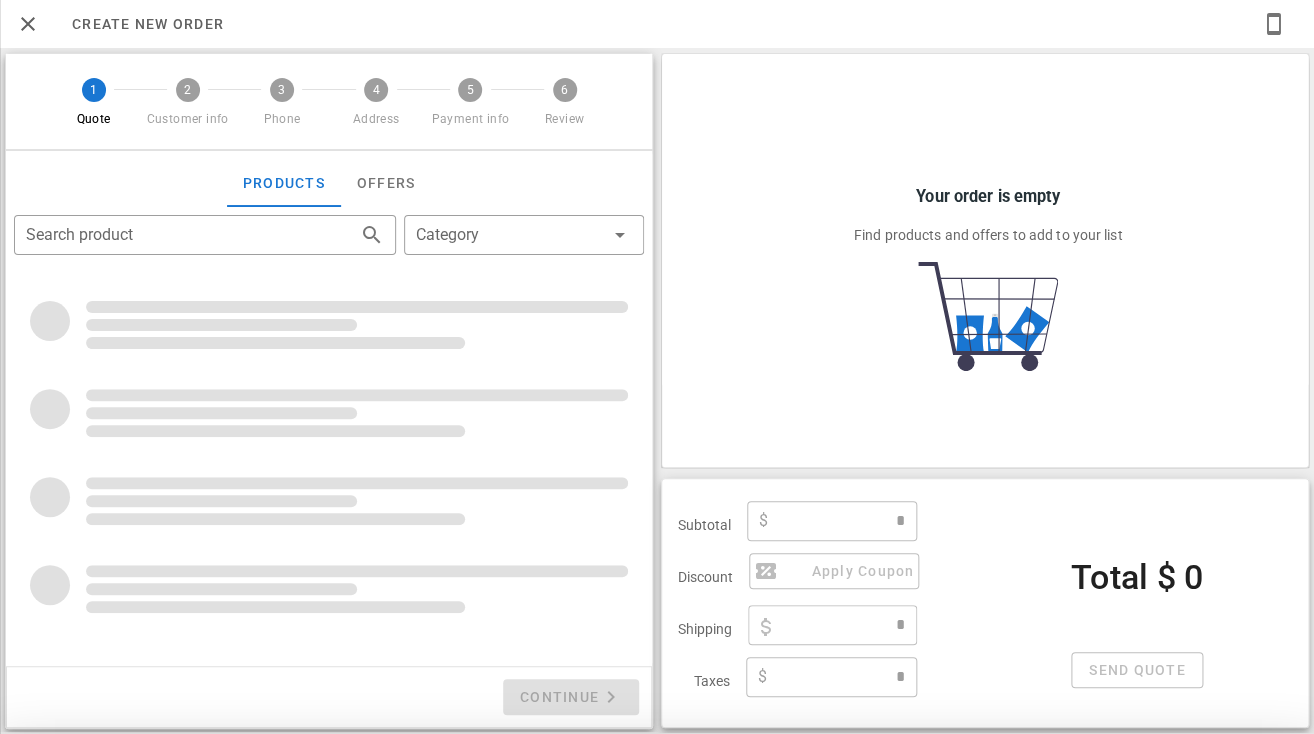 scroll, scrollTop: 0, scrollLeft: 0, axis: both 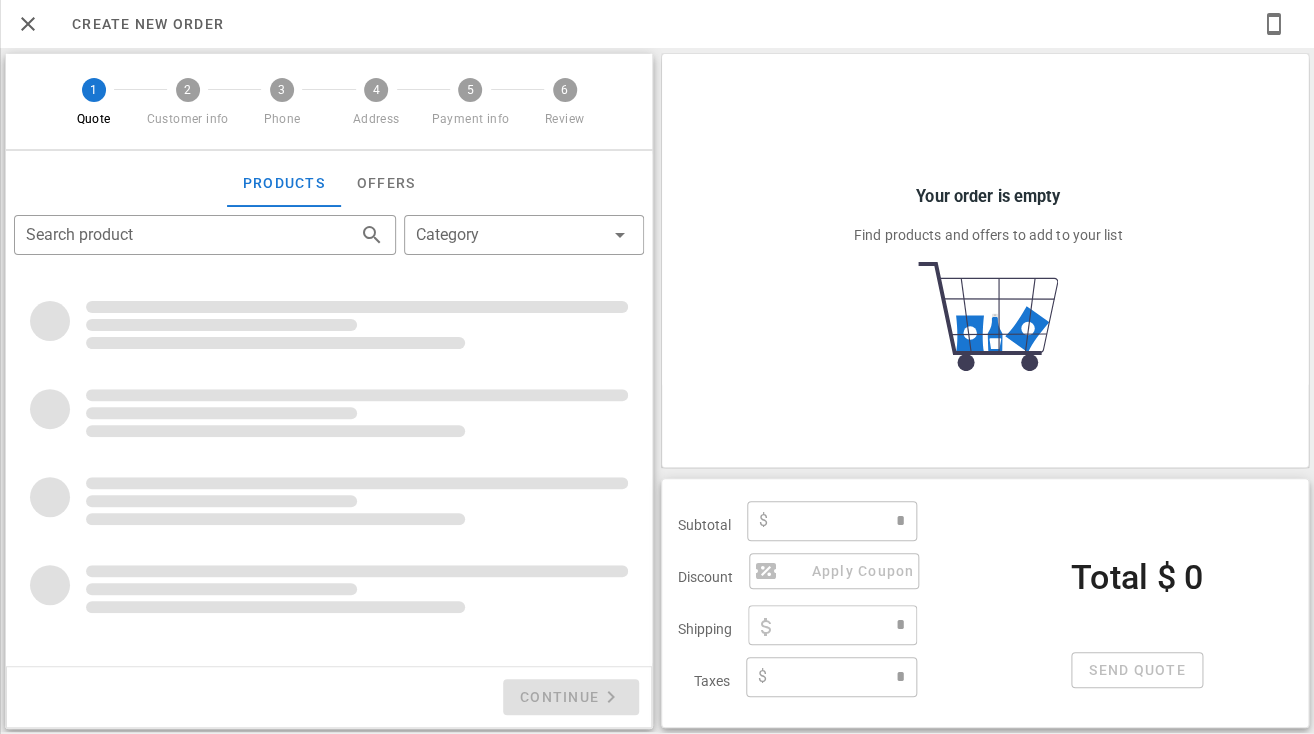 type on "**********" 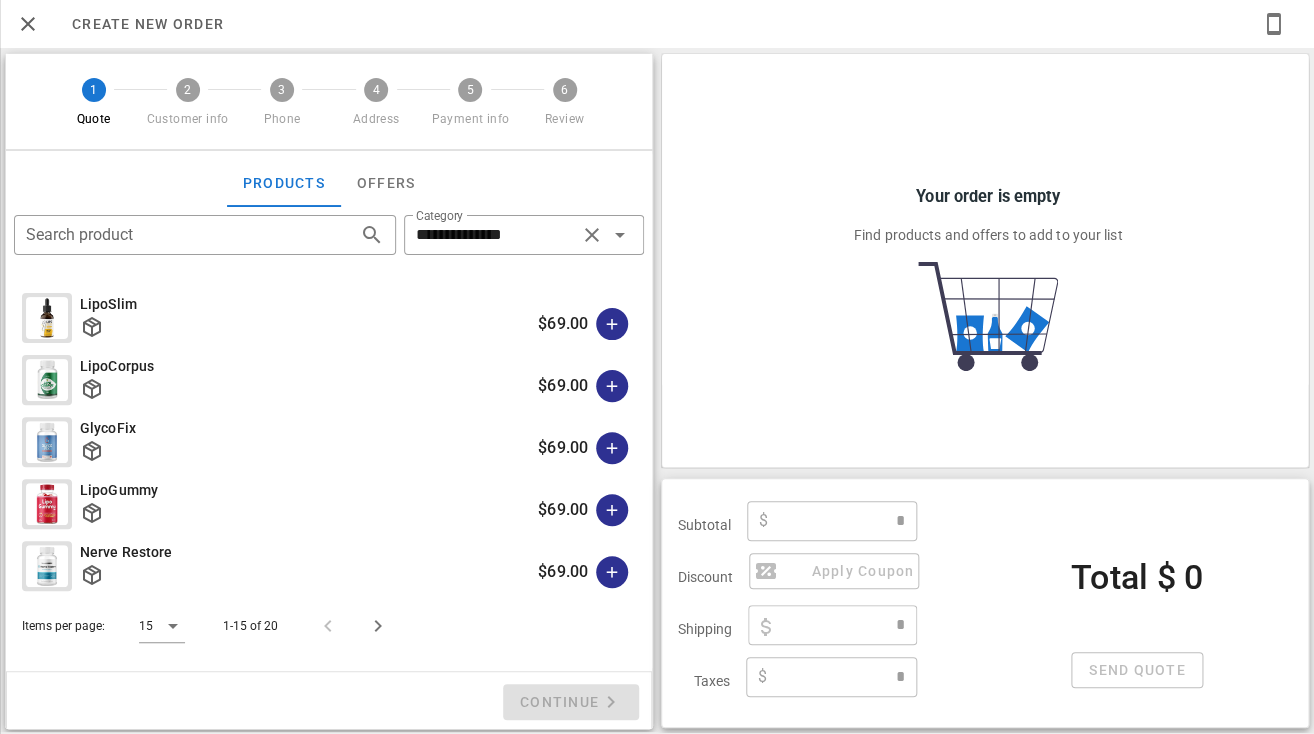 type on "****" 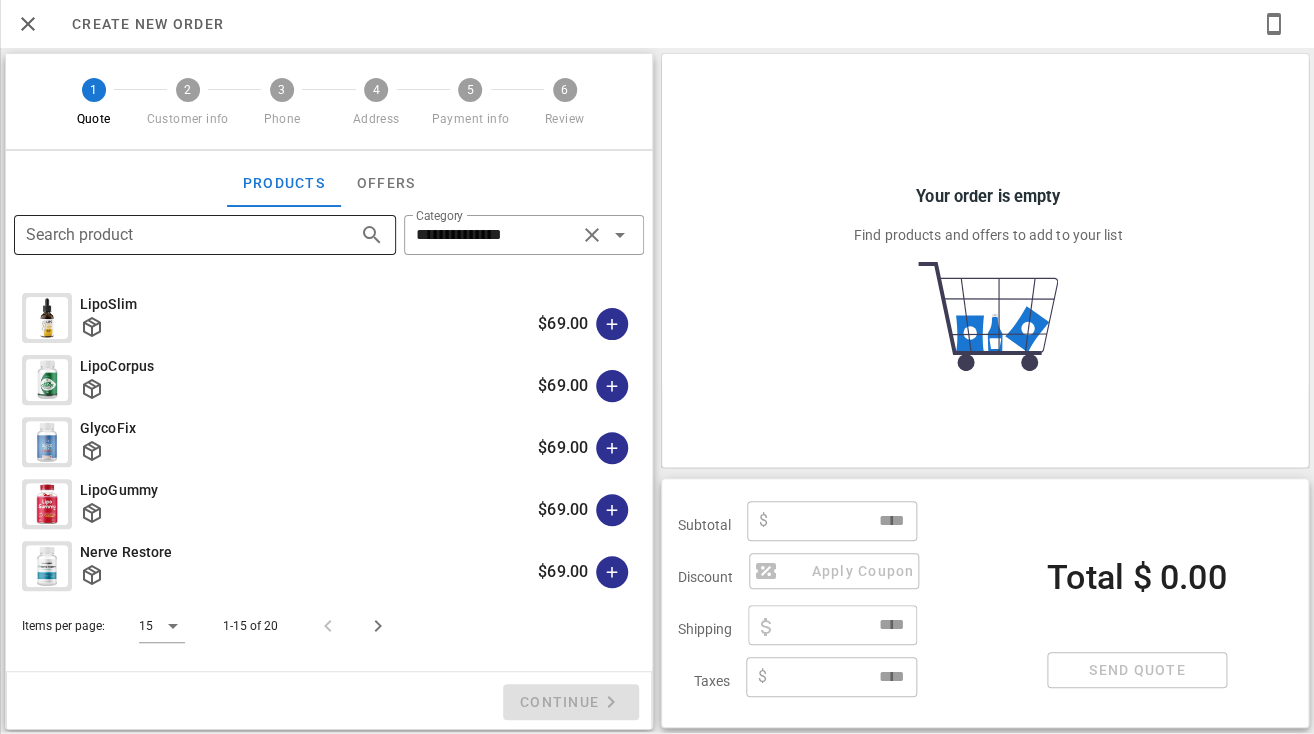 click on "Search product" at bounding box center [177, 235] 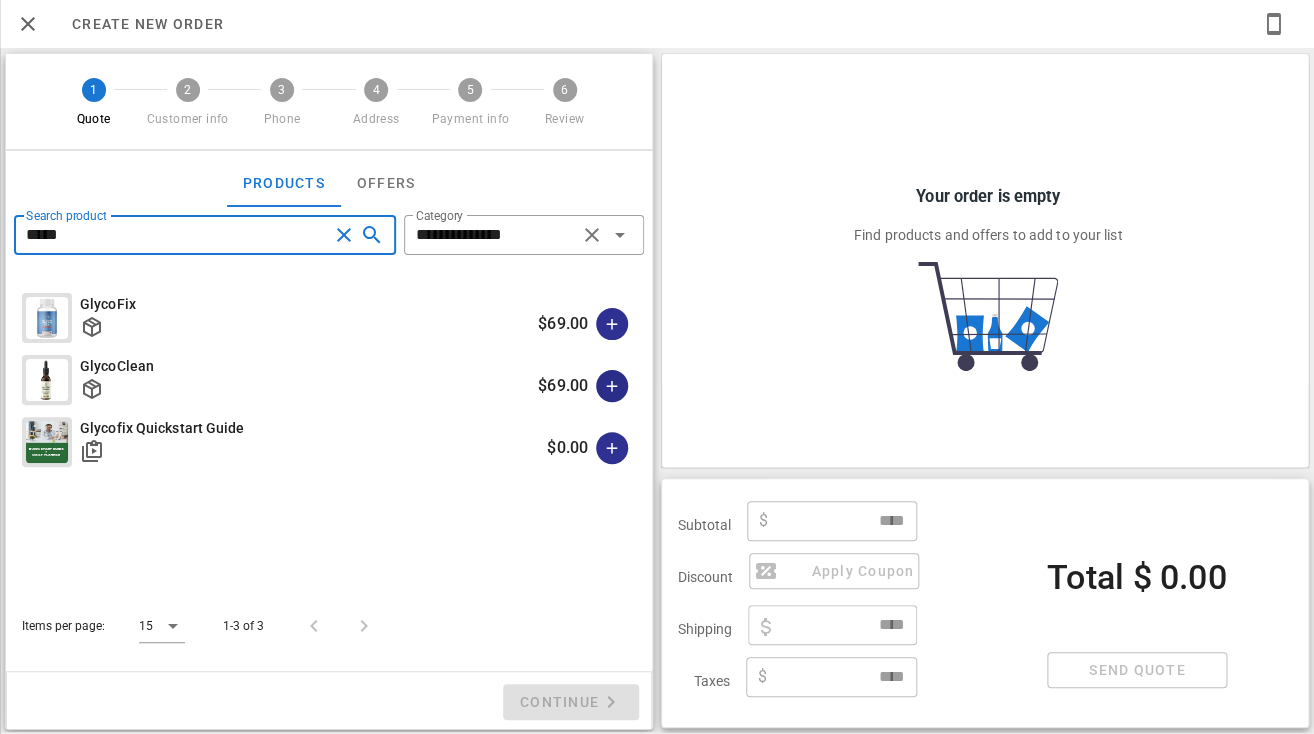 type on "*****" 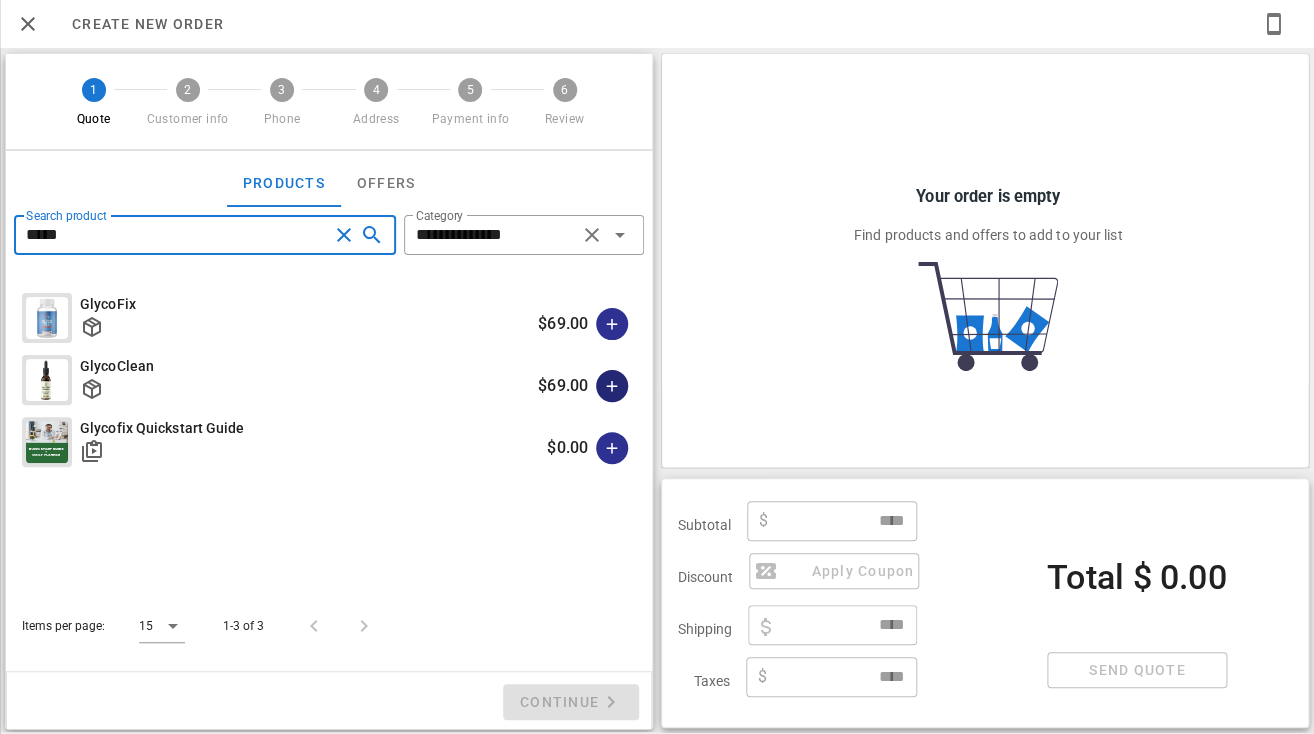 click at bounding box center [612, 386] 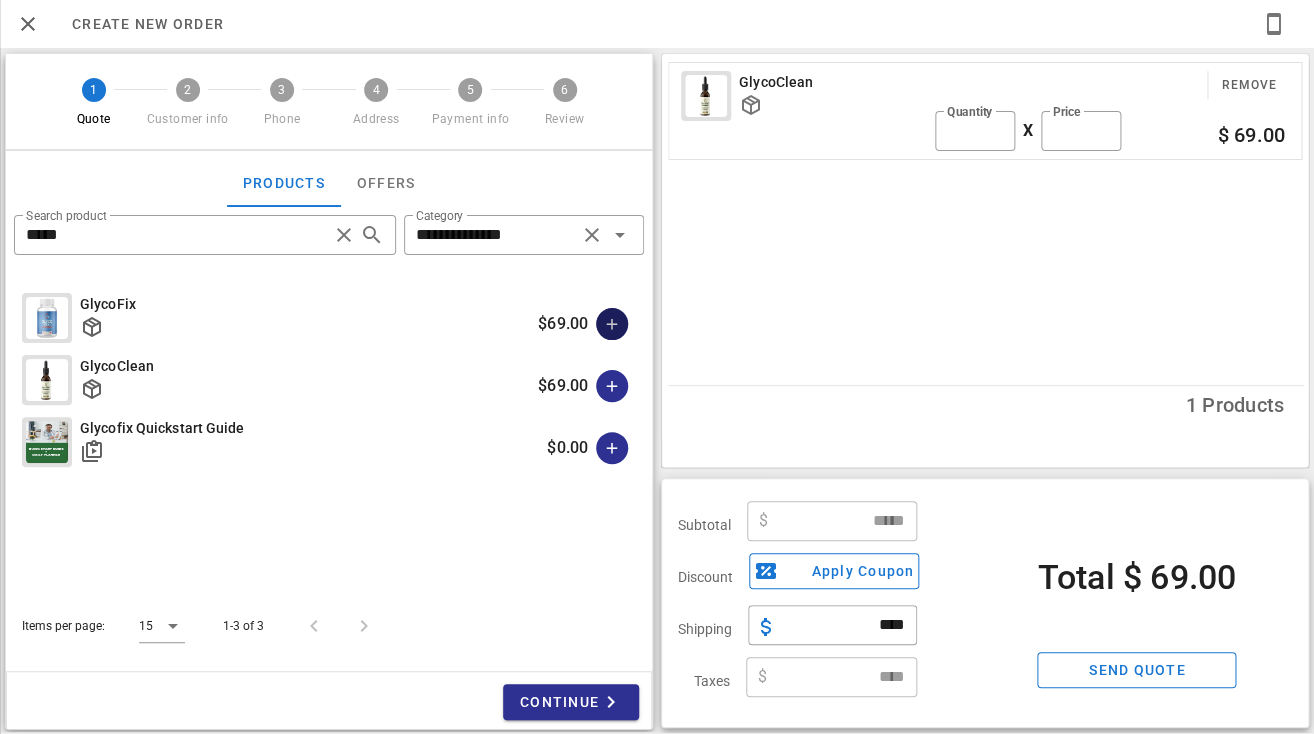 click at bounding box center [612, 324] 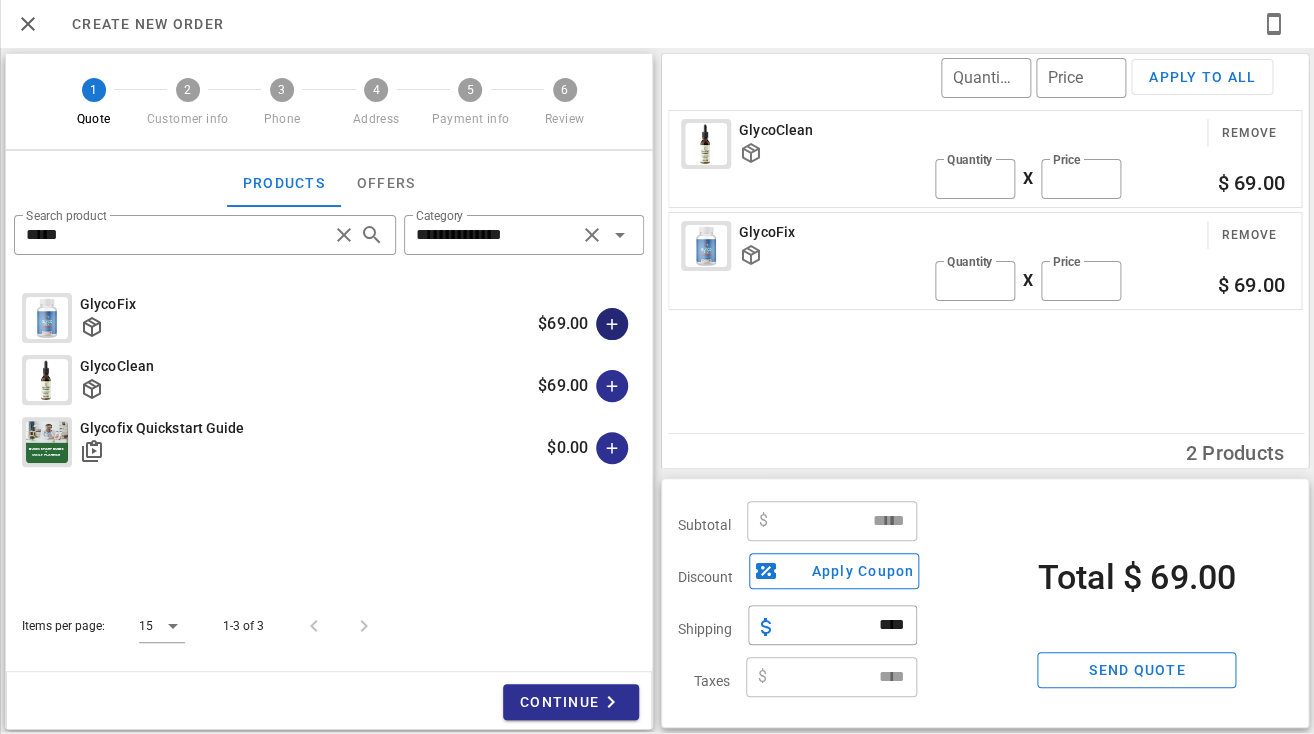 type on "******" 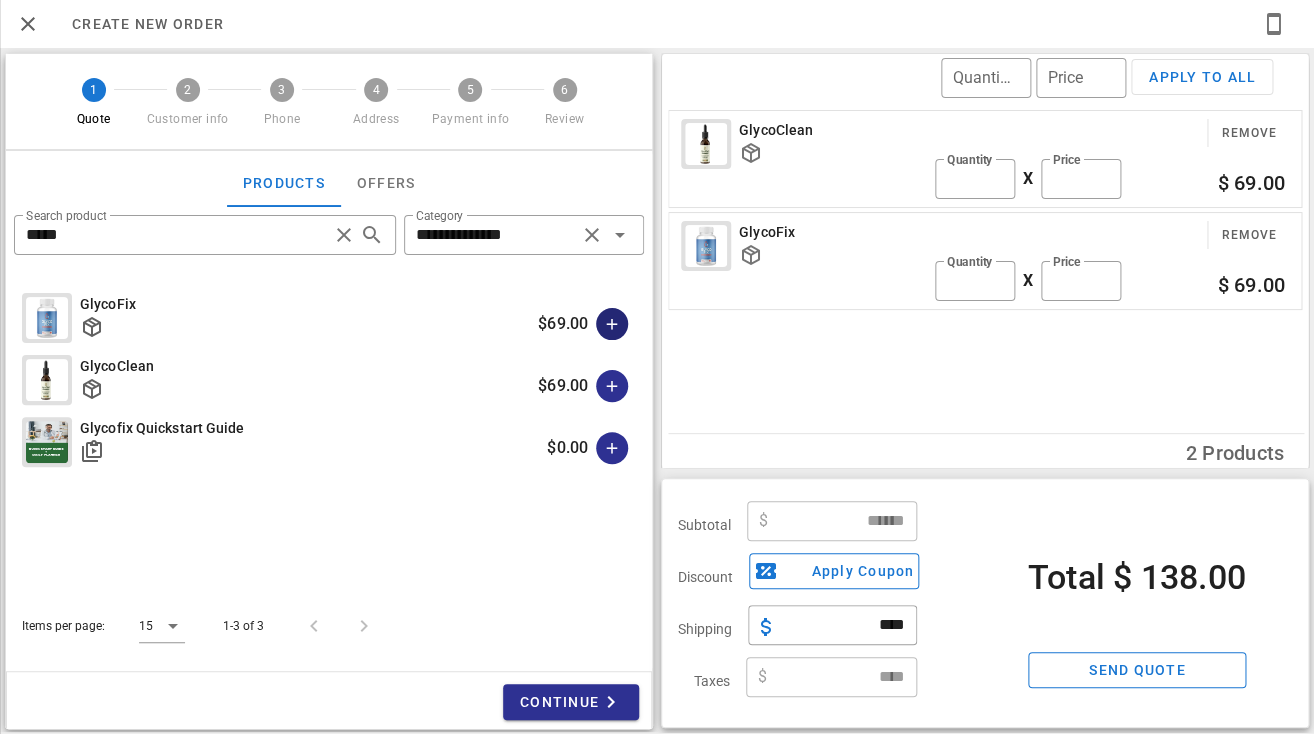 type 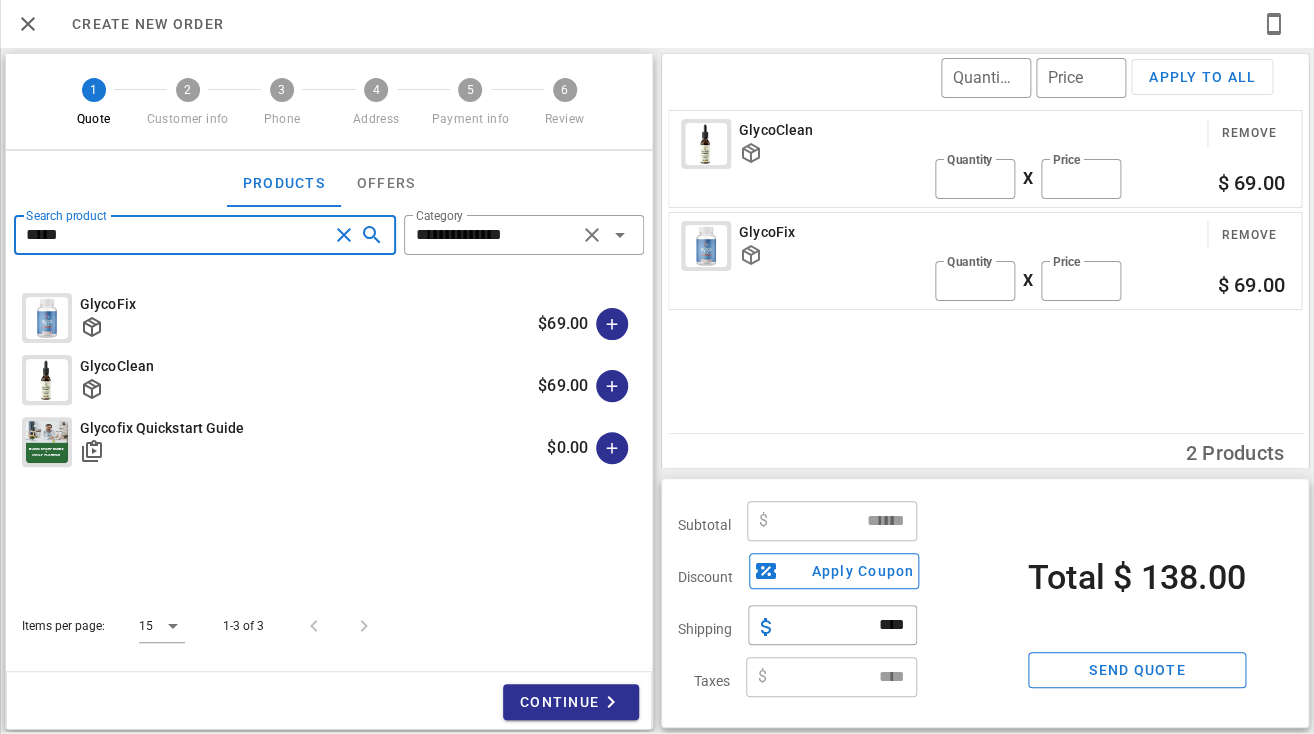 click on "*****" at bounding box center (177, 235) 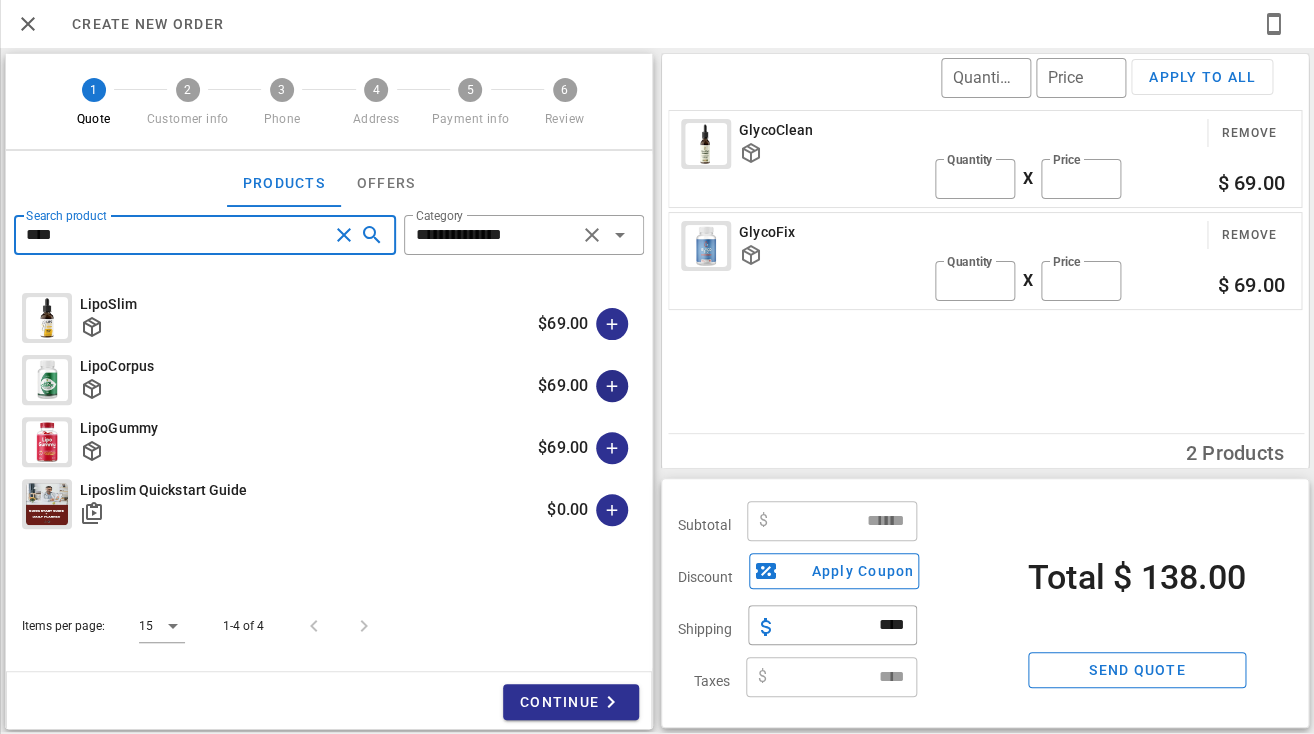 type on "****" 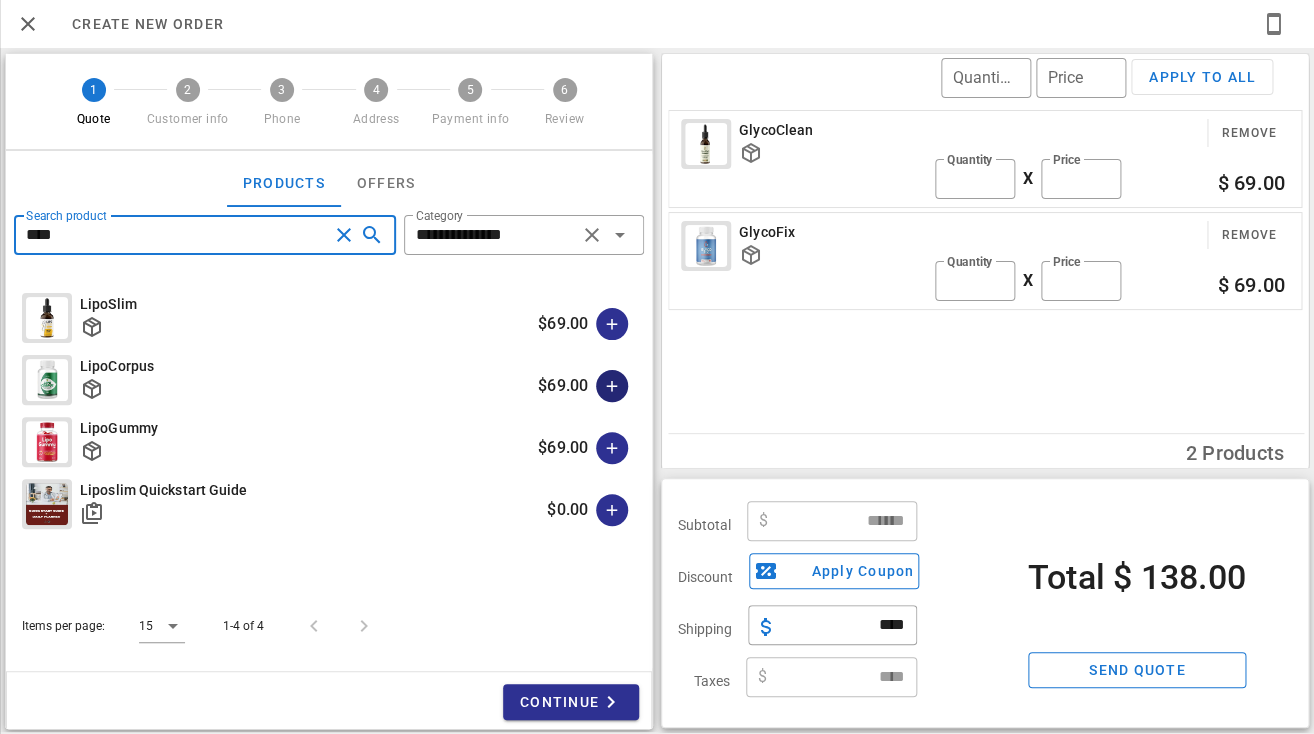 click at bounding box center (612, 386) 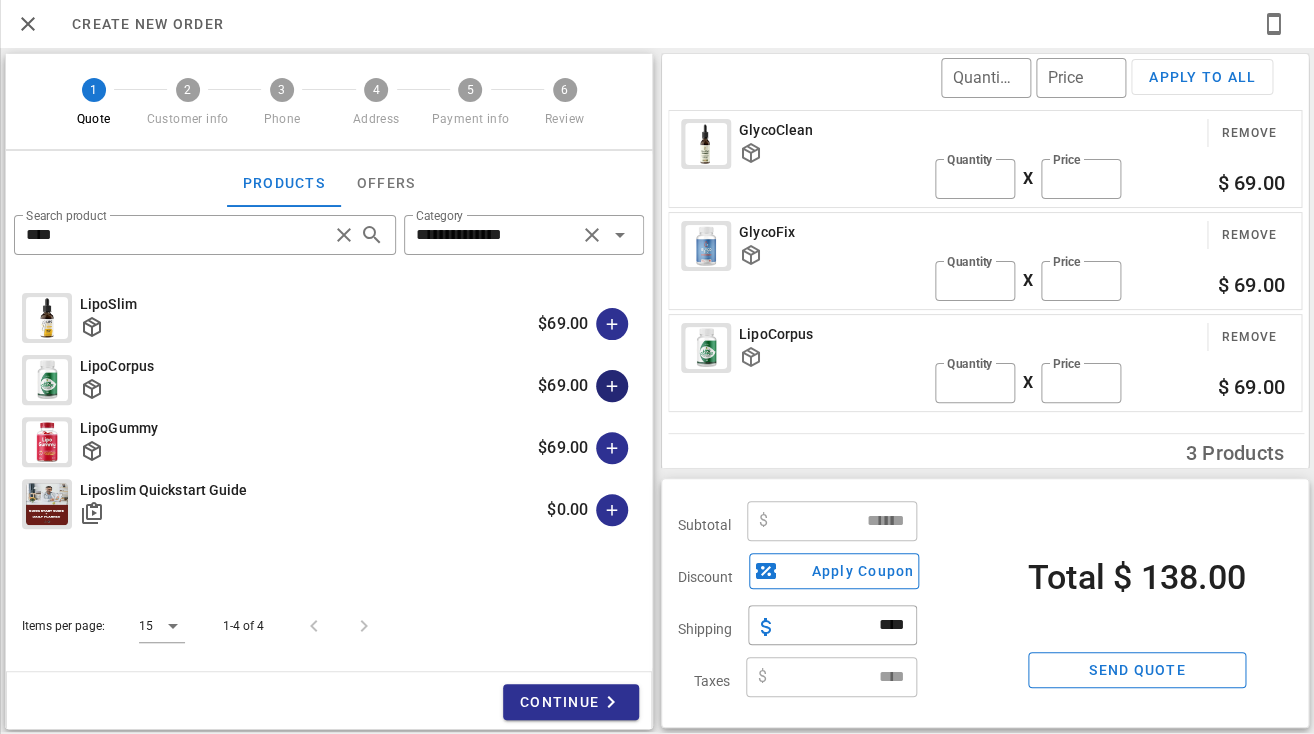 type on "******" 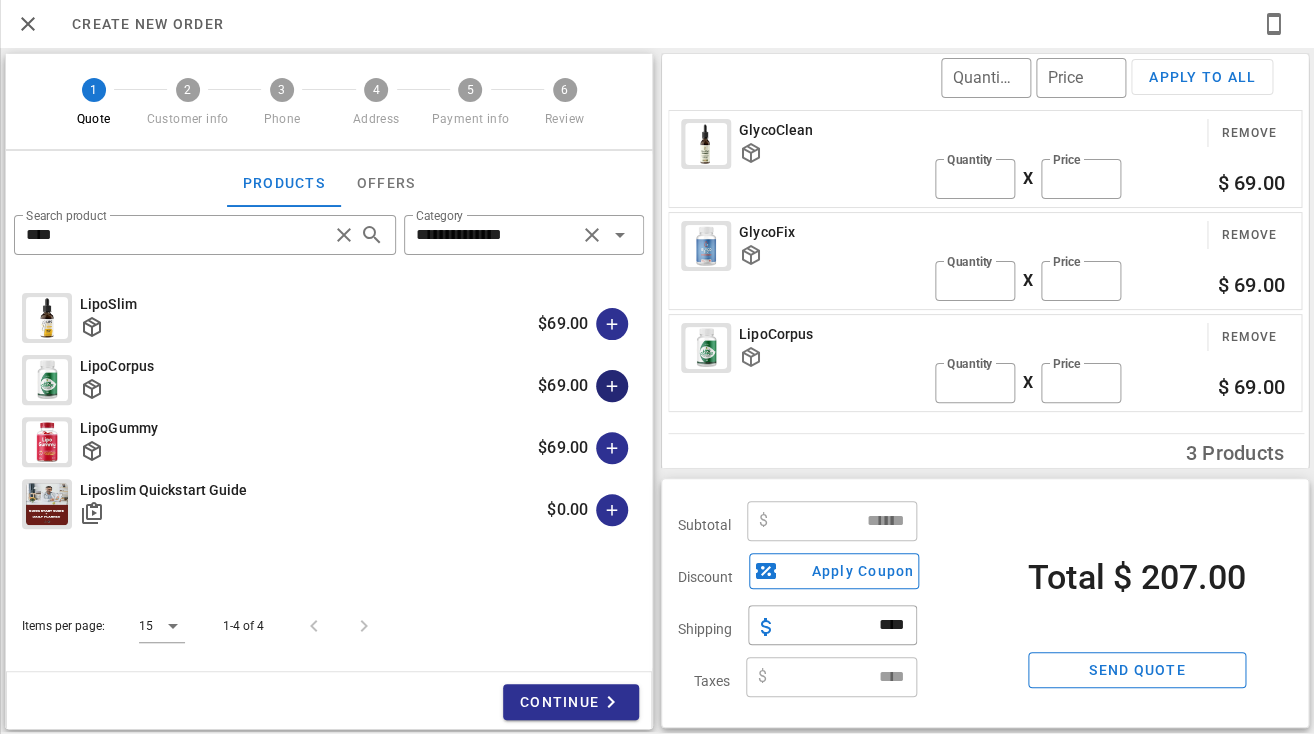 type 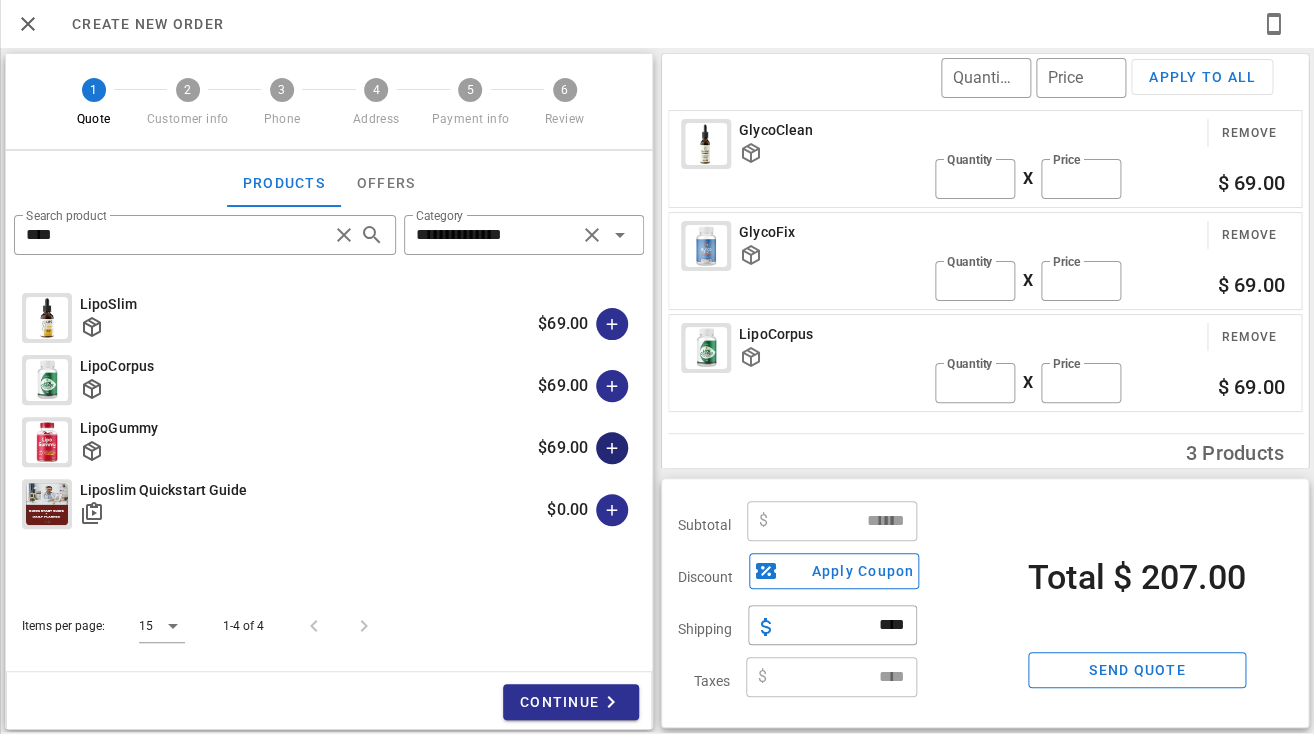 click at bounding box center (612, 448) 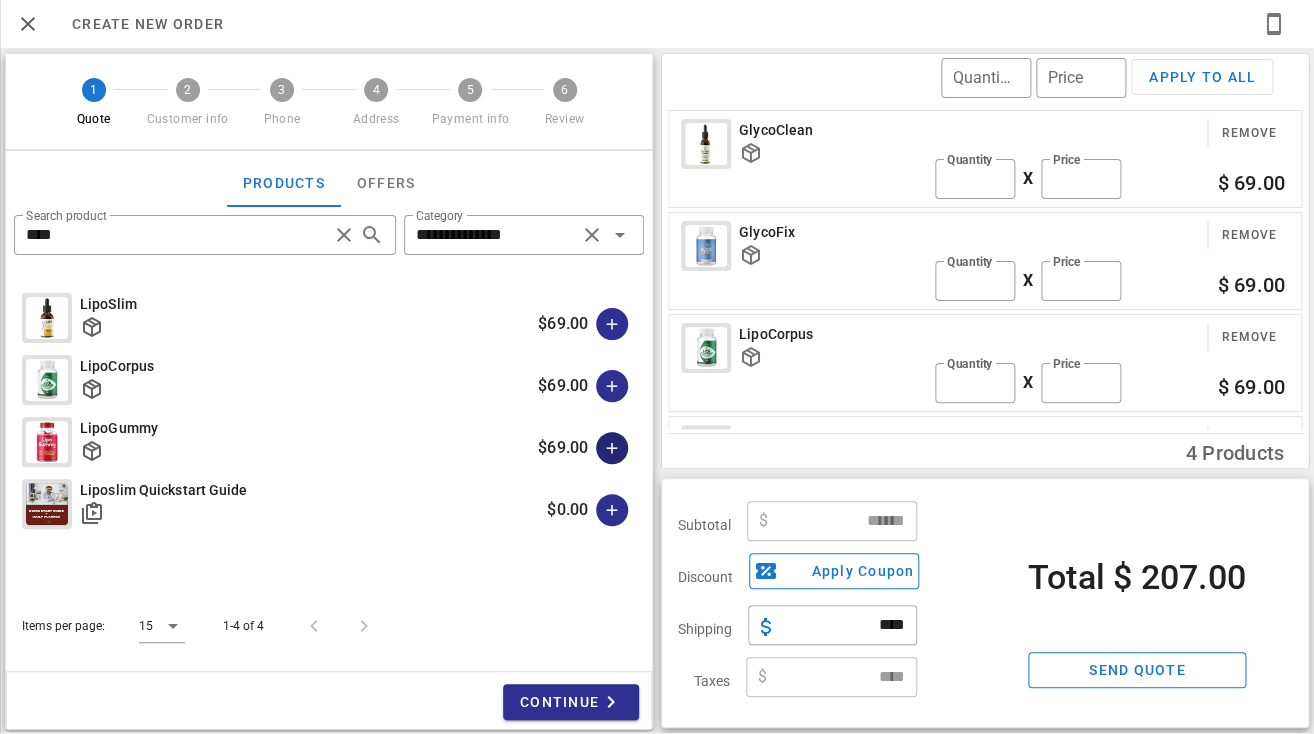 type 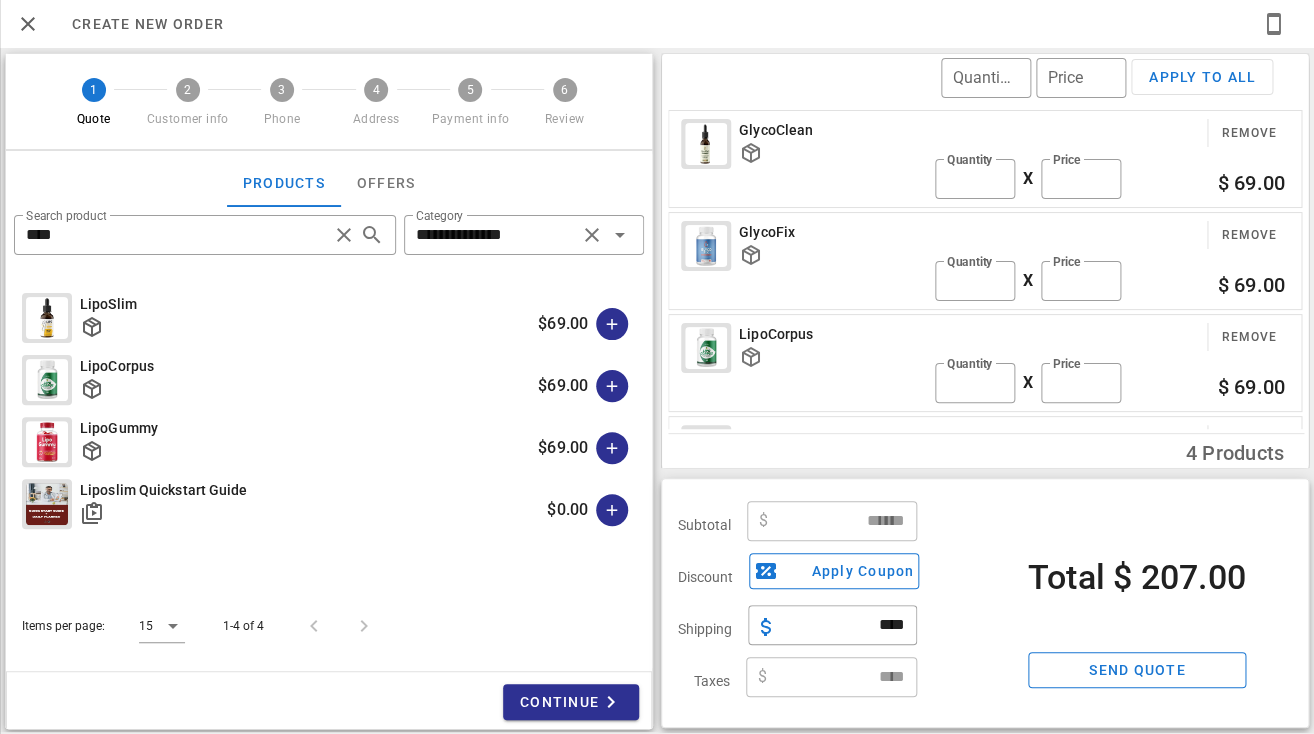 type on "******" 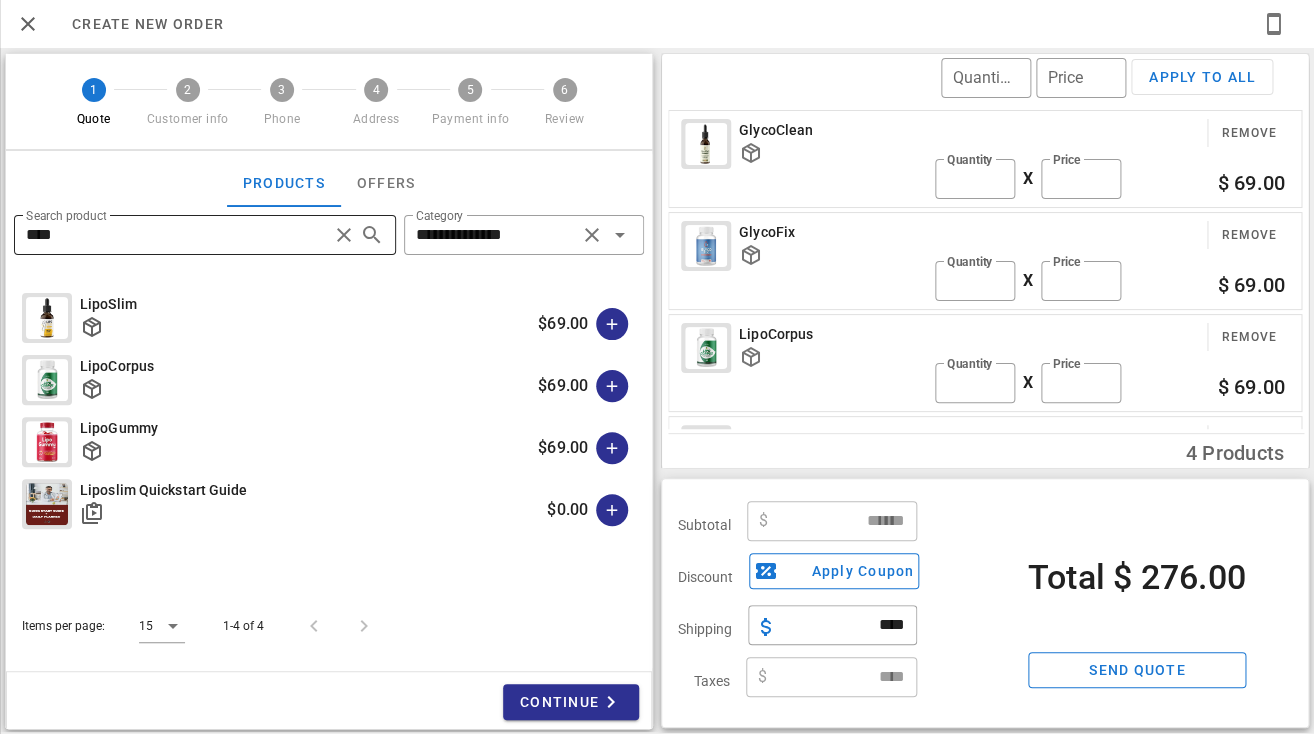 click on "****" at bounding box center (177, 235) 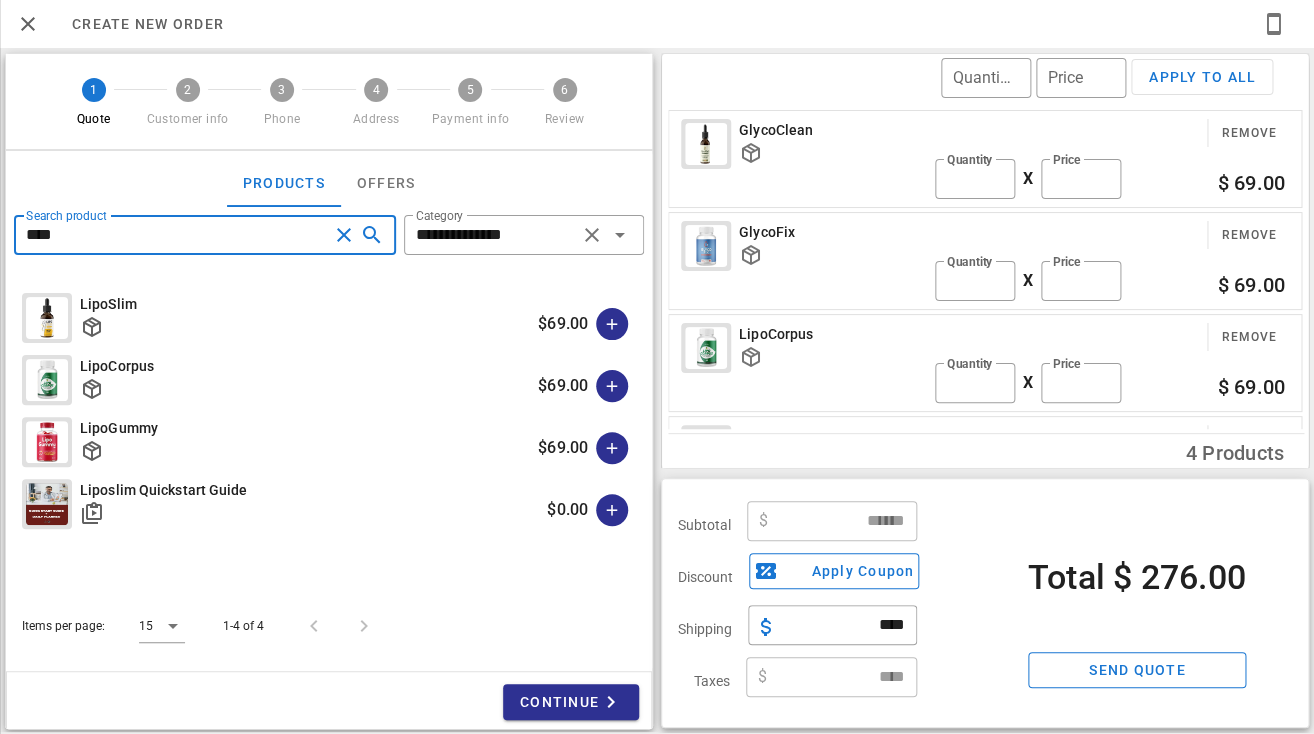 click on "****" at bounding box center [177, 235] 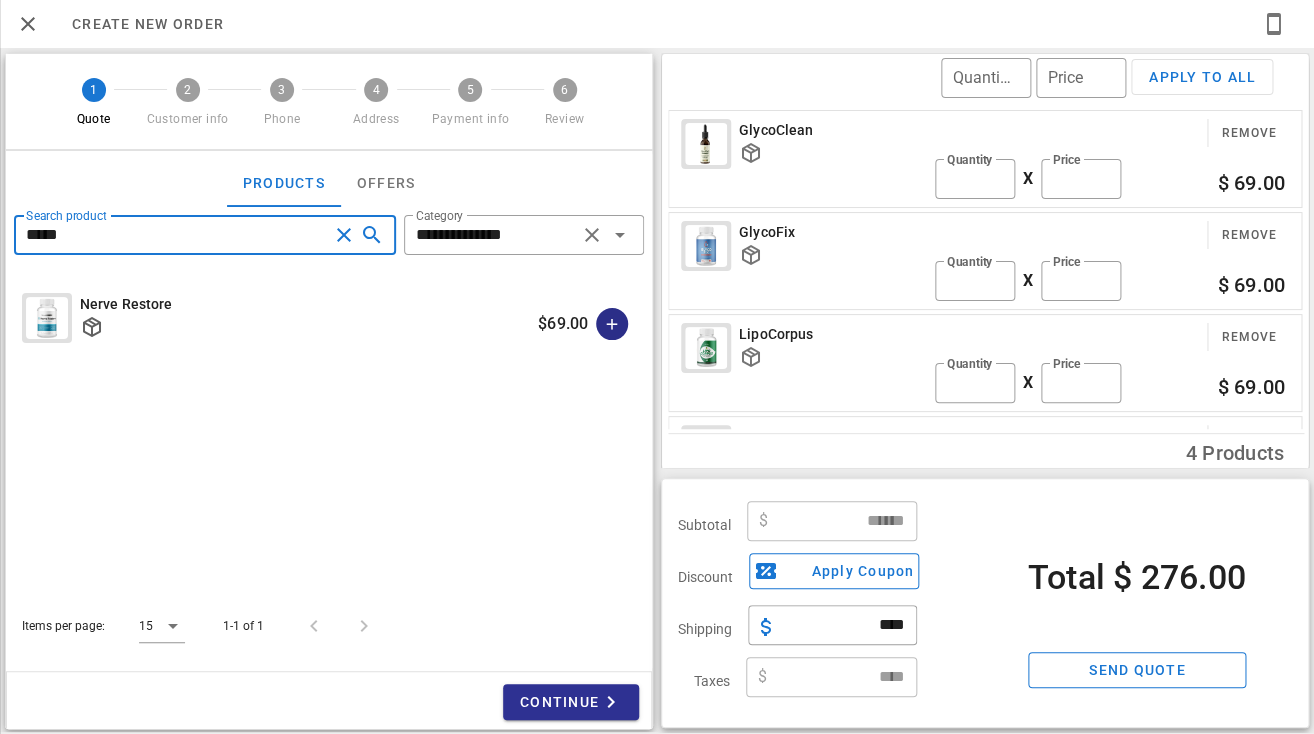 type on "*****" 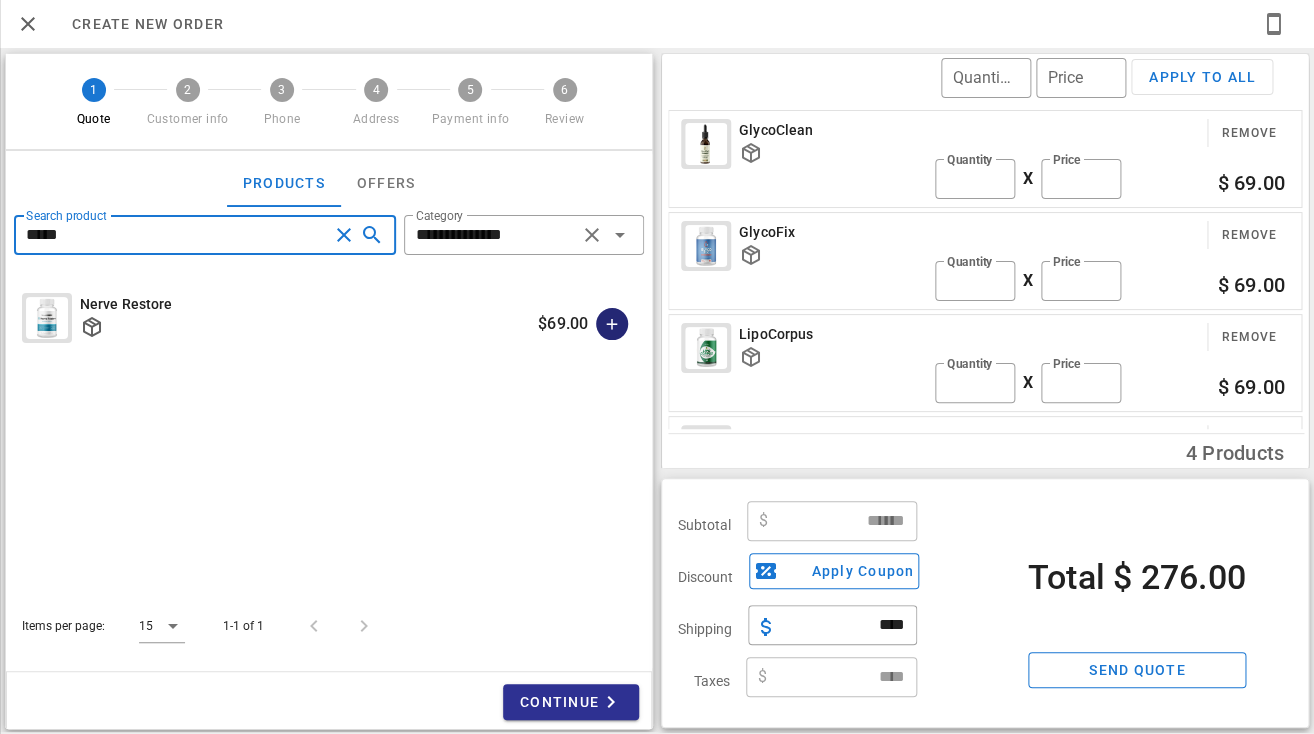 click at bounding box center (612, 324) 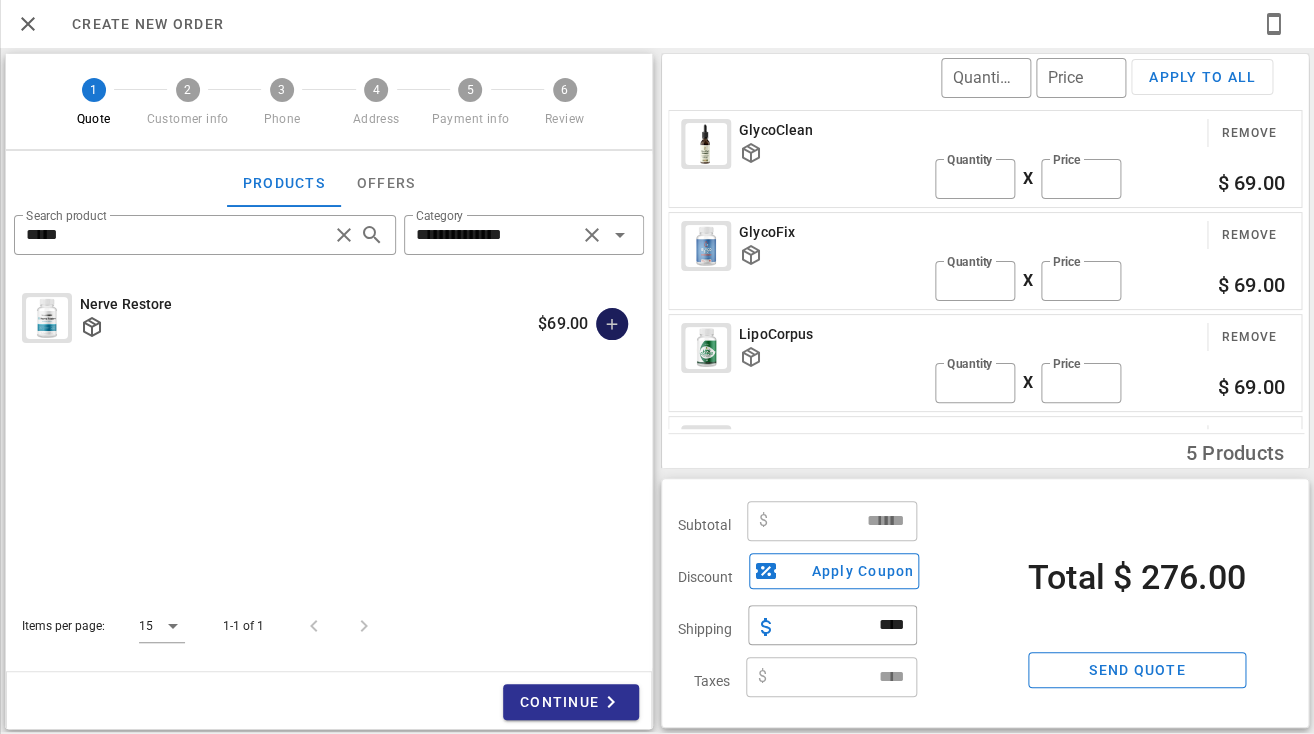 type 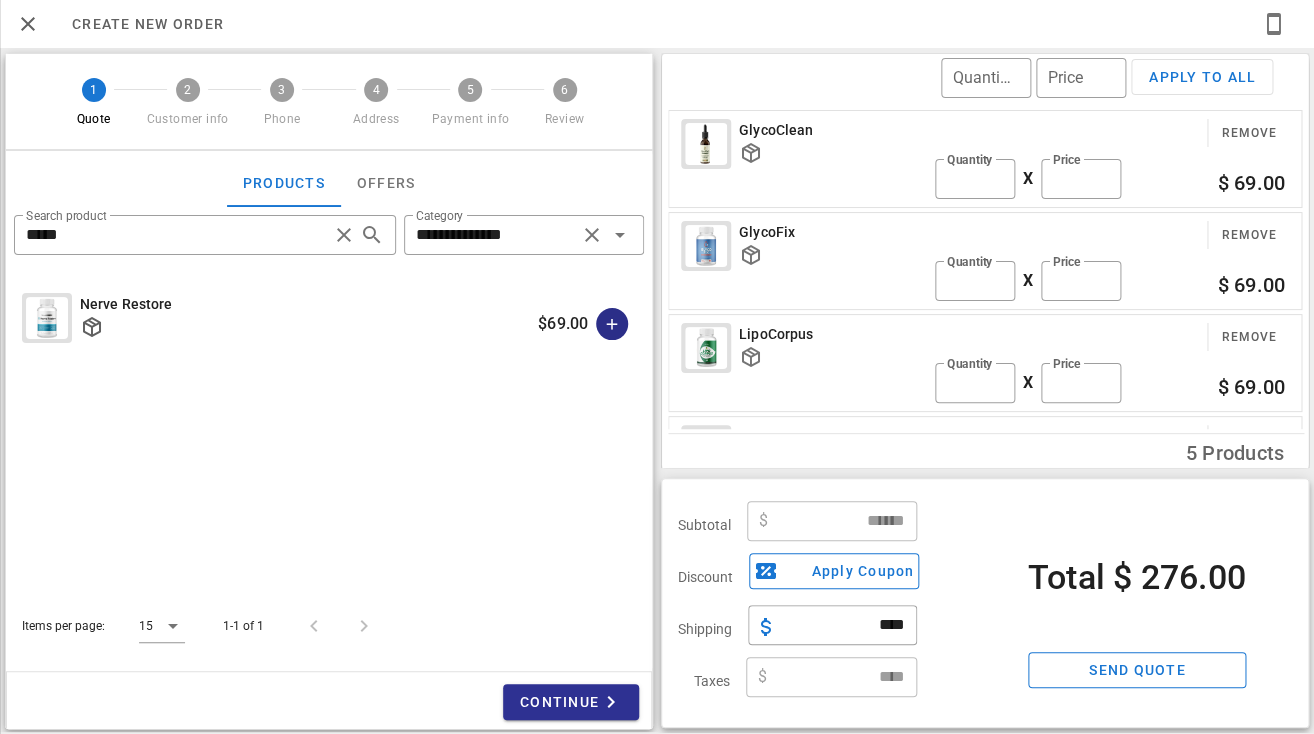 type on "******" 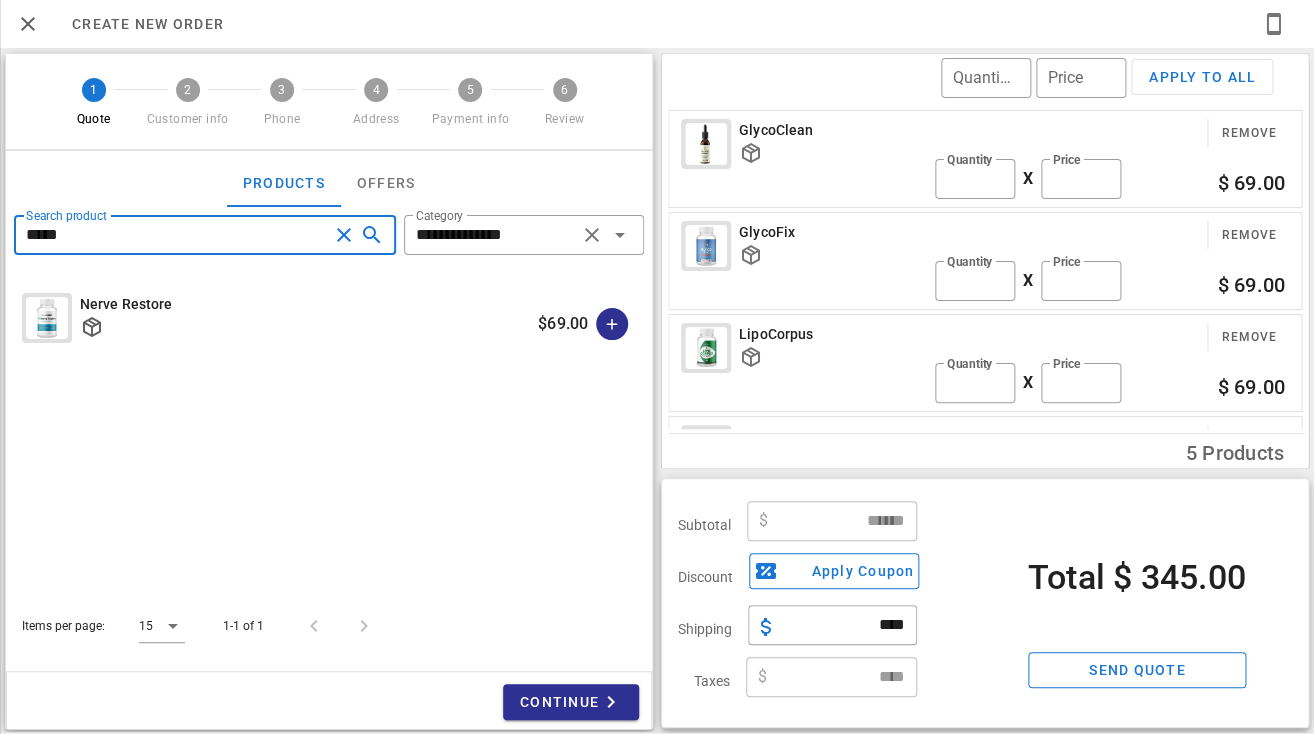 click on "*****" at bounding box center [177, 235] 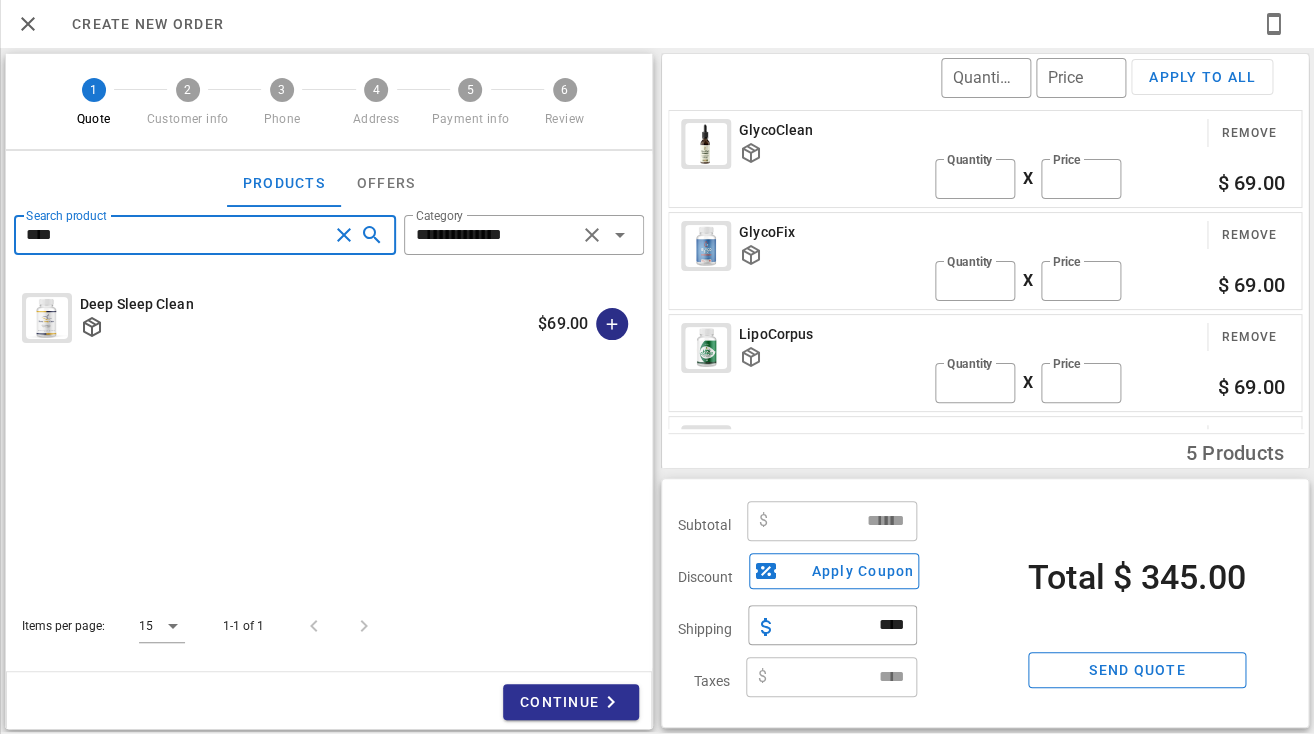 type on "****" 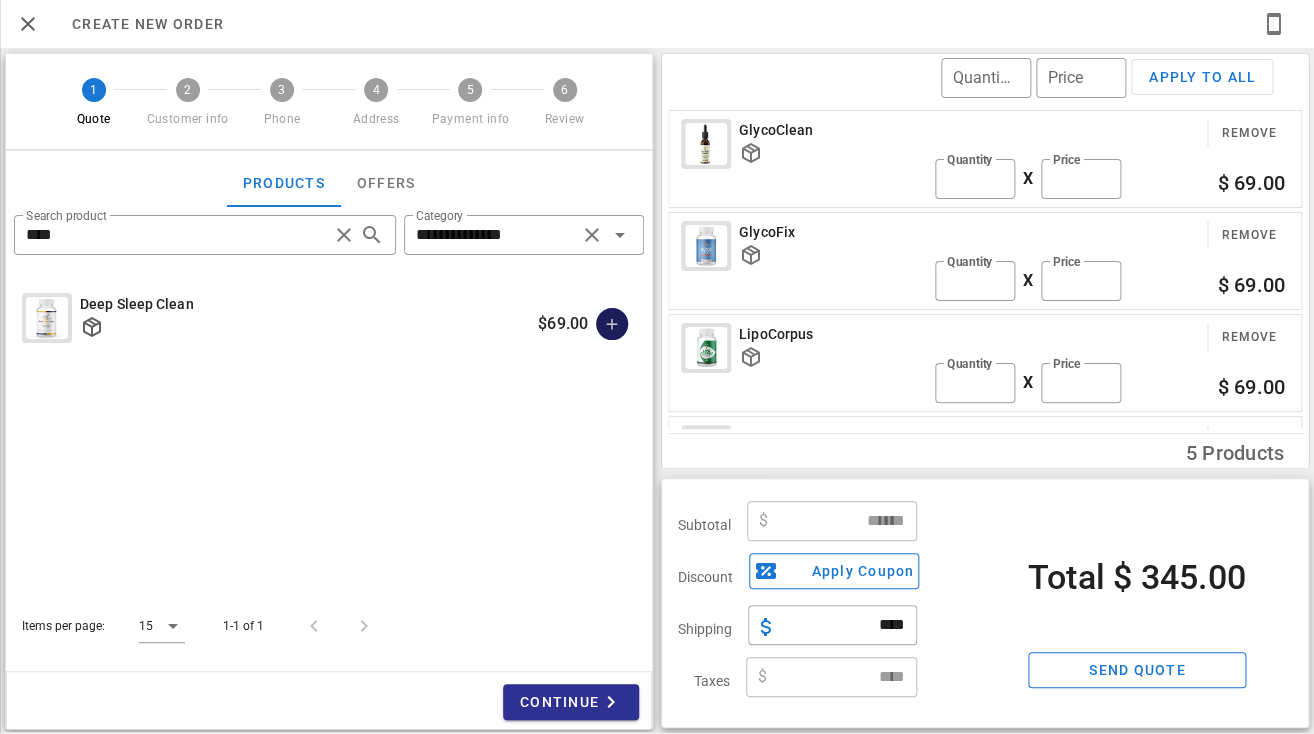 click at bounding box center [612, 324] 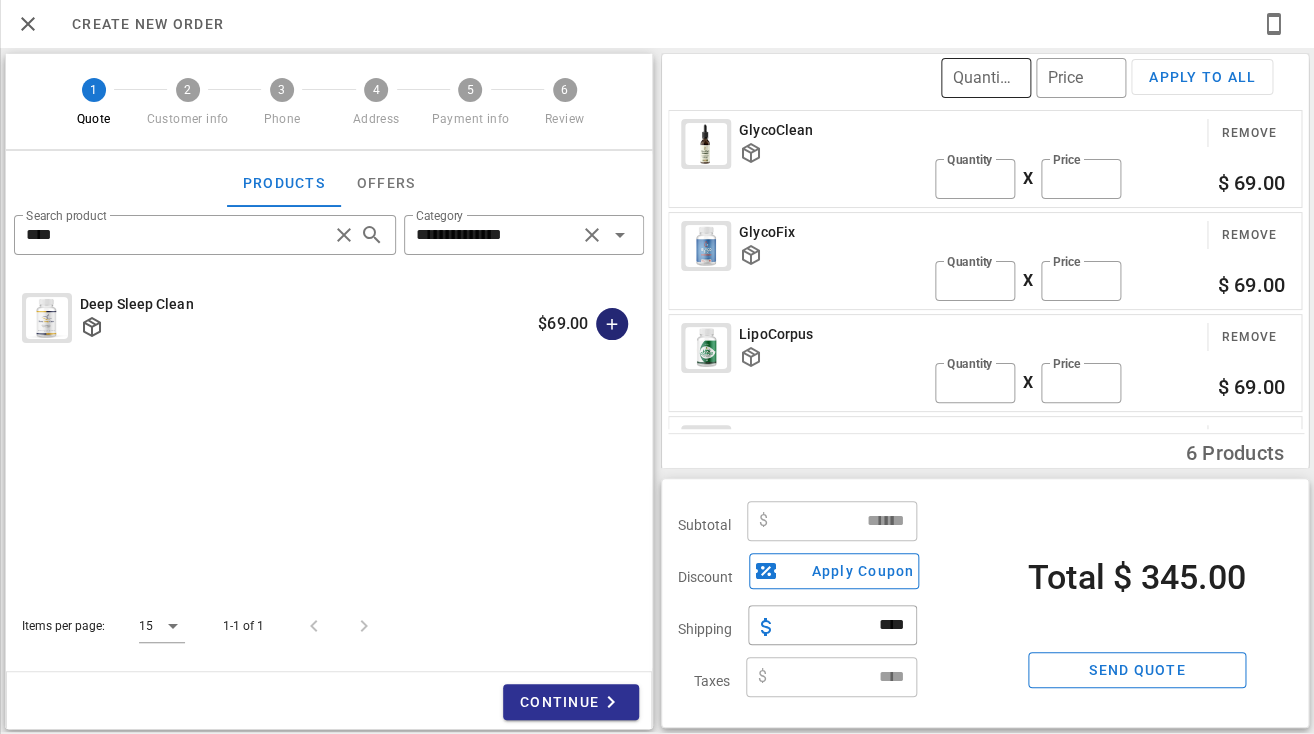 type on "******" 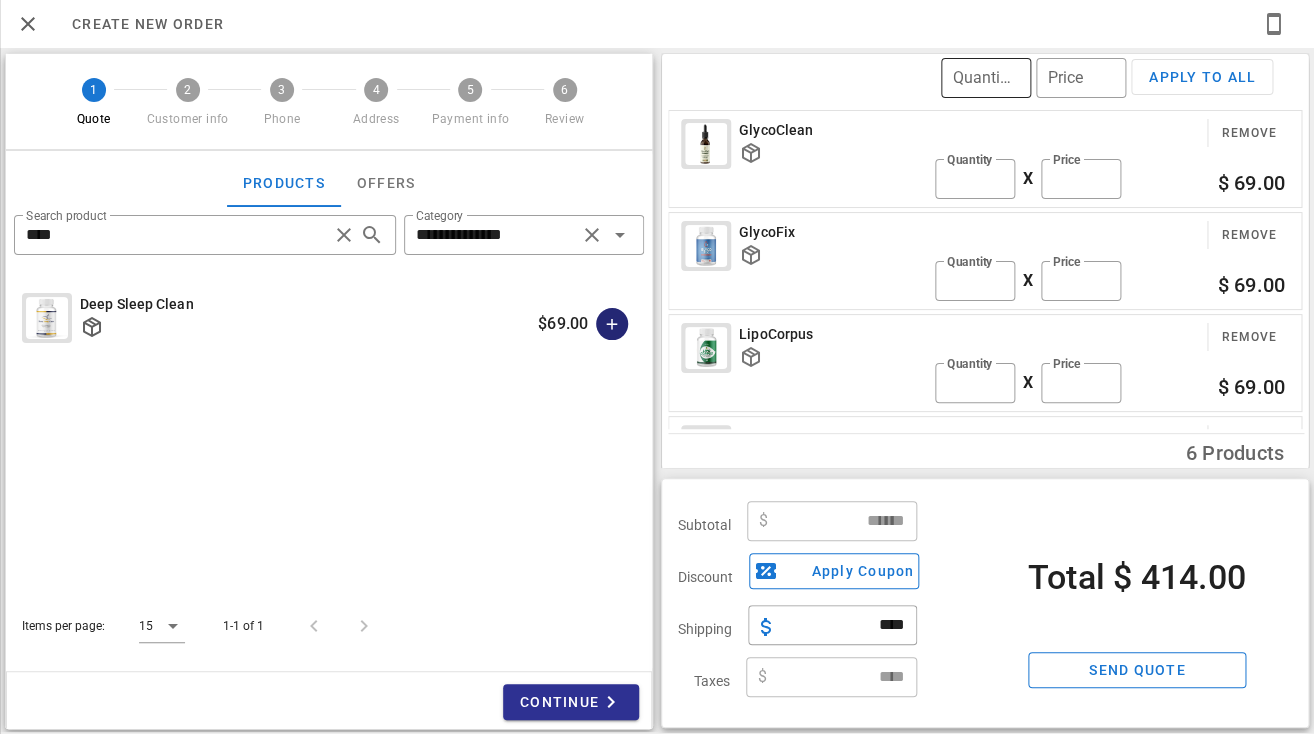 type 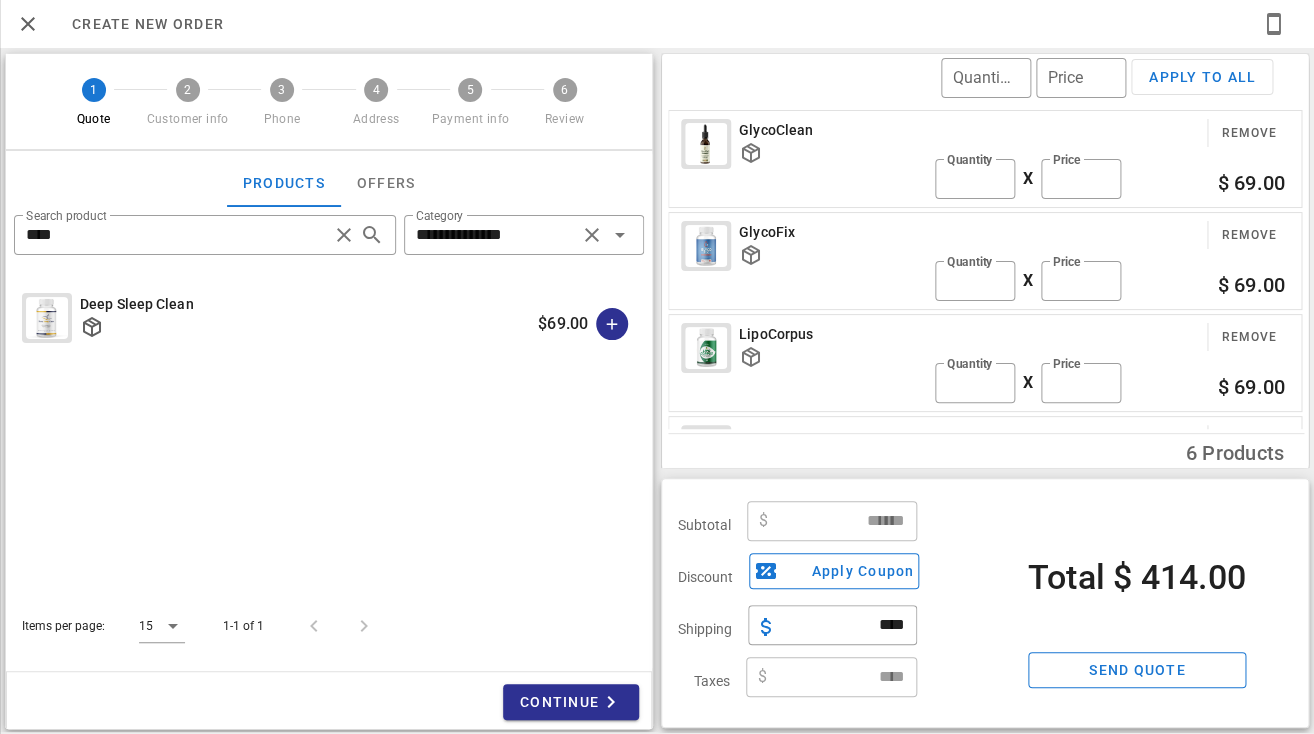click on "​ Search product ****" at bounding box center [205, 248] 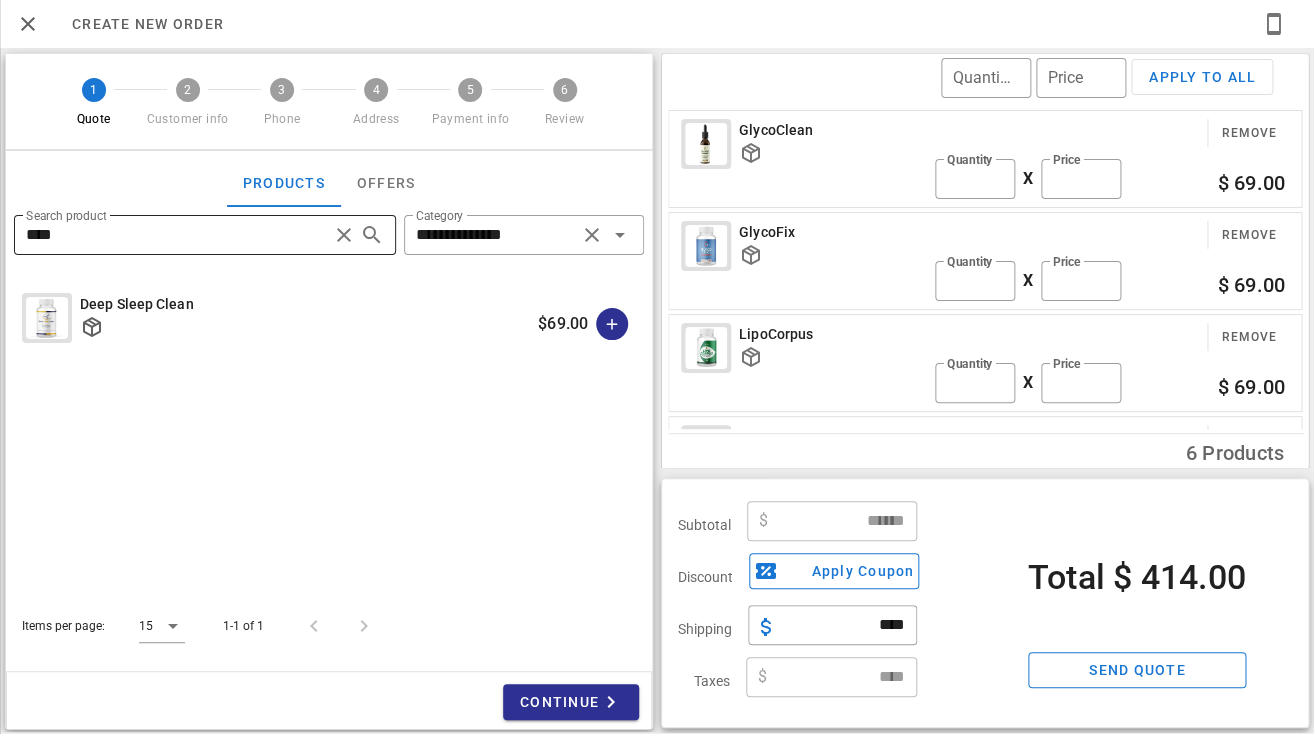 click on "****" at bounding box center [177, 235] 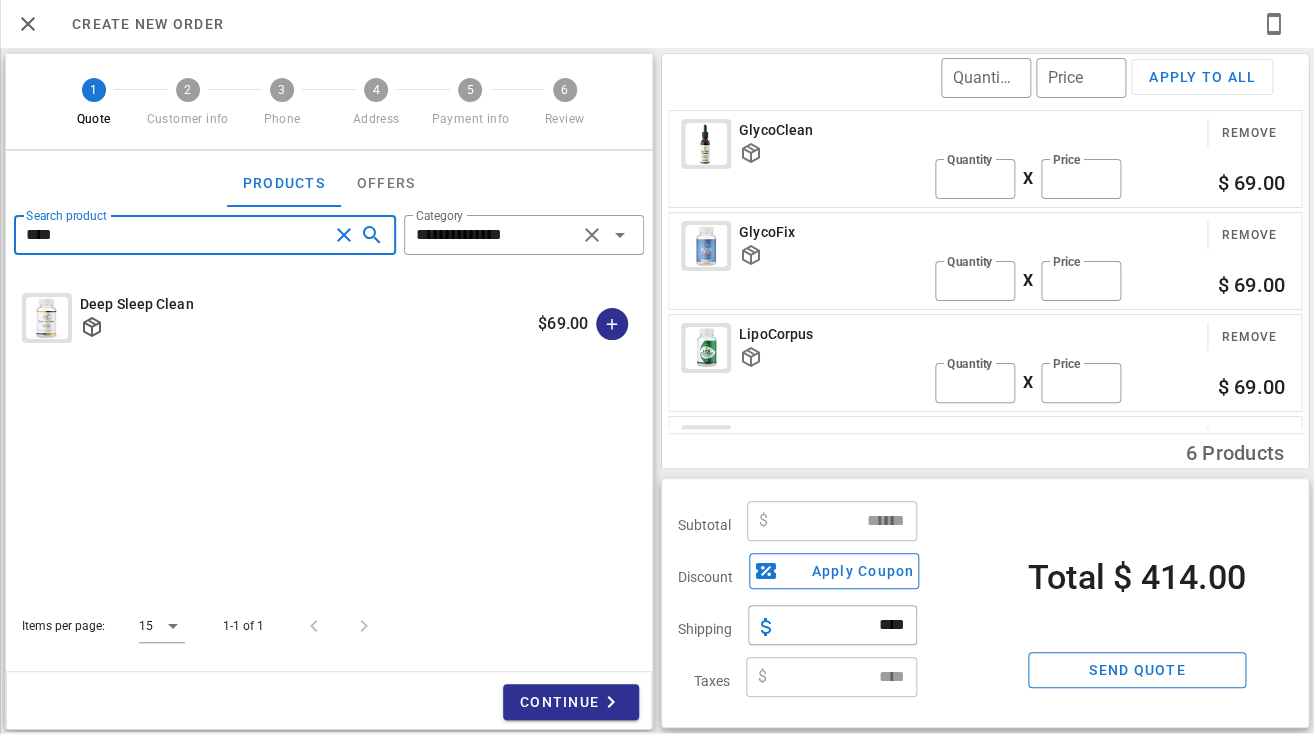 click on "****" at bounding box center [177, 235] 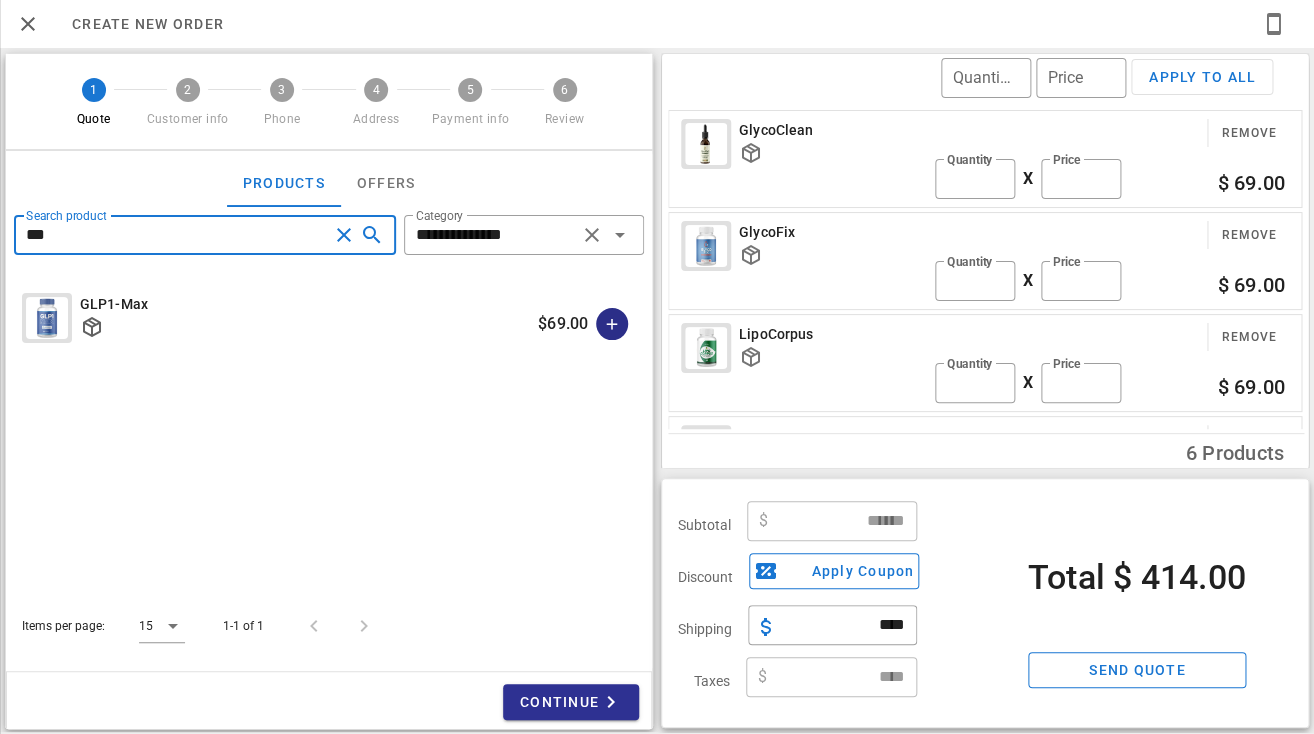 type on "***" 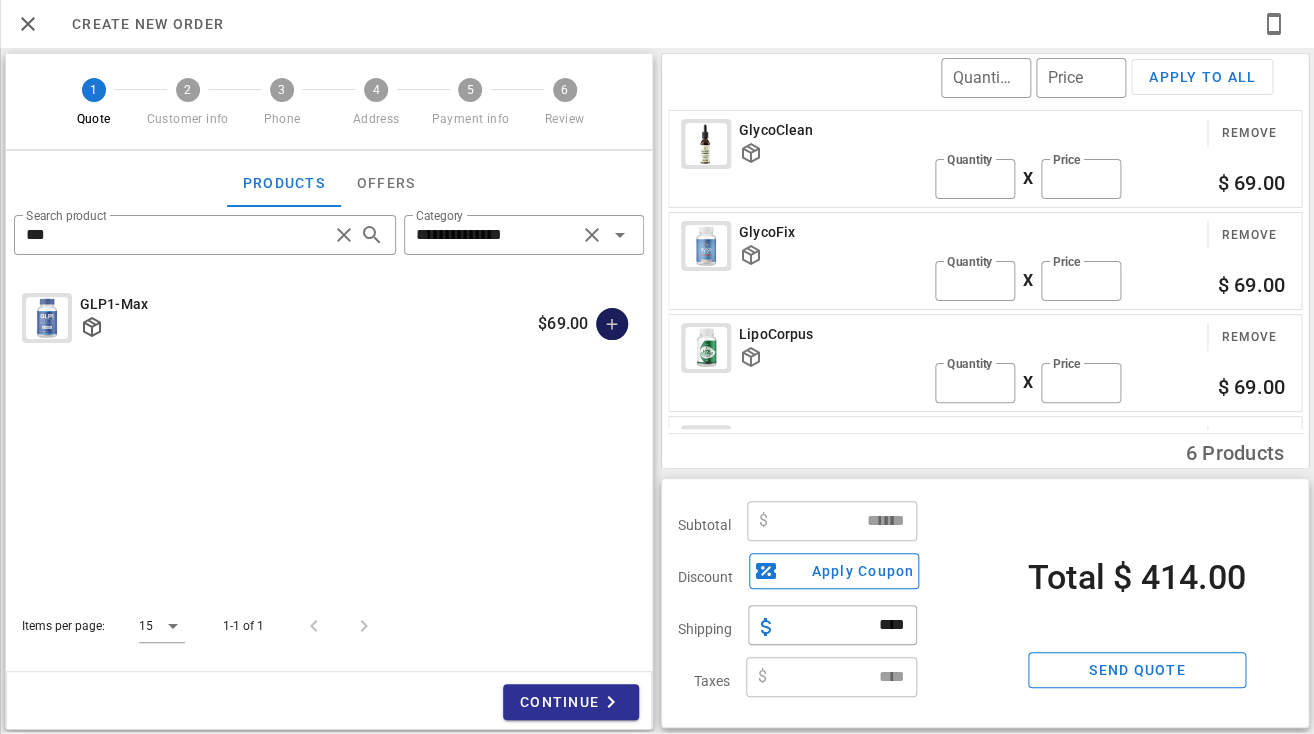 click at bounding box center [612, 324] 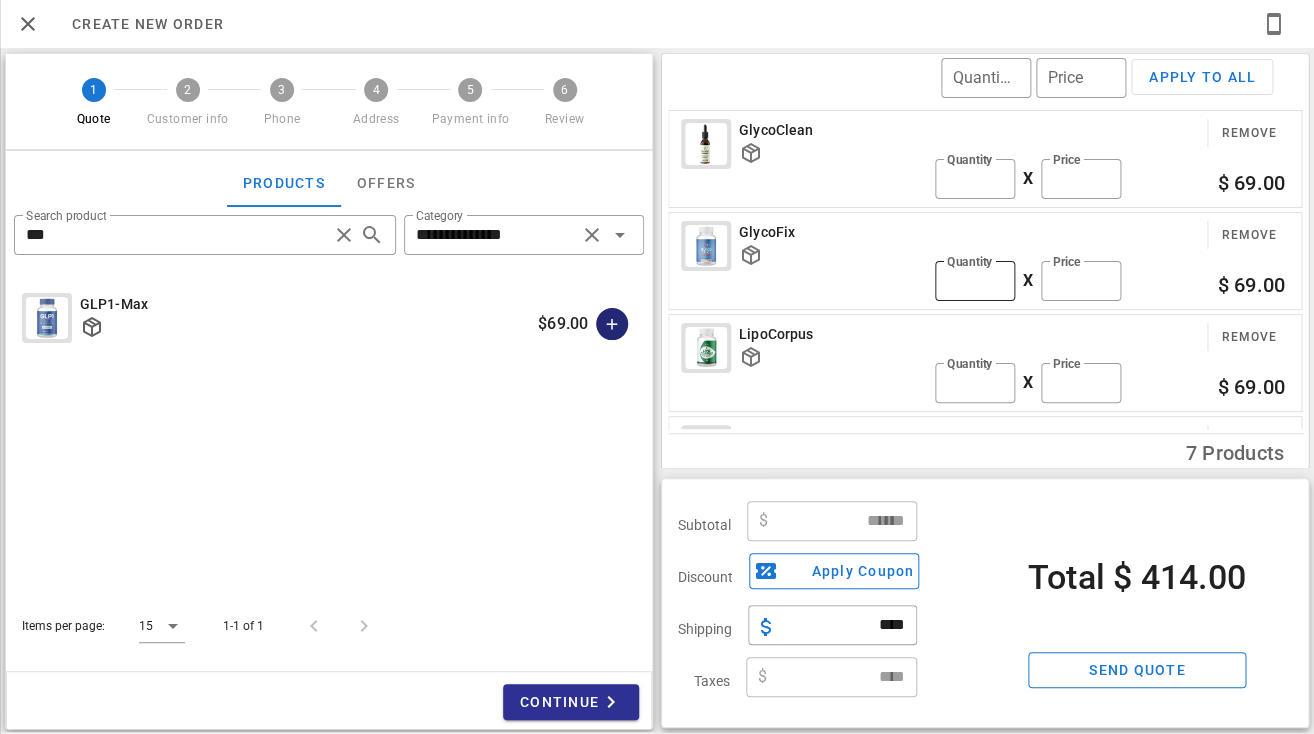 type on "******" 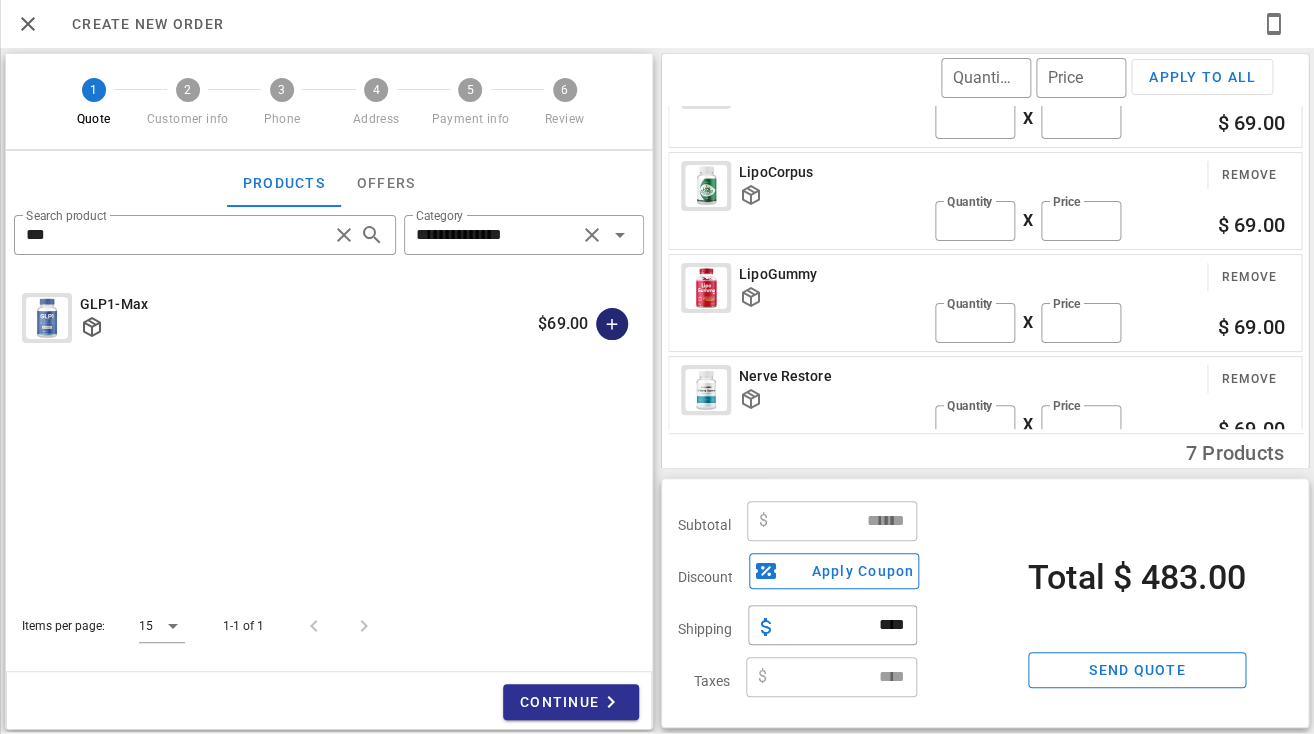 scroll, scrollTop: 396, scrollLeft: 0, axis: vertical 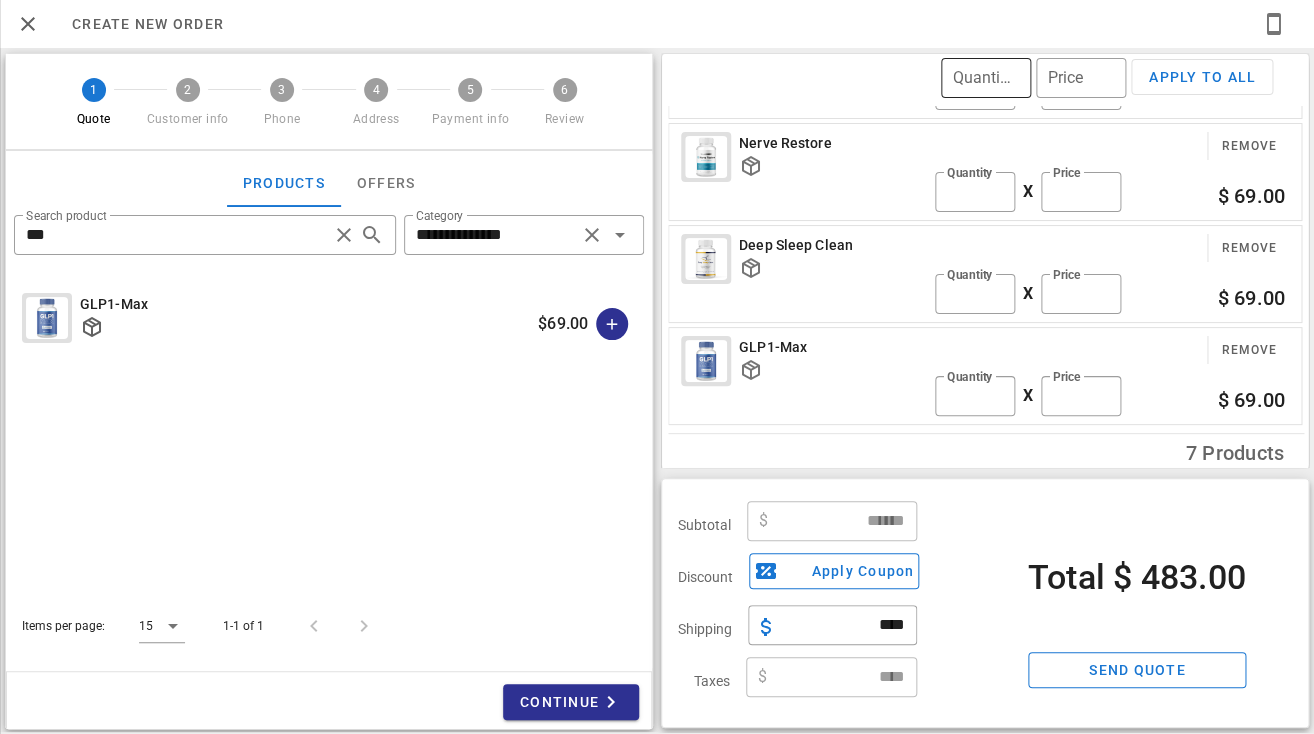 click on "Quantity" at bounding box center [986, 78] 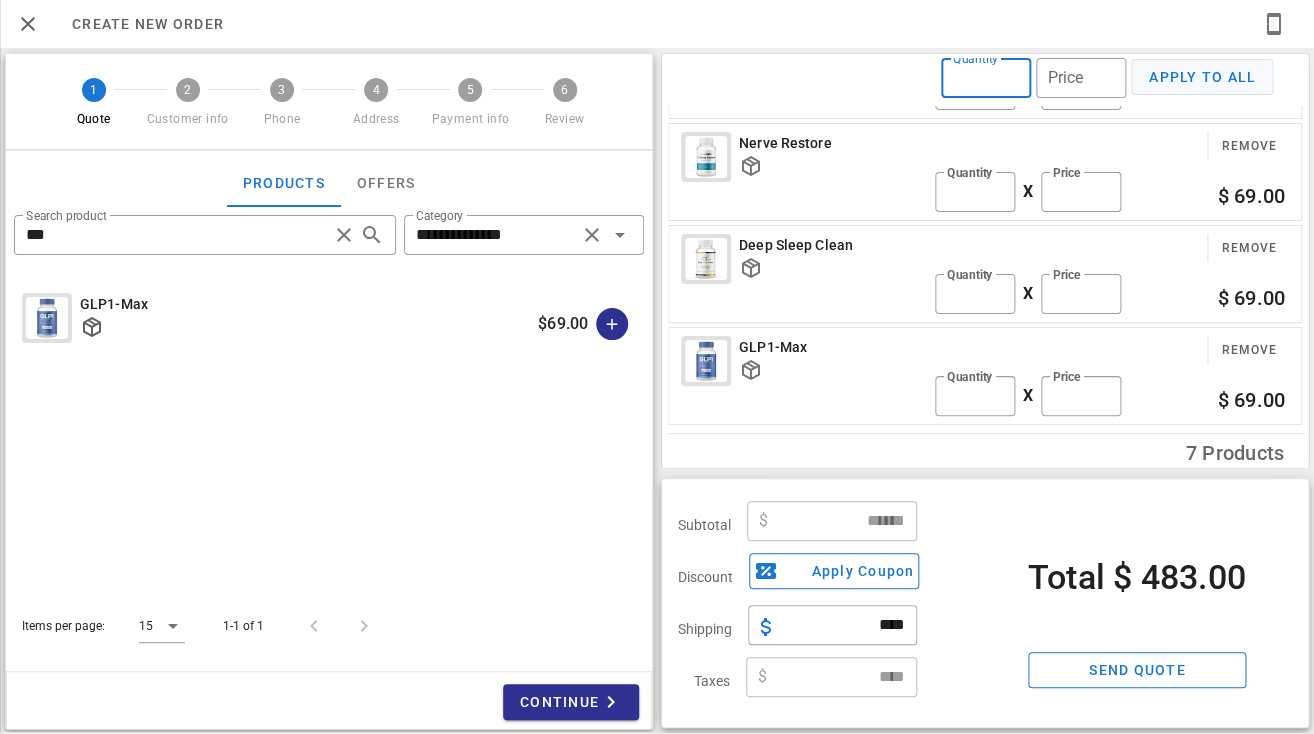 type on "**" 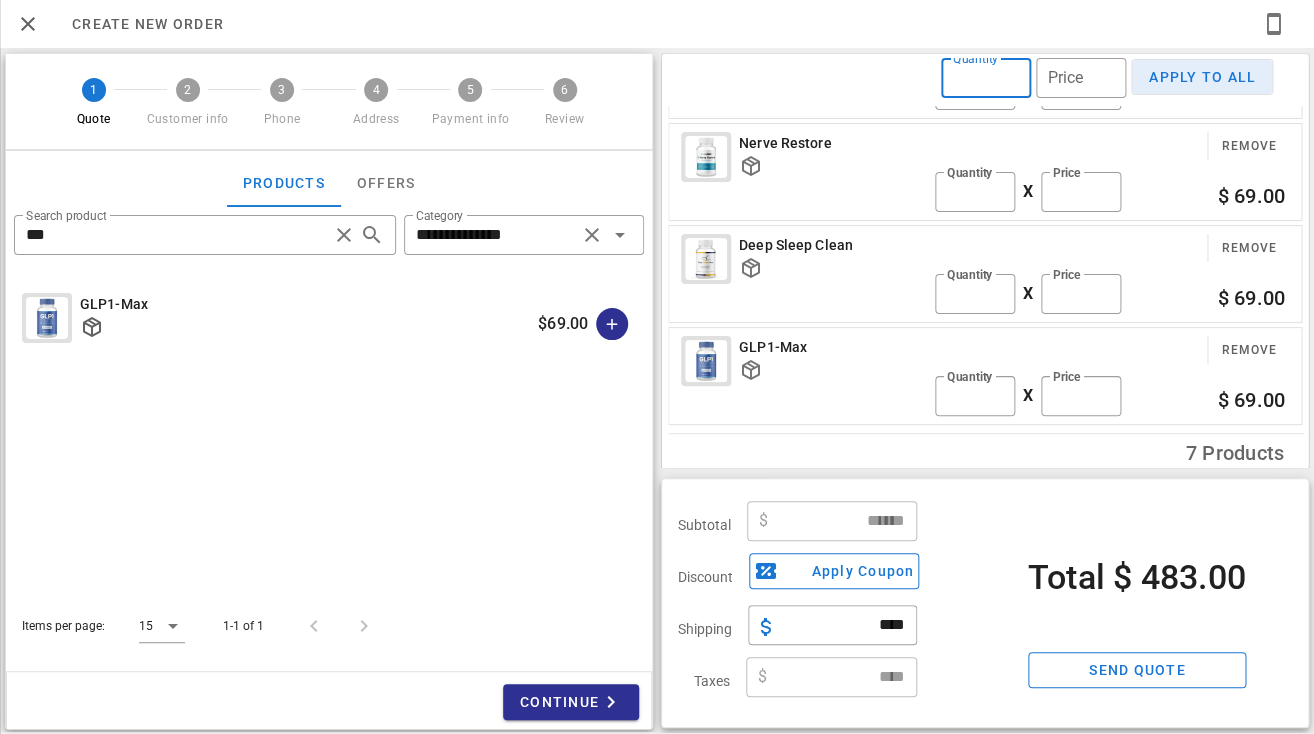 click on "Apply to all" at bounding box center (1202, 77) 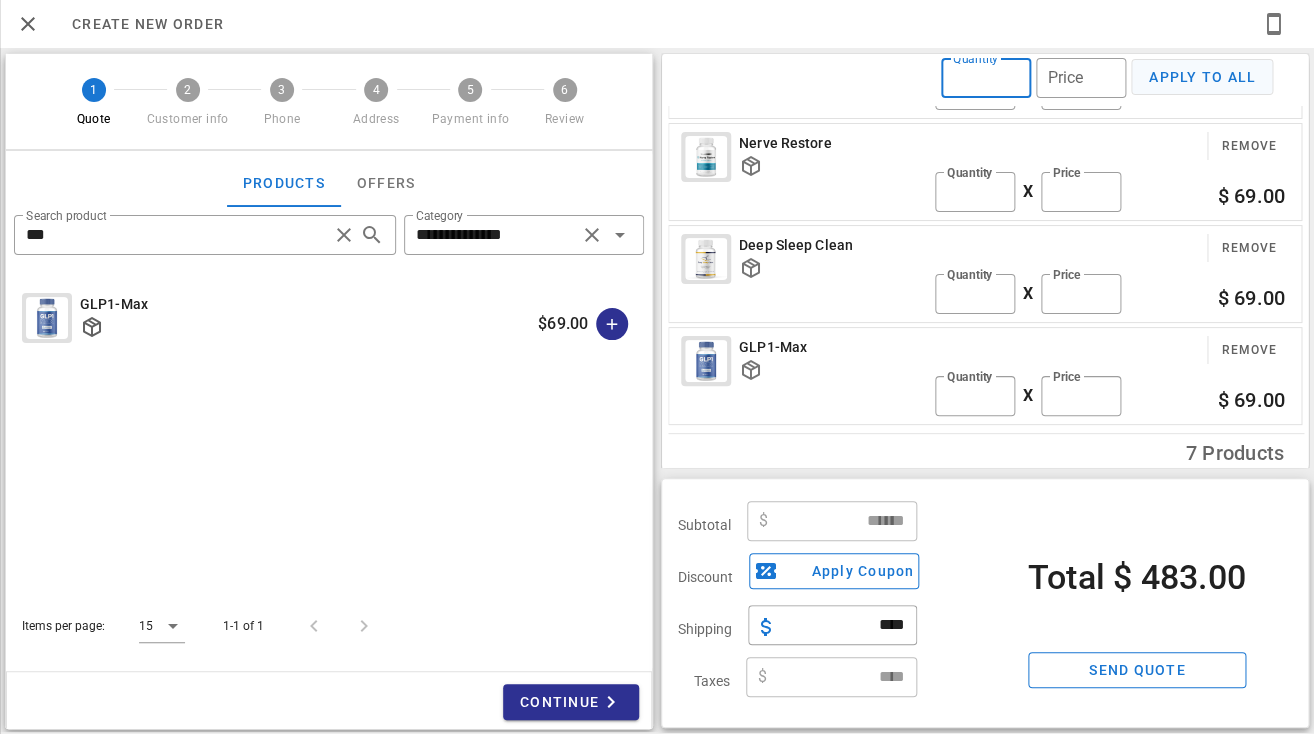 type on "**" 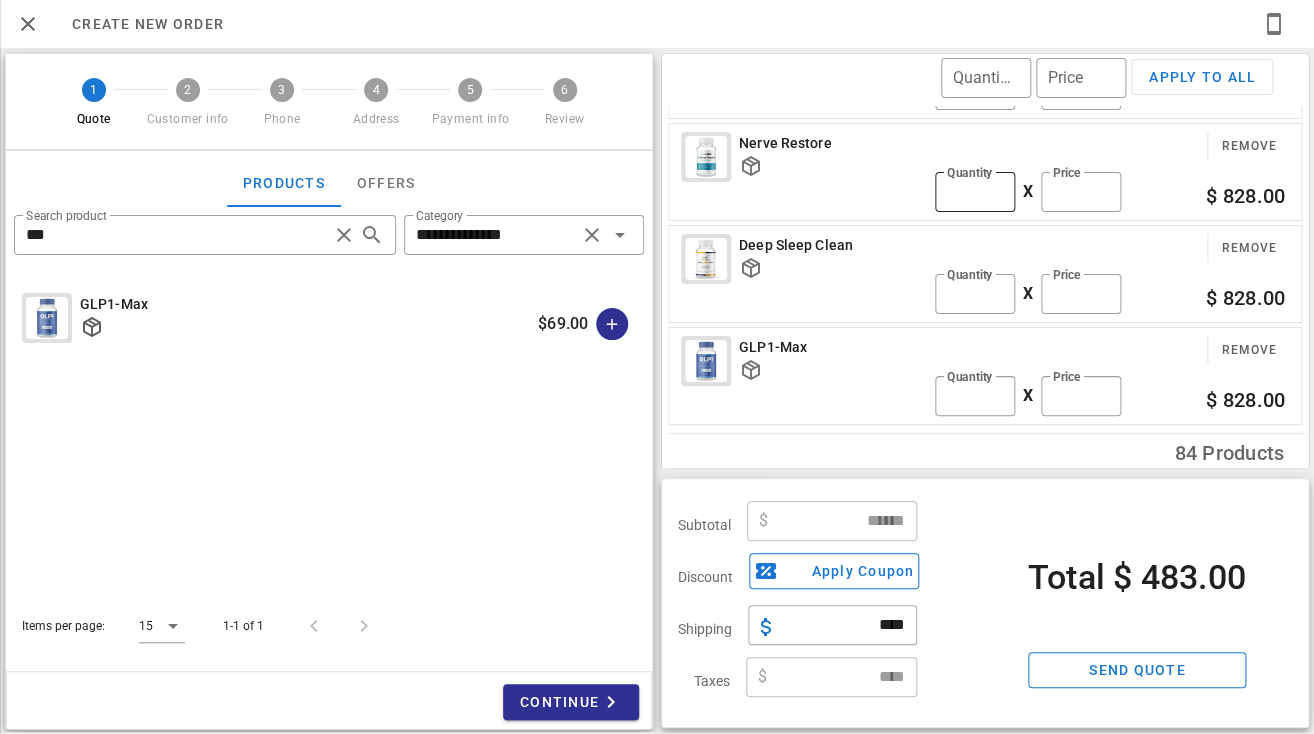type on "*******" 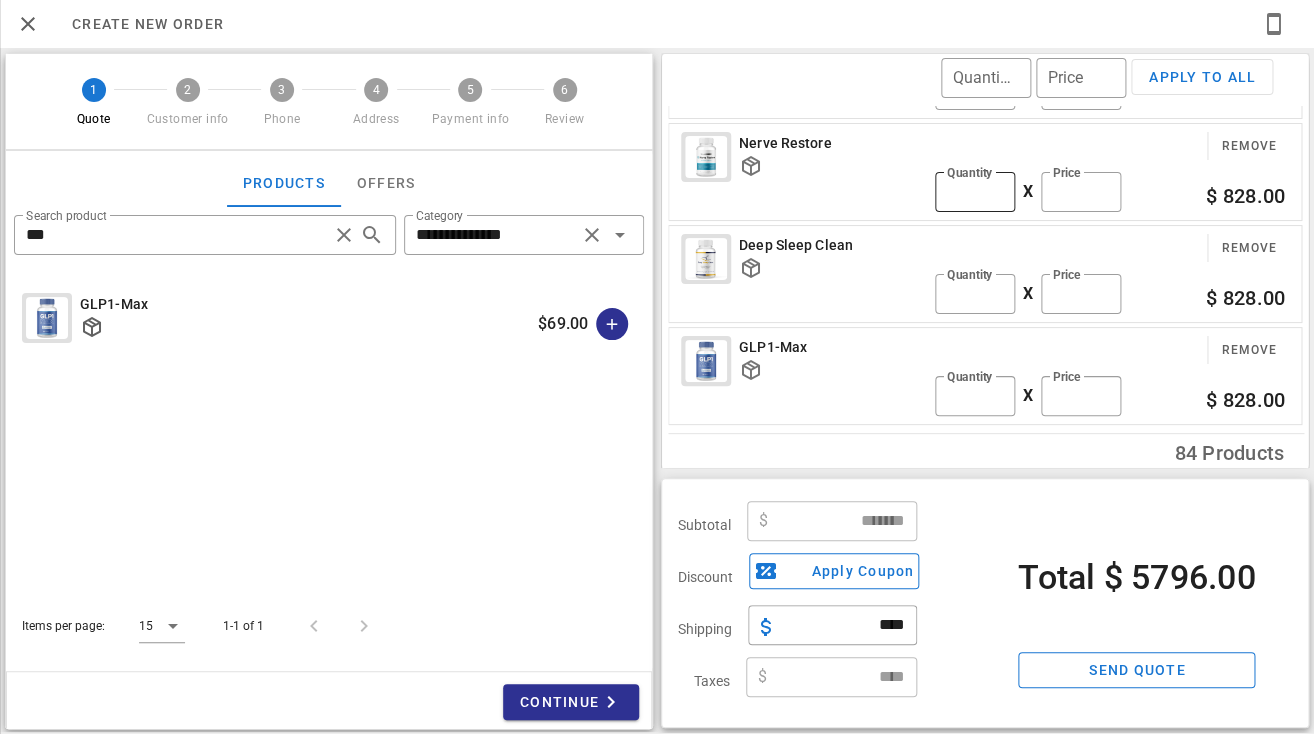 scroll, scrollTop: 2, scrollLeft: 0, axis: vertical 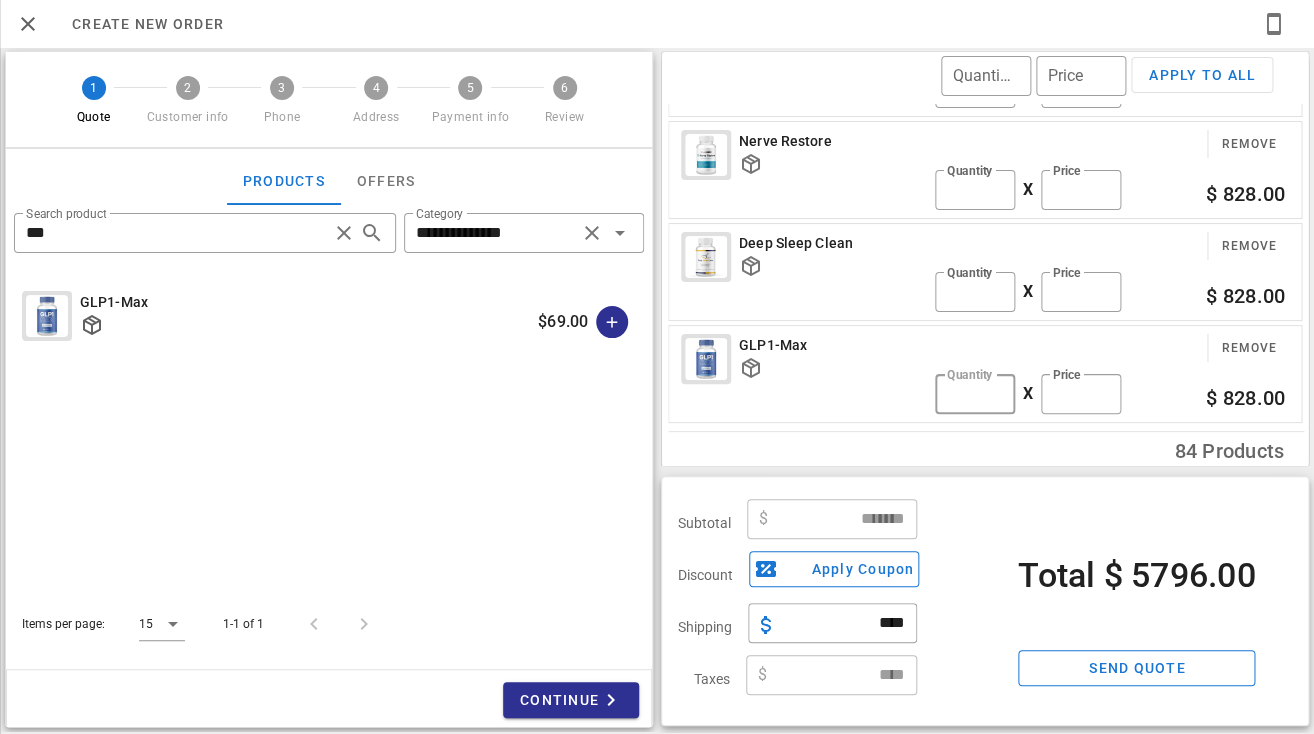 click on "**" at bounding box center (975, 394) 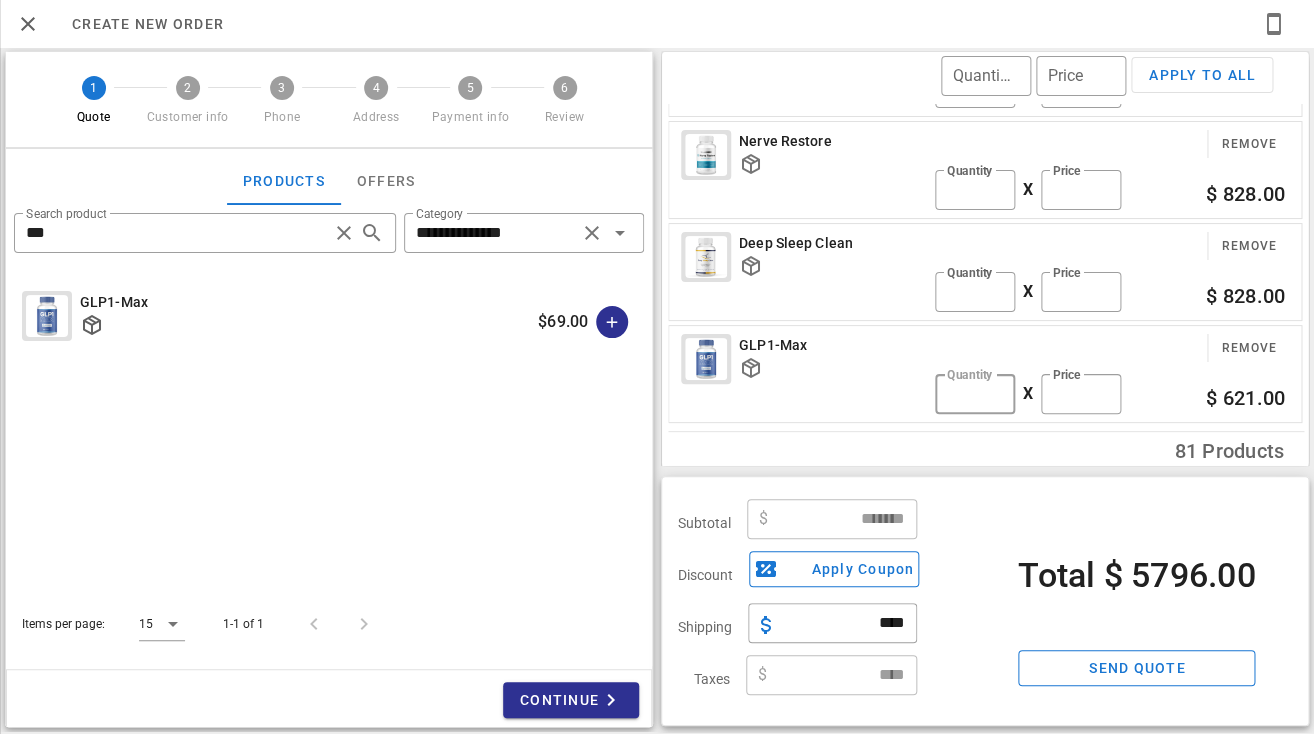 type on "*" 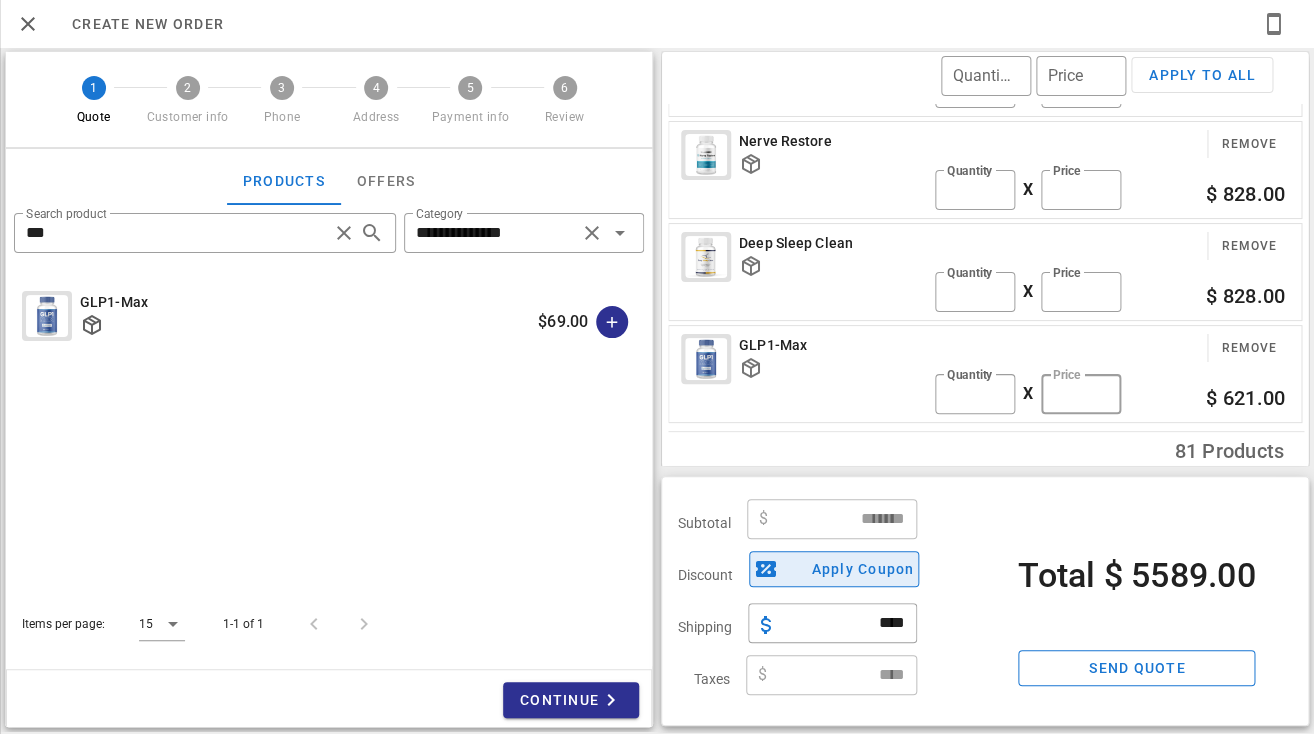 type 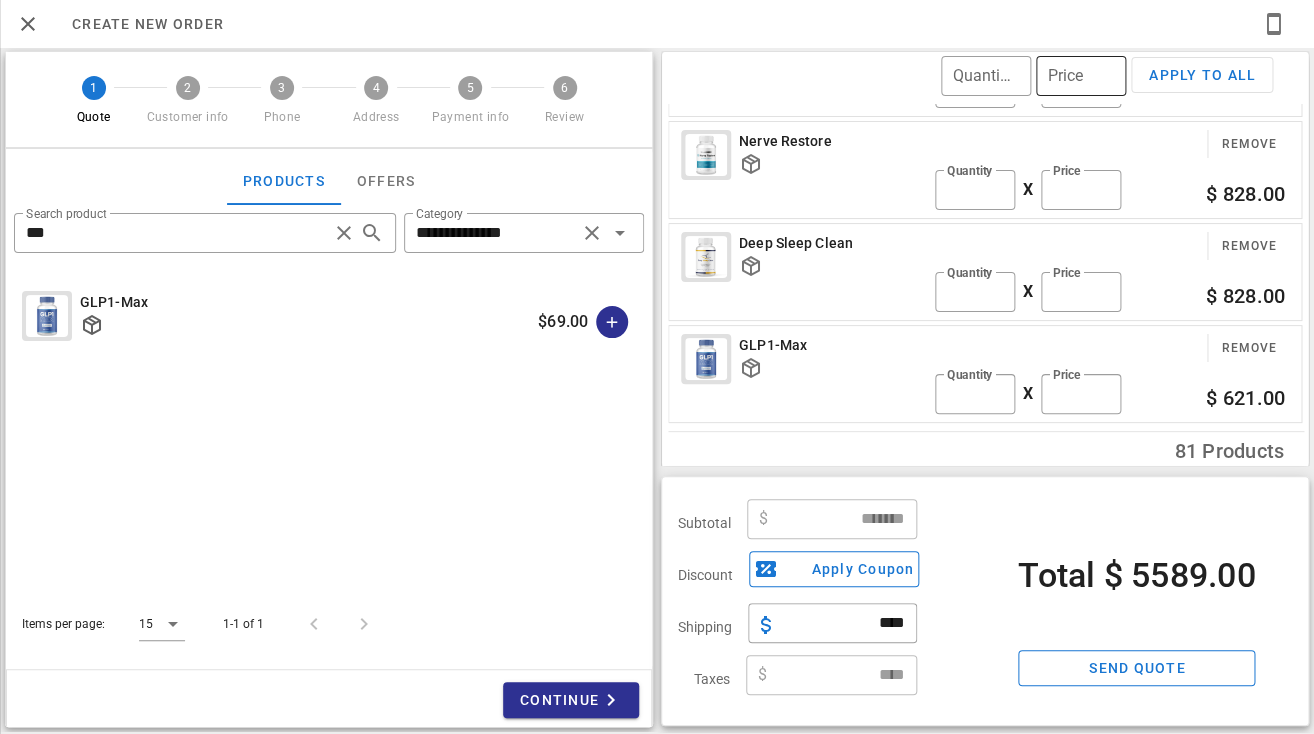 click on "Price" at bounding box center (1081, 76) 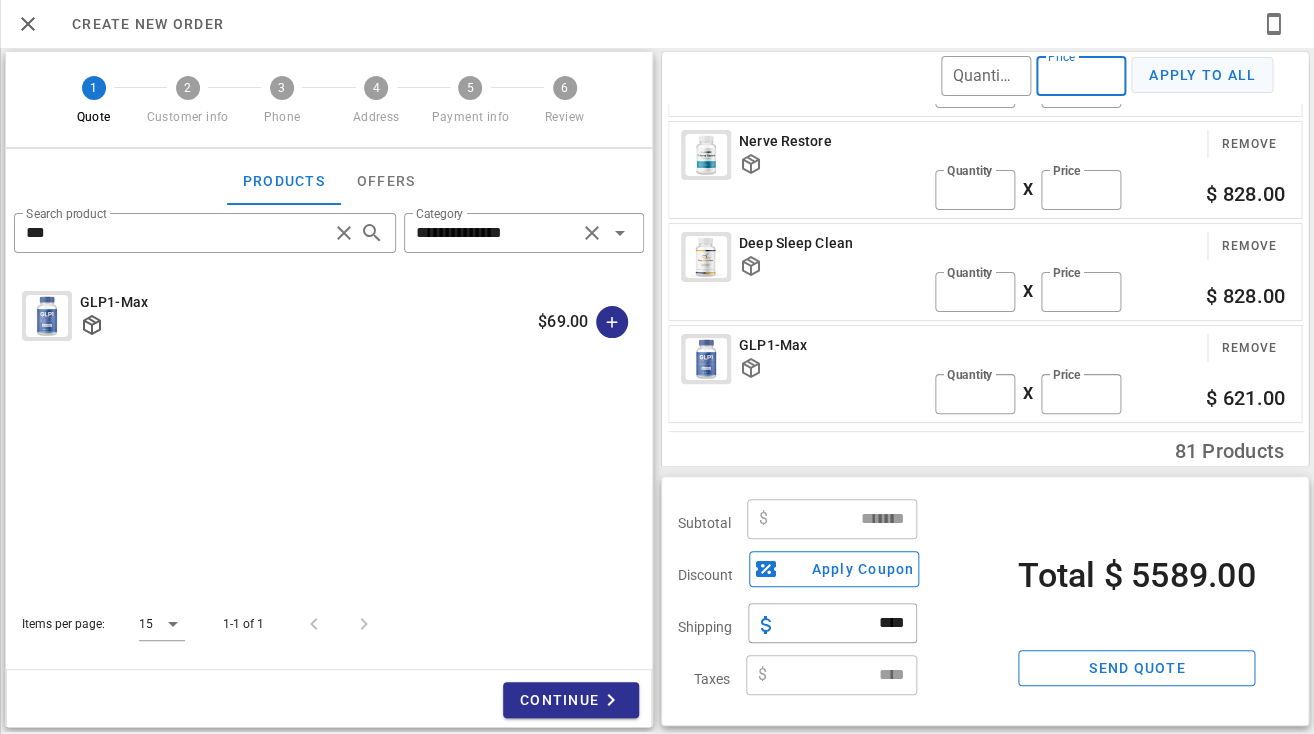 type on "**" 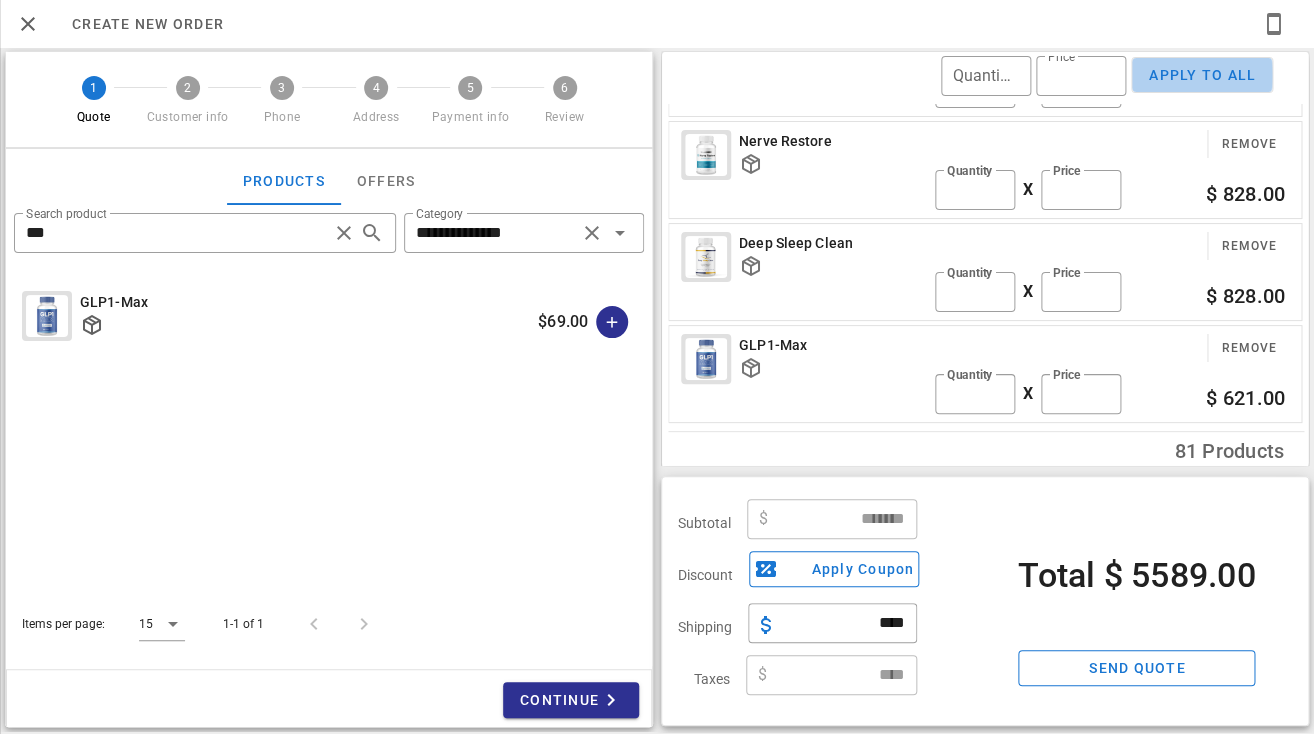 click on "Apply to all" at bounding box center [1202, 75] 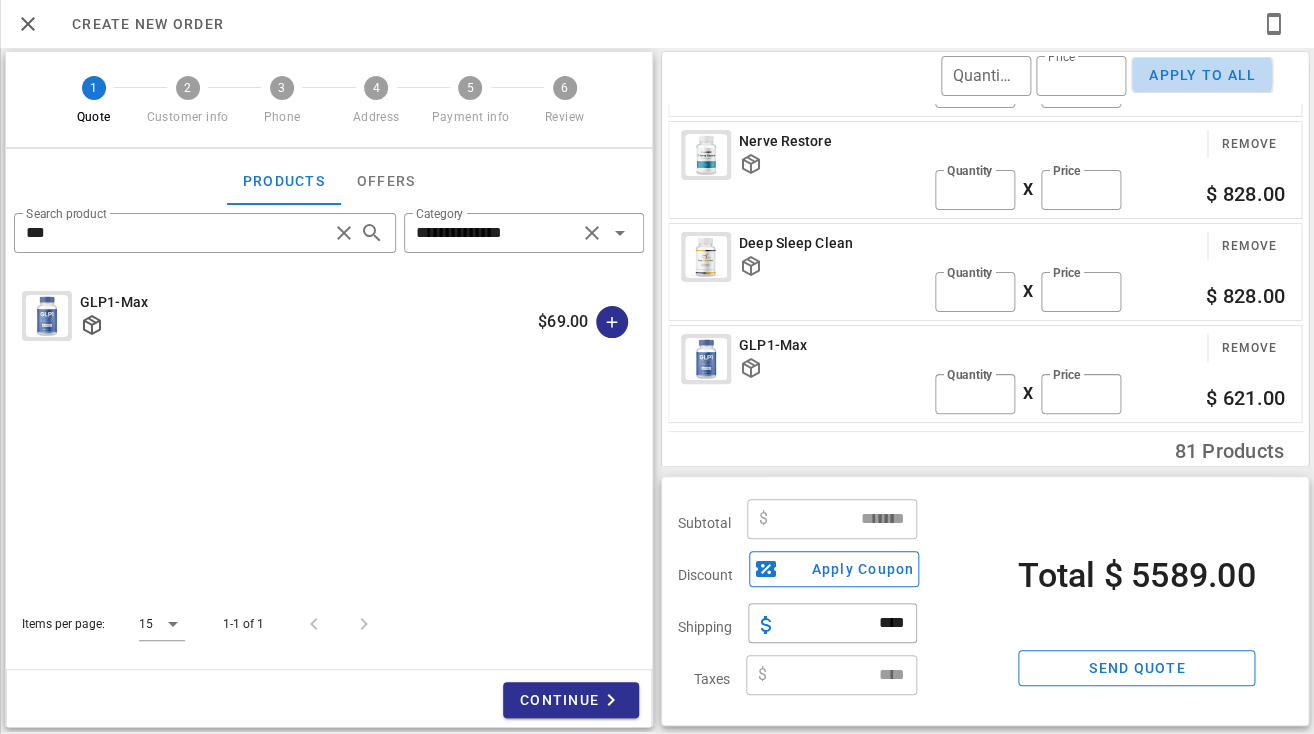 type on "**" 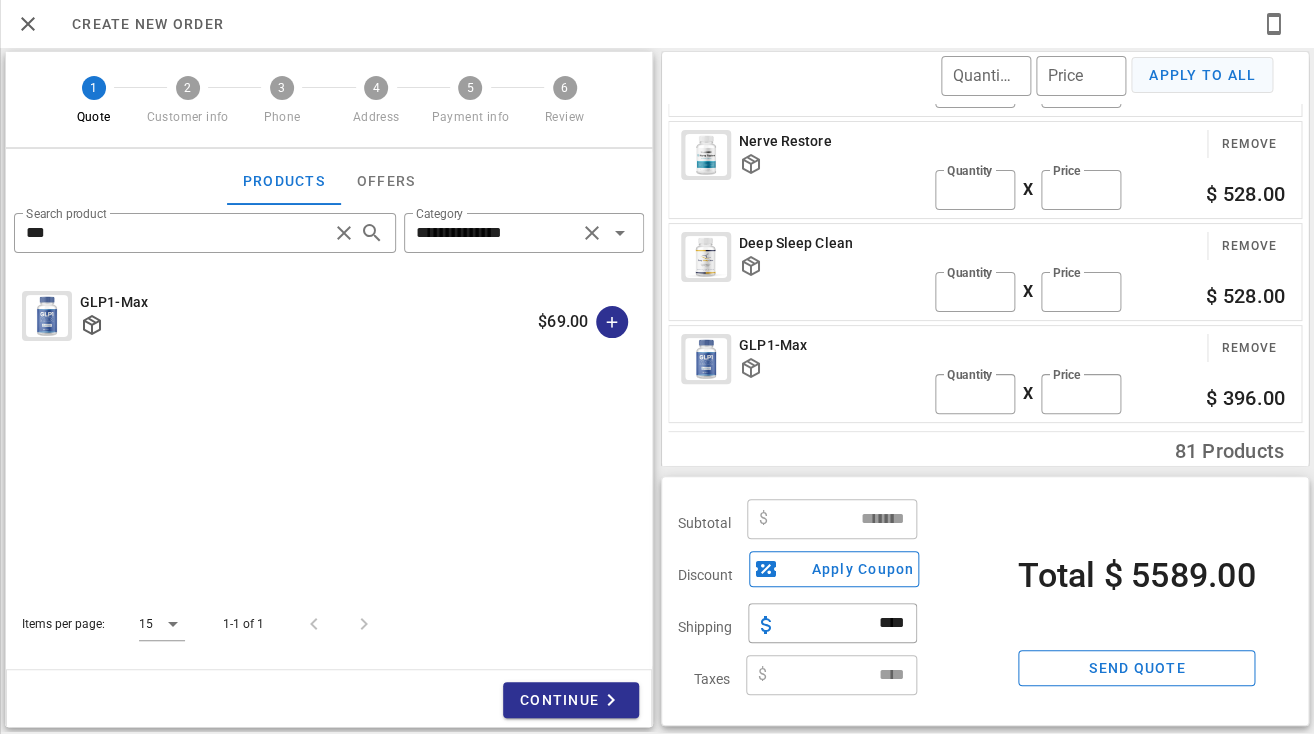 type on "*******" 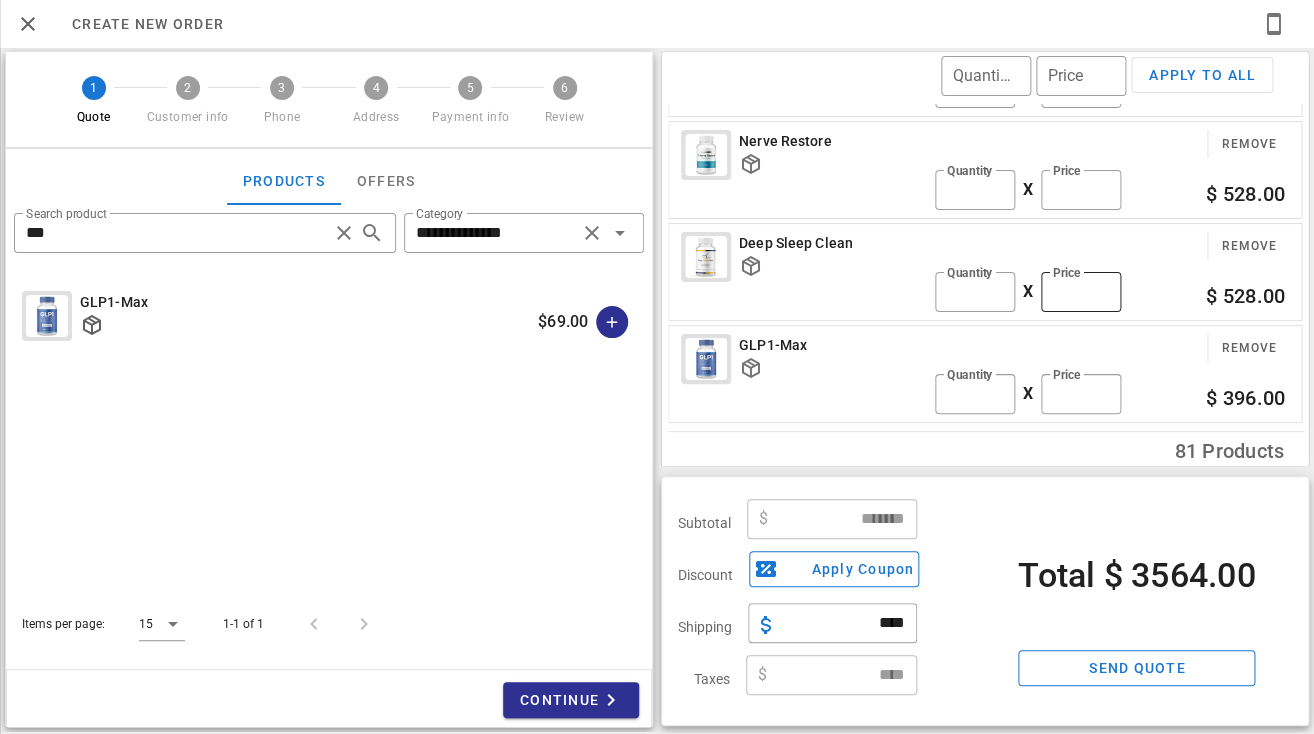 scroll, scrollTop: 225, scrollLeft: 0, axis: vertical 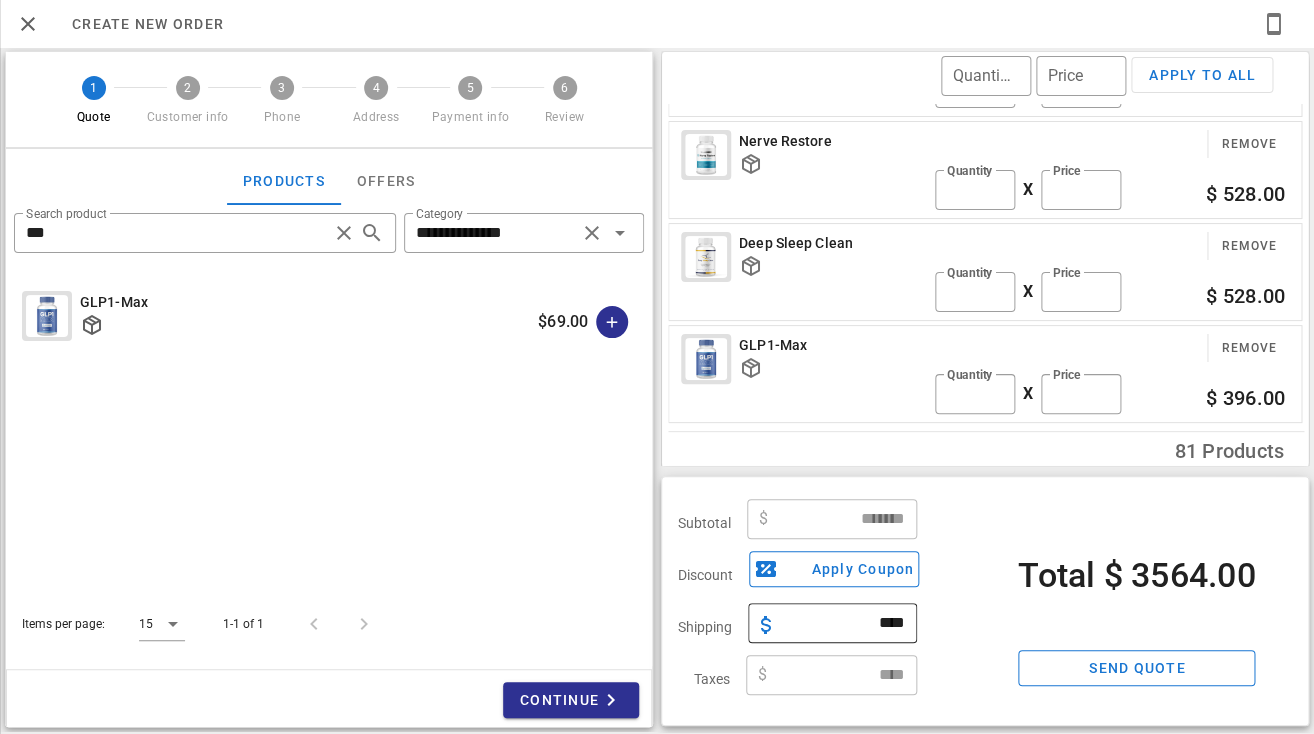 click on "****" at bounding box center [844, 623] 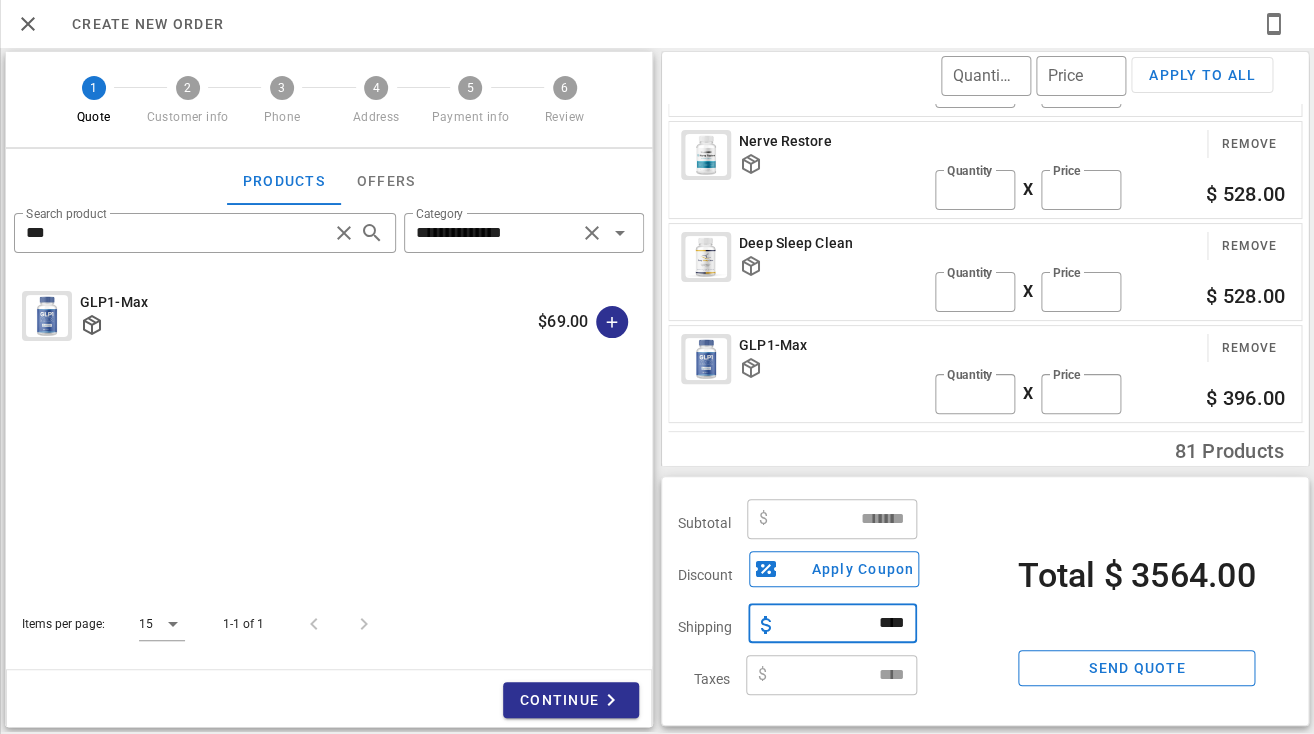 click on "****" at bounding box center (844, 623) 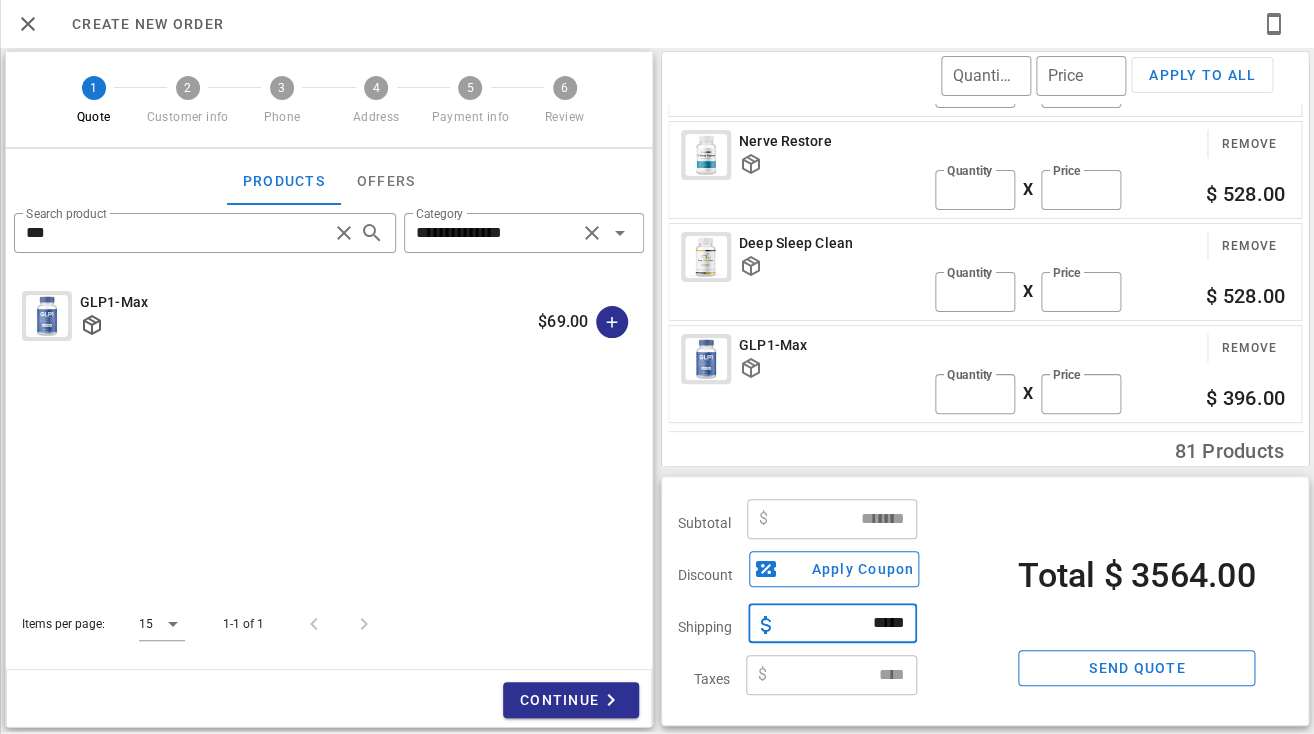 type on "*****" 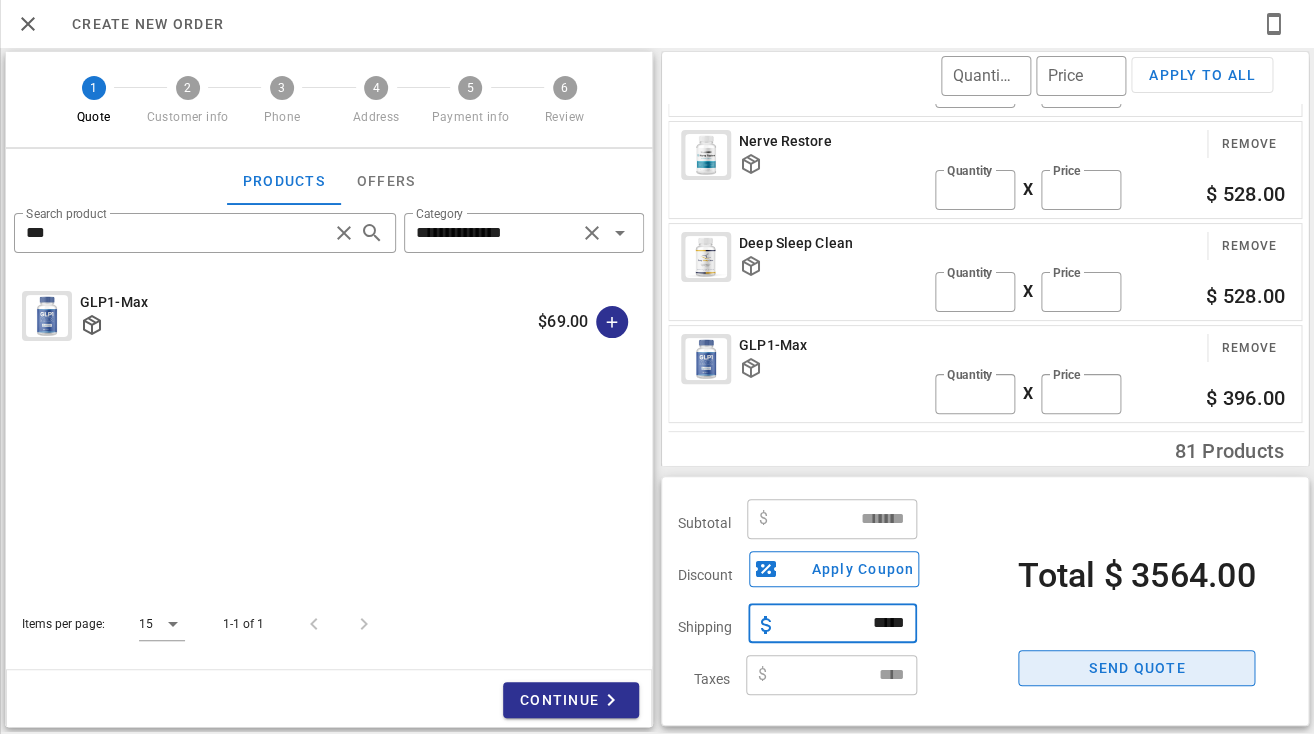 type 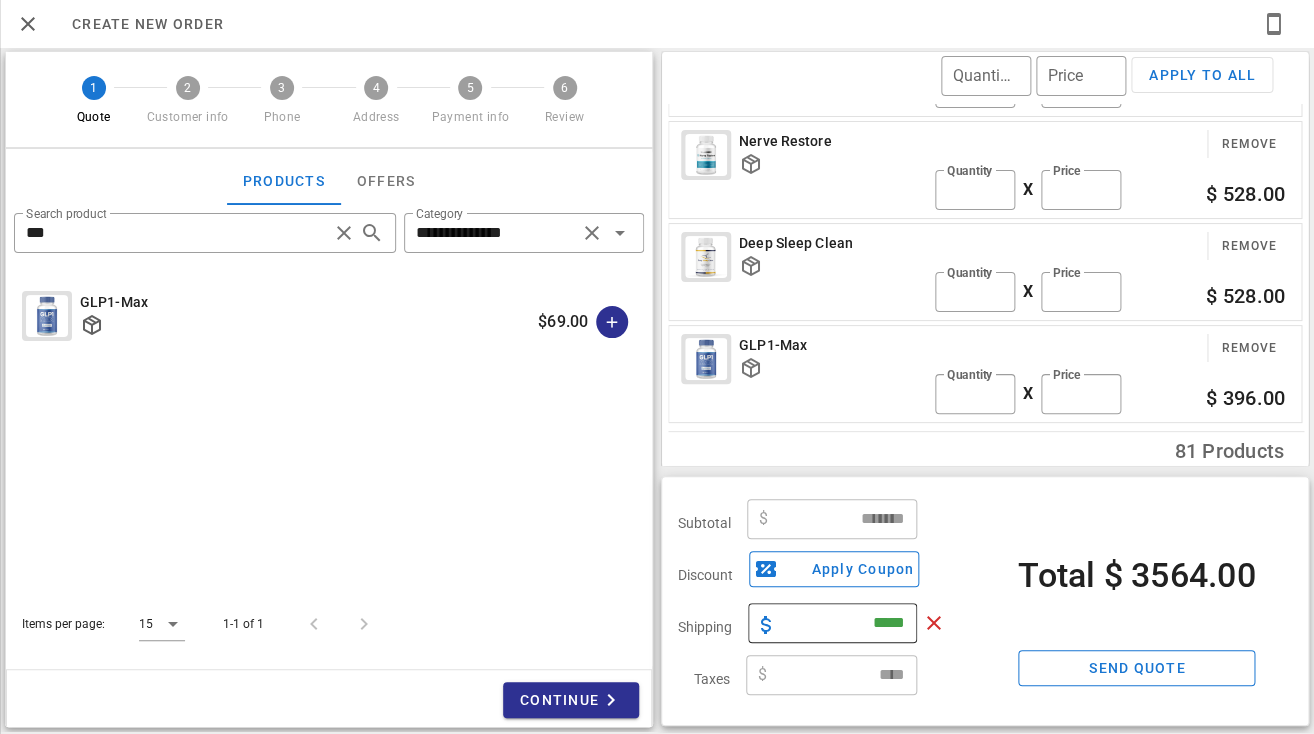 type 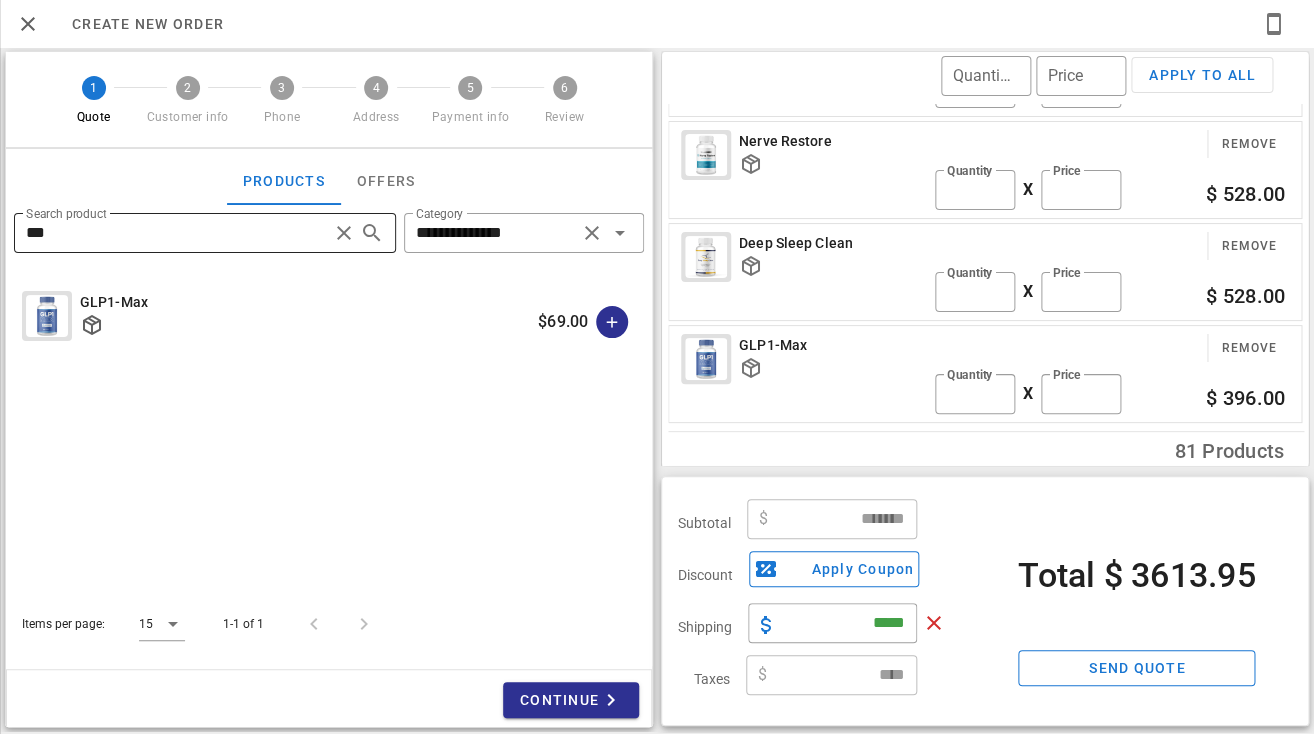 click at bounding box center [344, 233] 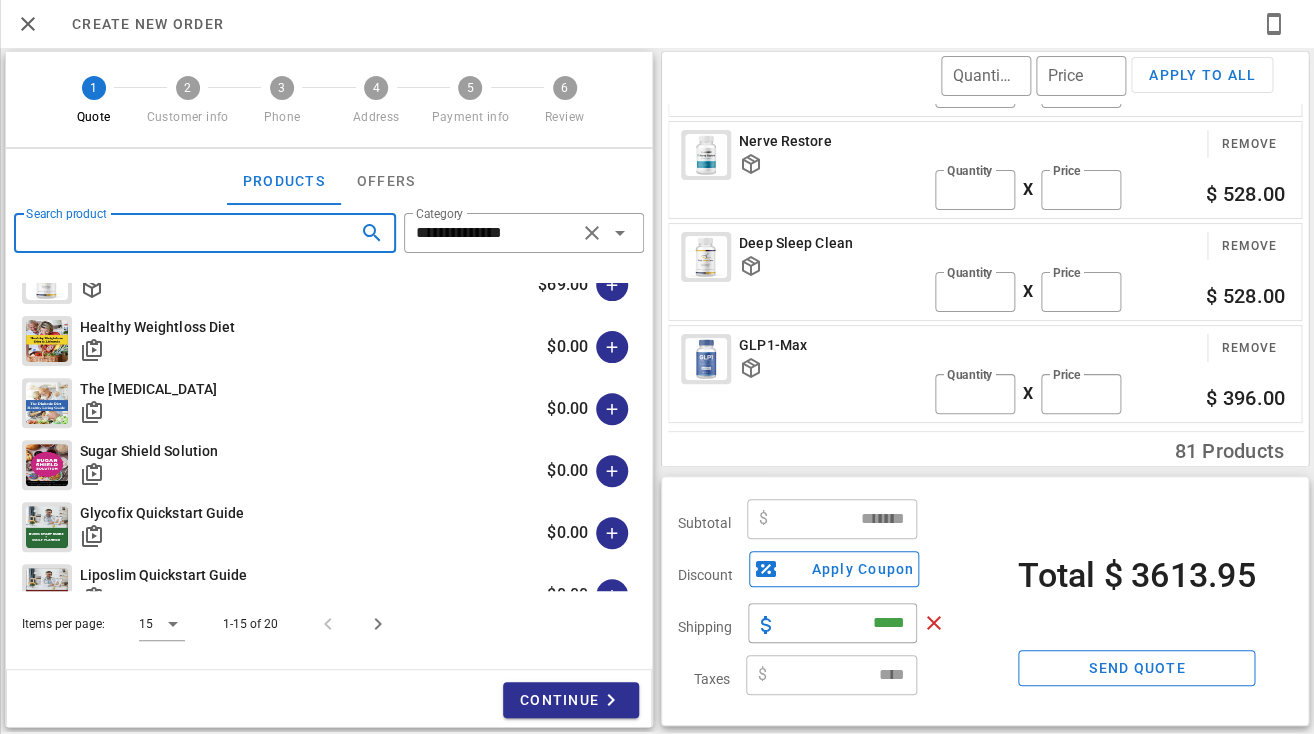 scroll, scrollTop: 472, scrollLeft: 0, axis: vertical 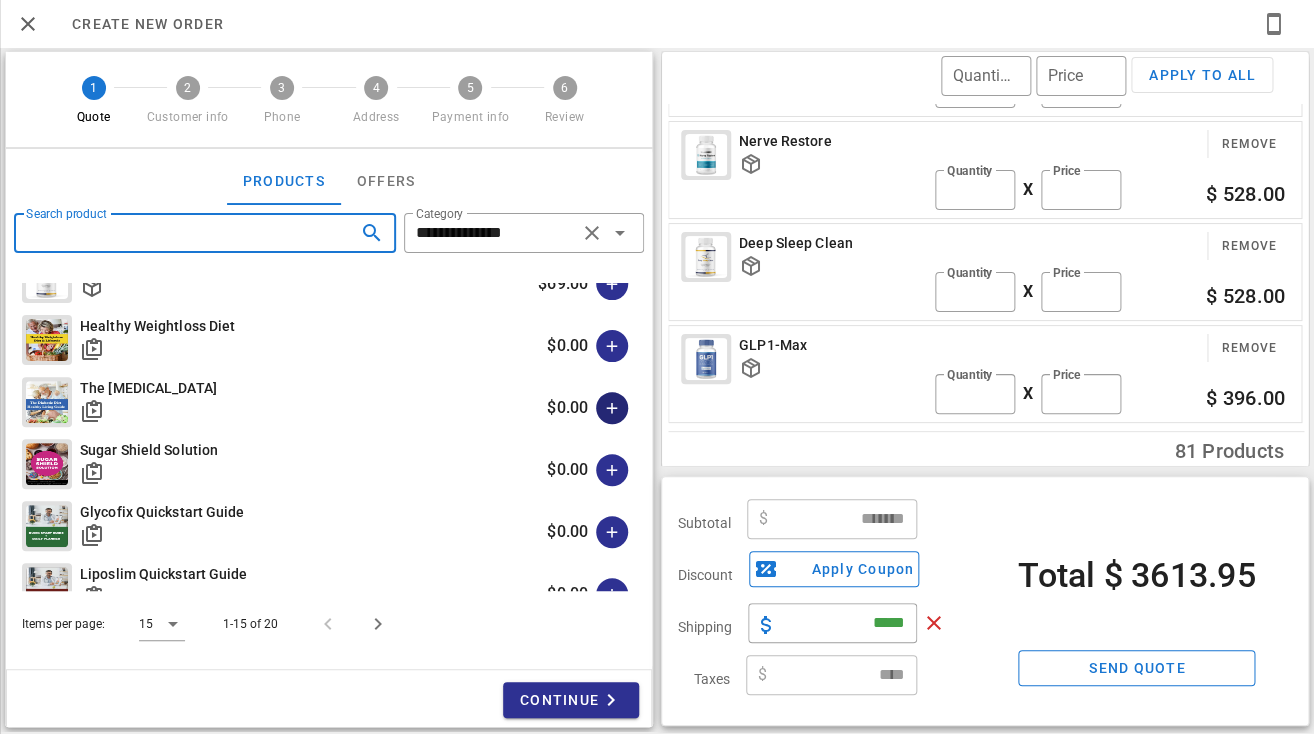 click at bounding box center (612, 408) 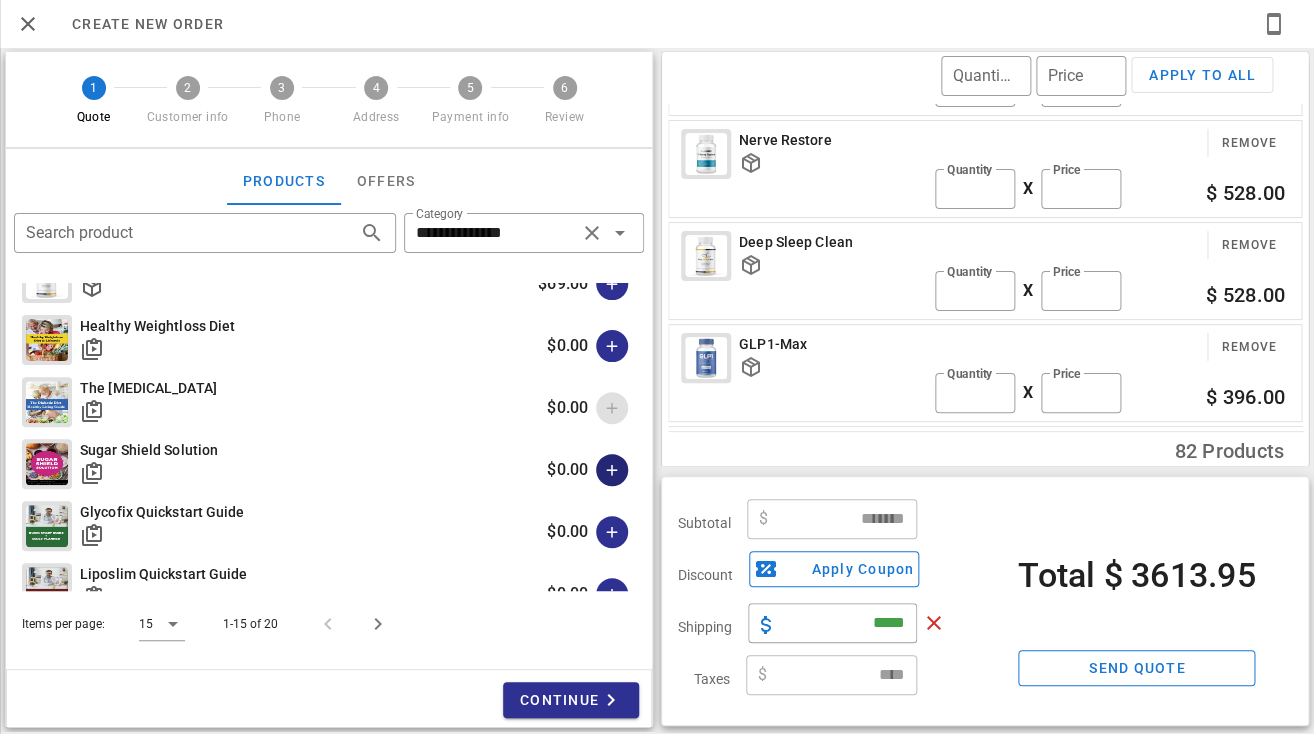 click at bounding box center (612, 470) 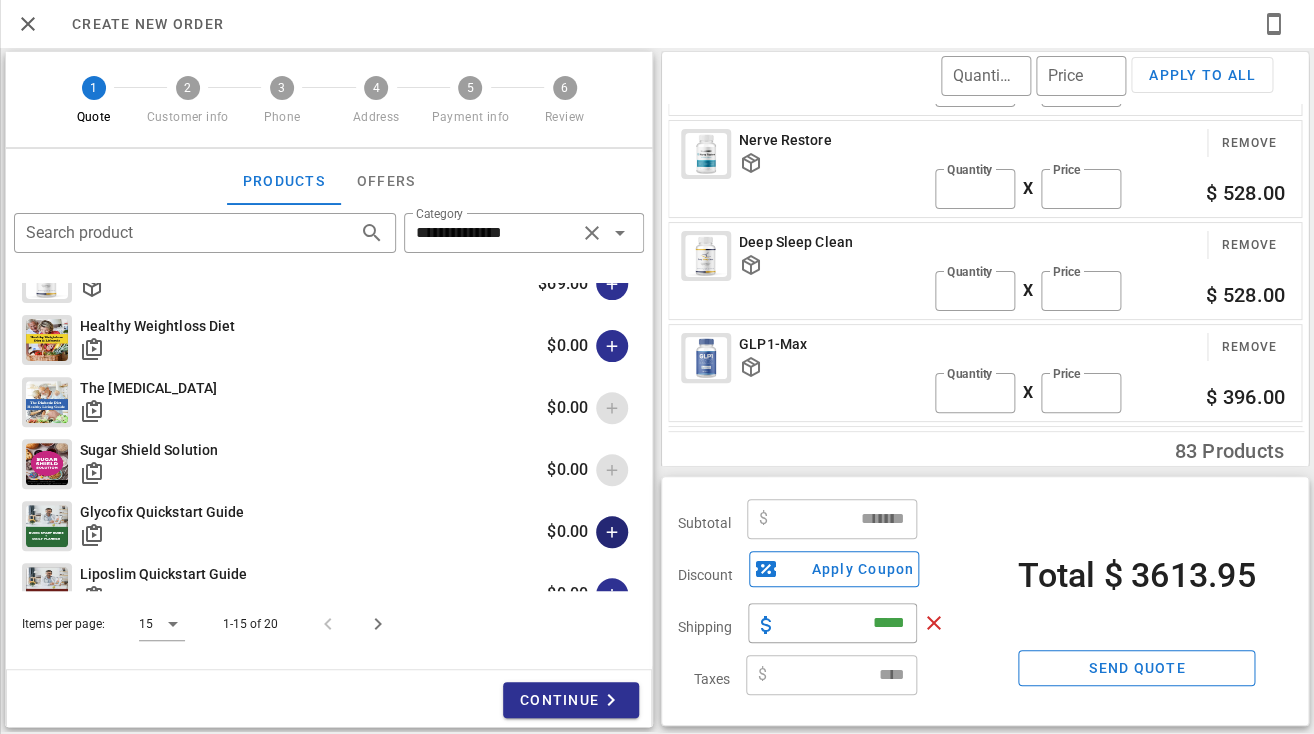 click at bounding box center (612, 532) 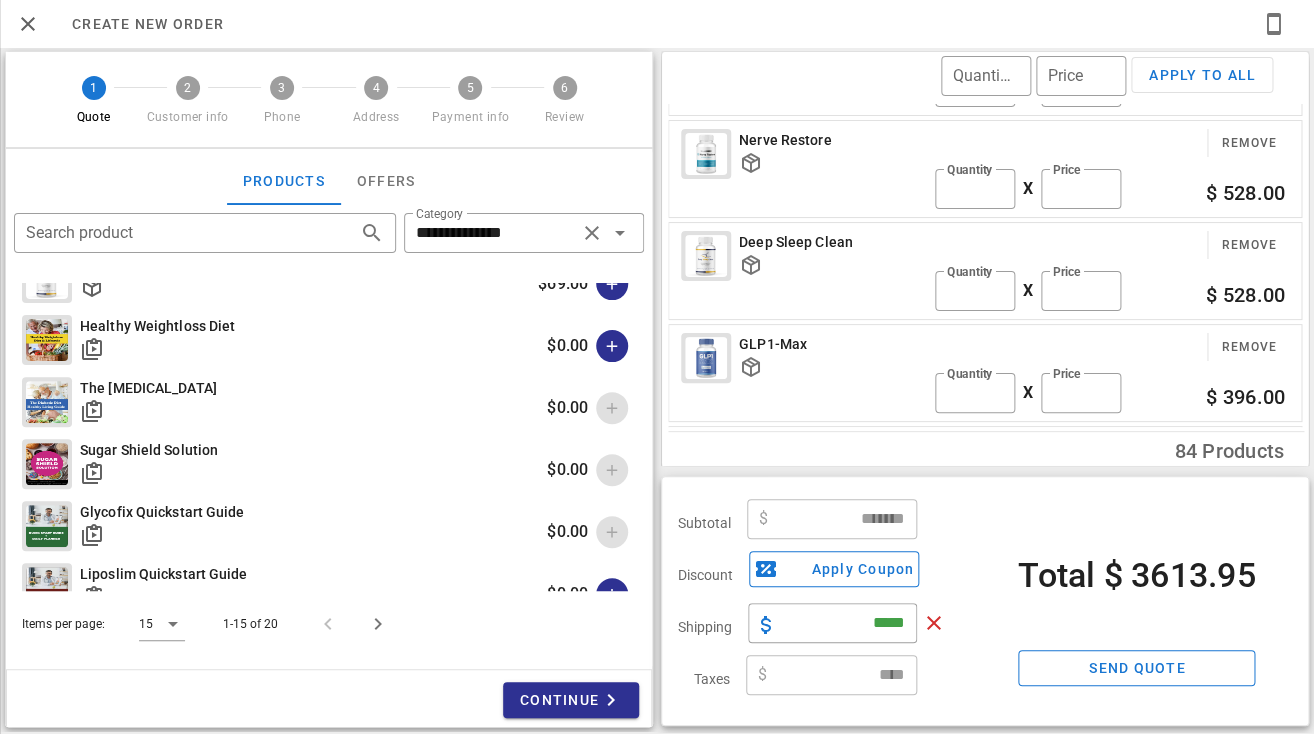 scroll, scrollTop: 638, scrollLeft: 0, axis: vertical 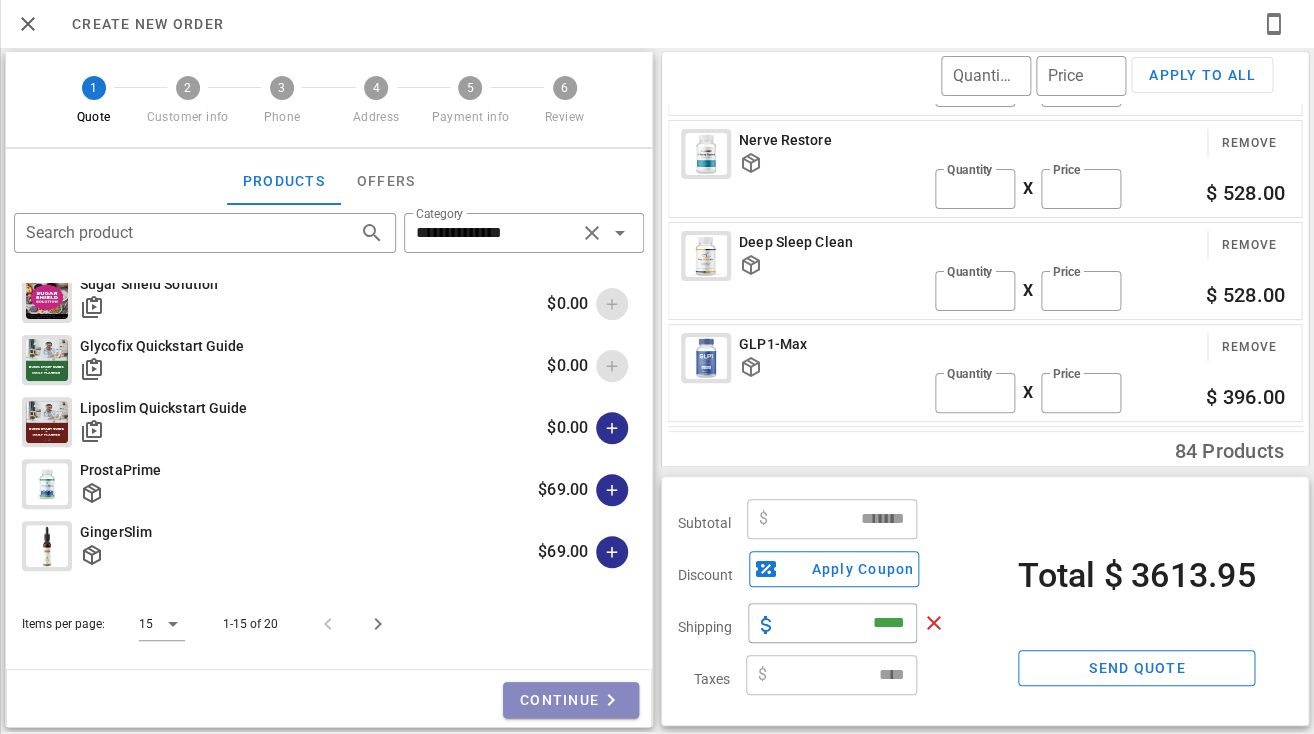 click on "Continue" at bounding box center (571, 700) 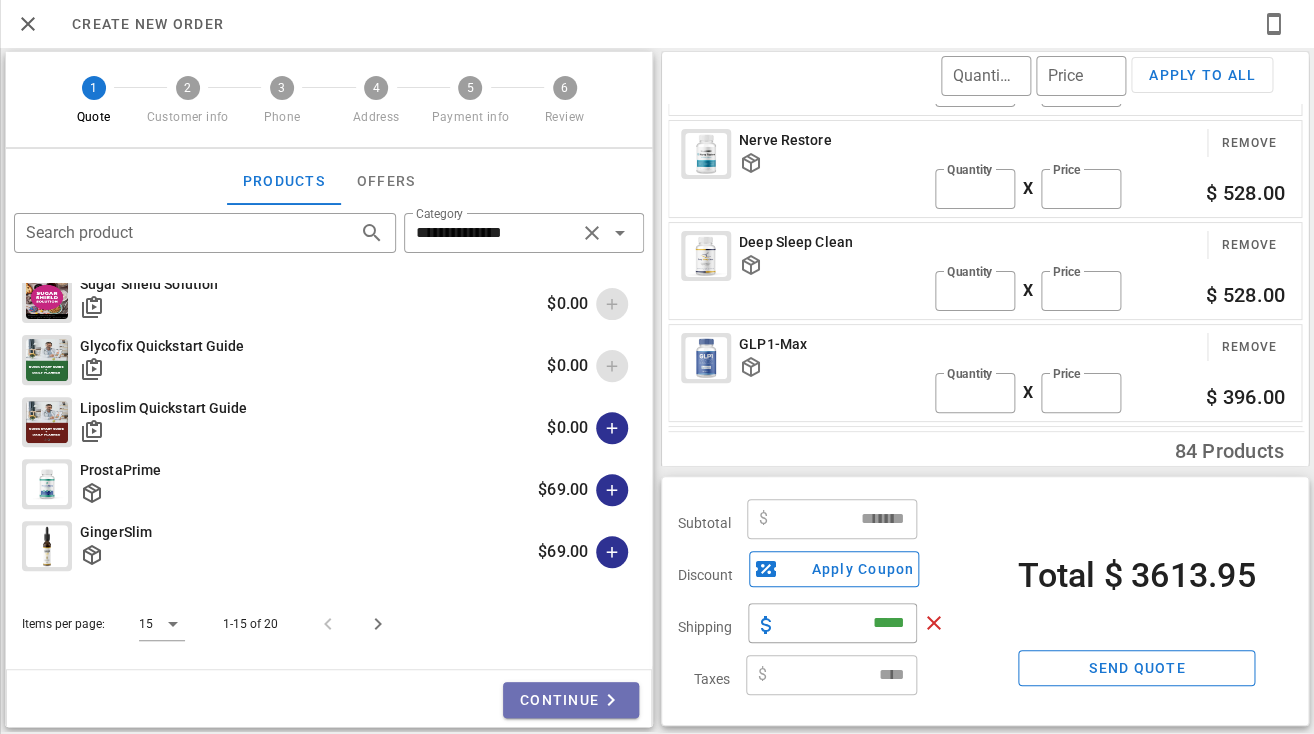 scroll, scrollTop: 638, scrollLeft: 0, axis: vertical 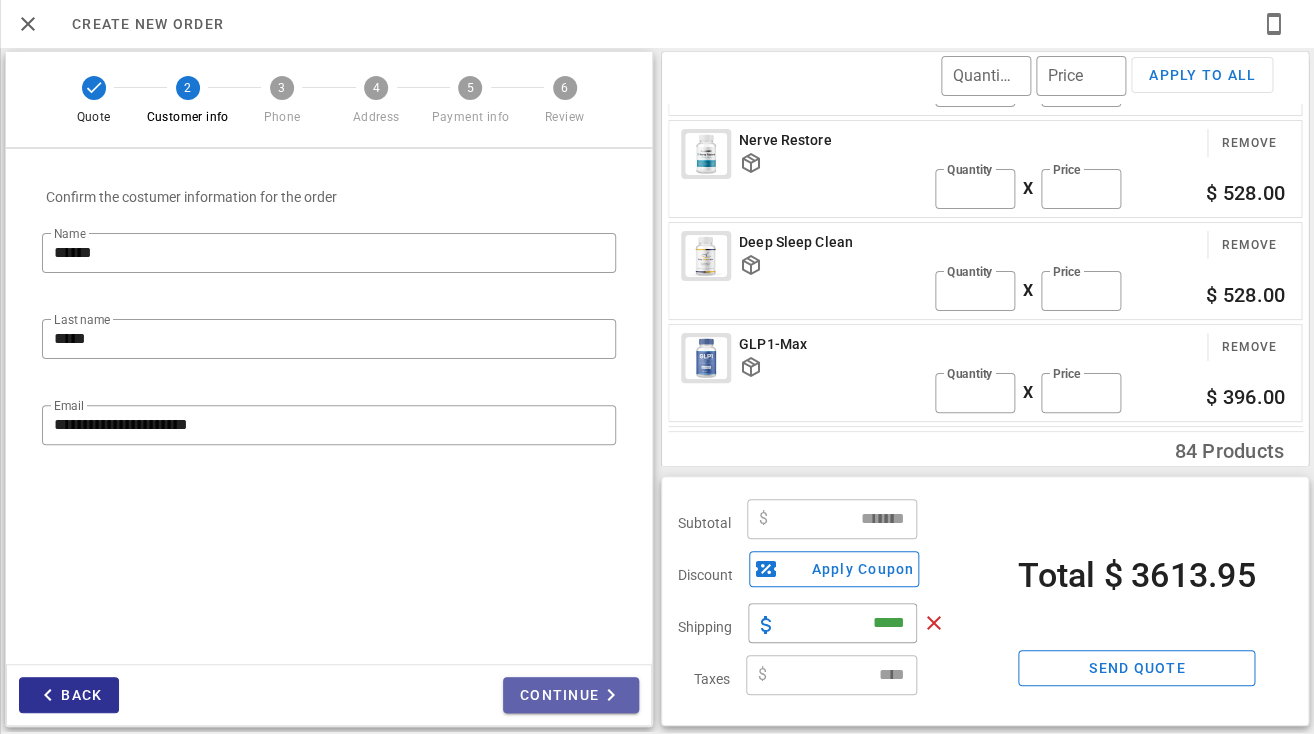 click on "Continue" at bounding box center [571, 695] 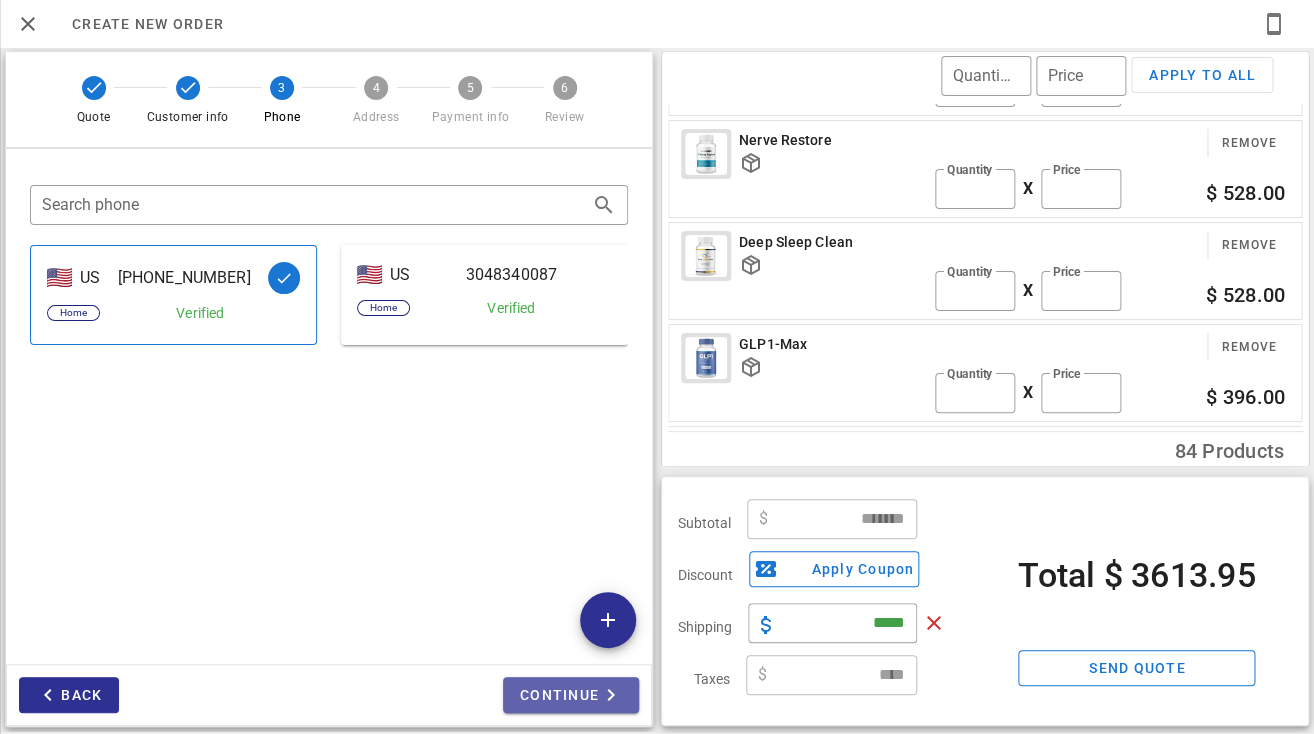 click on "Continue" at bounding box center (571, 695) 